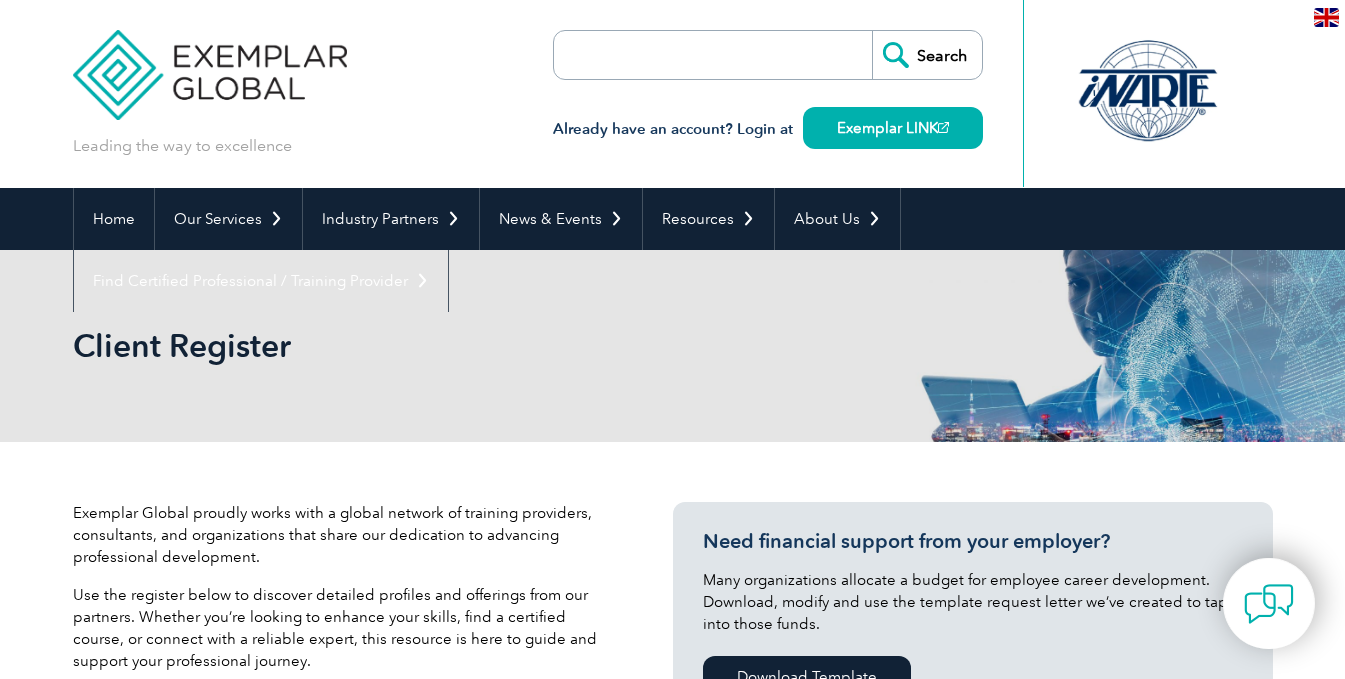 scroll, scrollTop: 0, scrollLeft: 0, axis: both 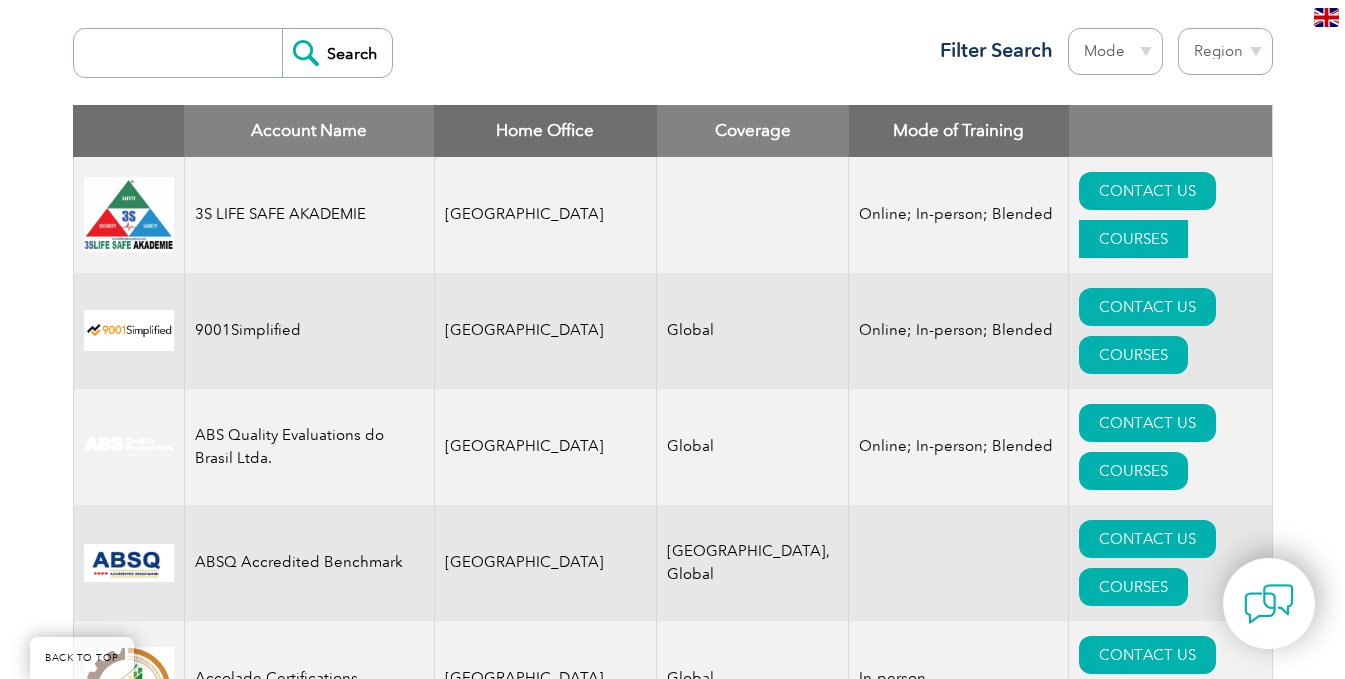 click on "COURSES" at bounding box center (1133, 239) 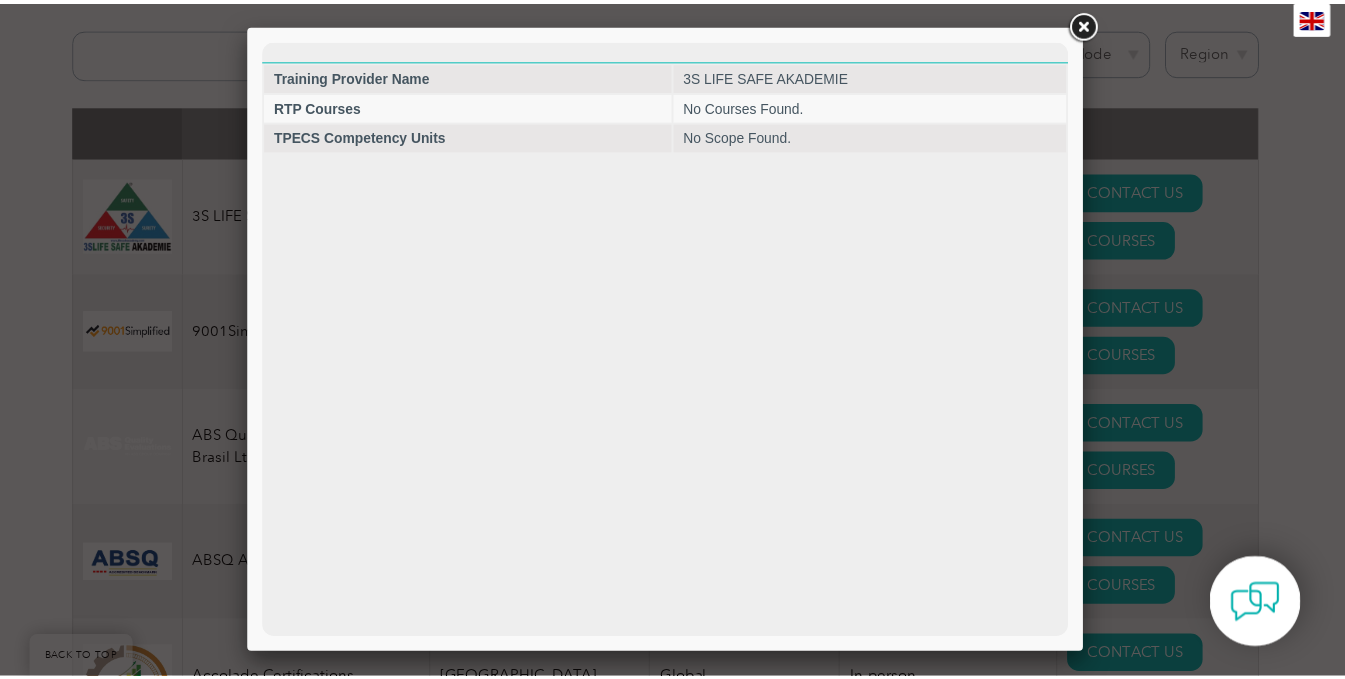 scroll, scrollTop: 0, scrollLeft: 0, axis: both 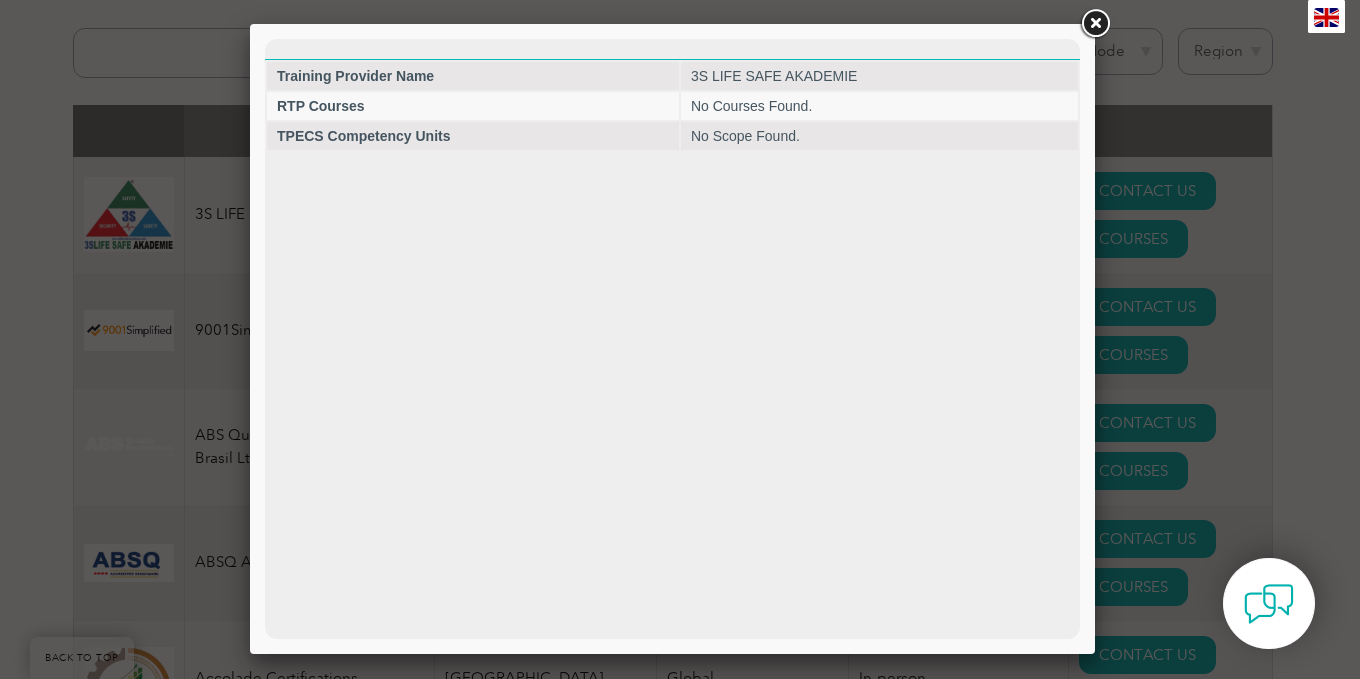 click at bounding box center (1095, 24) 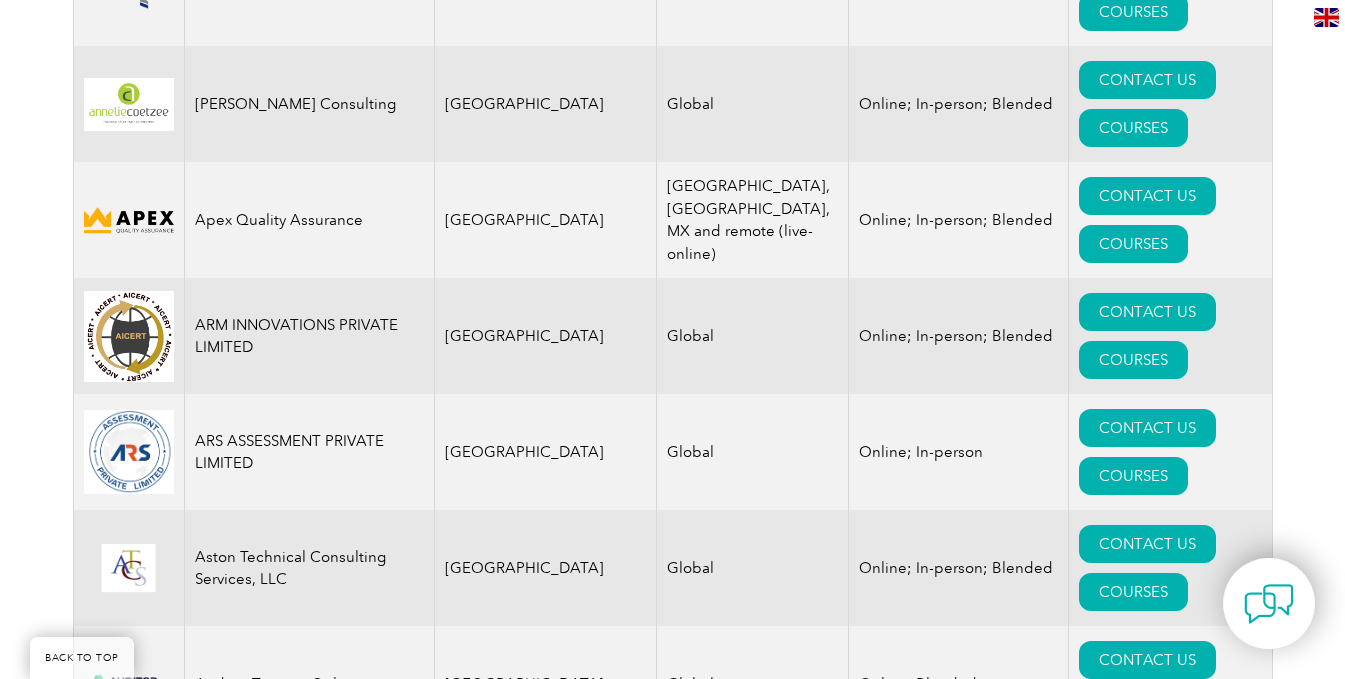 scroll, scrollTop: 2687, scrollLeft: 0, axis: vertical 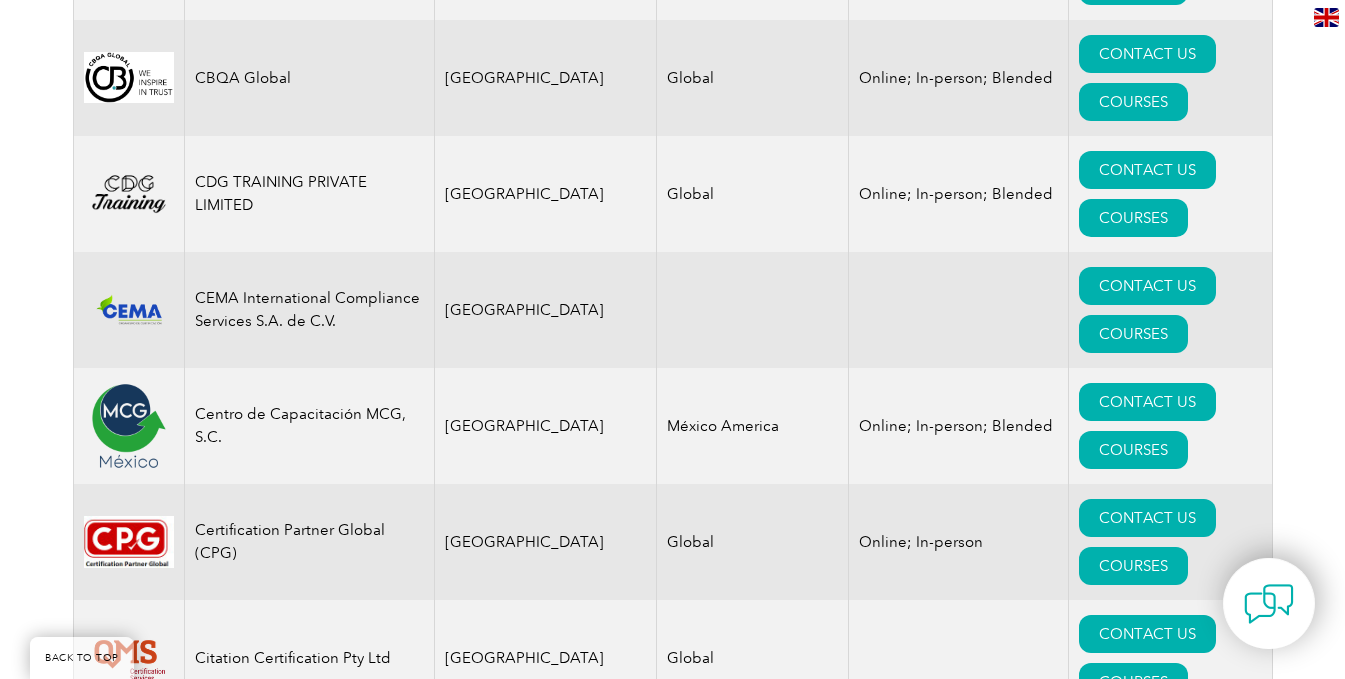click on "COURSES" at bounding box center (1133, 2438) 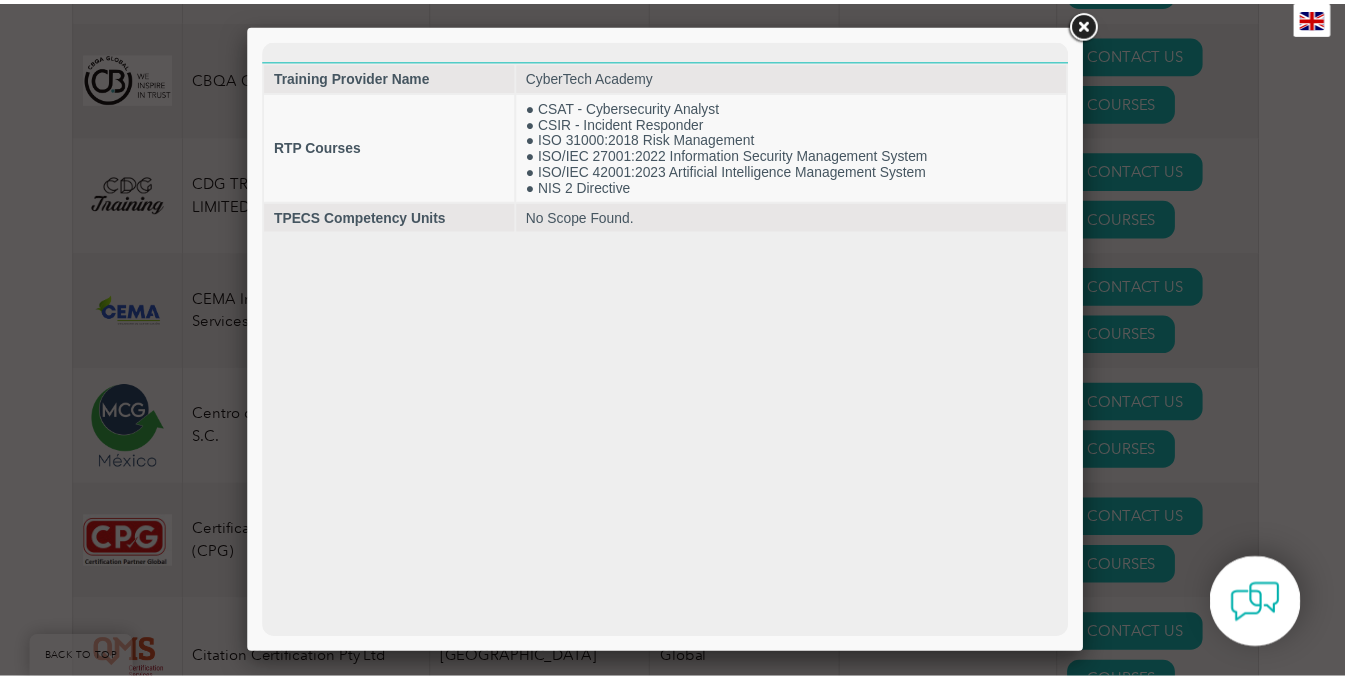 scroll, scrollTop: 0, scrollLeft: 0, axis: both 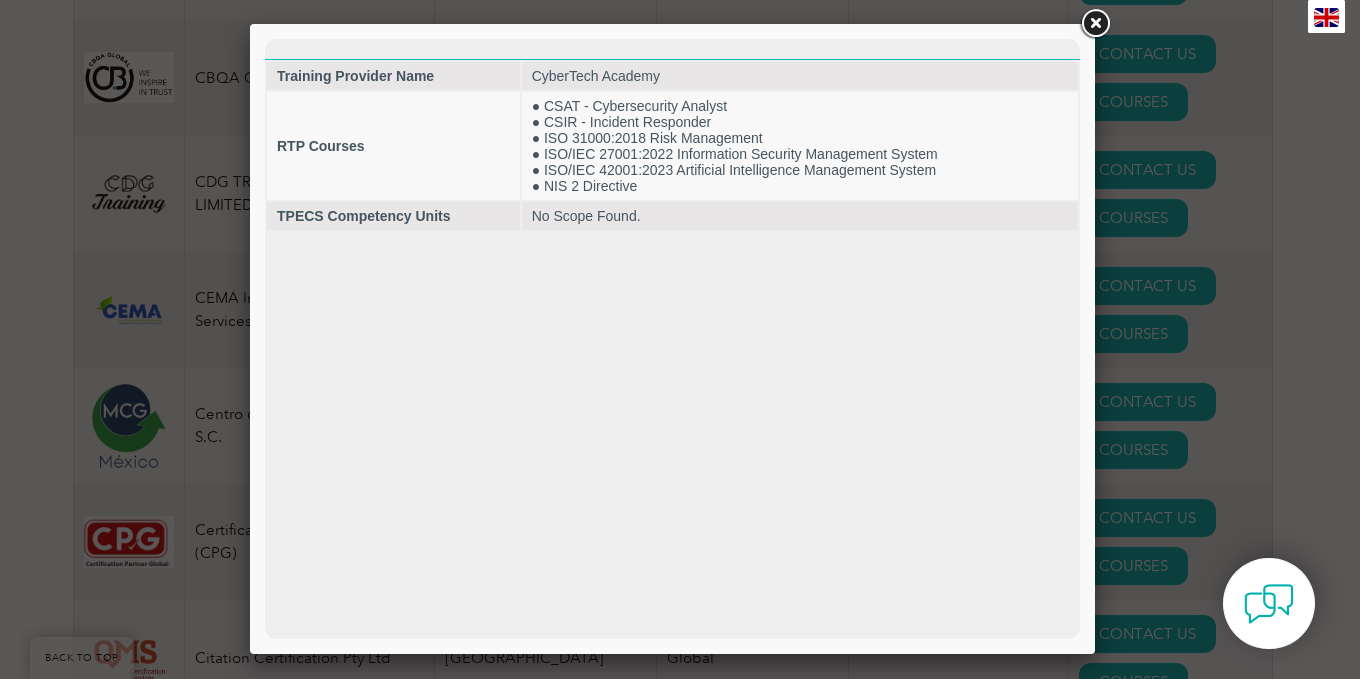 click at bounding box center [1095, 24] 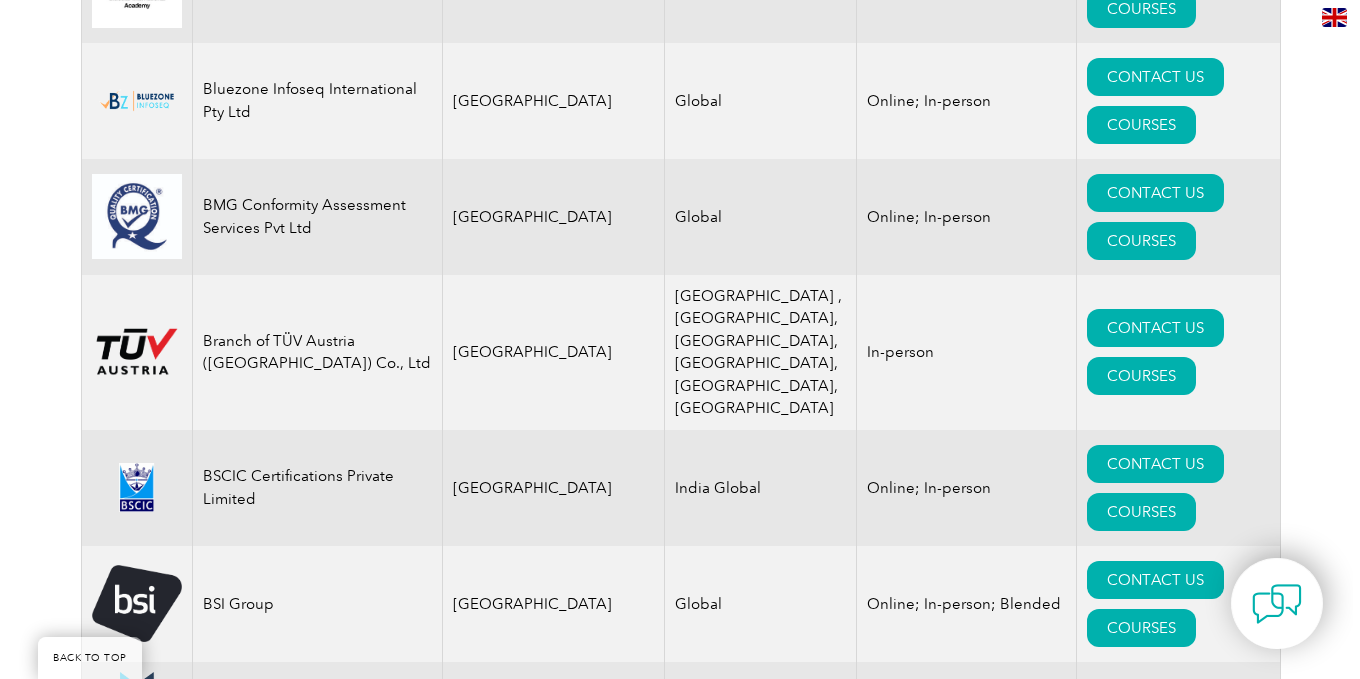 scroll, scrollTop: 4681, scrollLeft: 0, axis: vertical 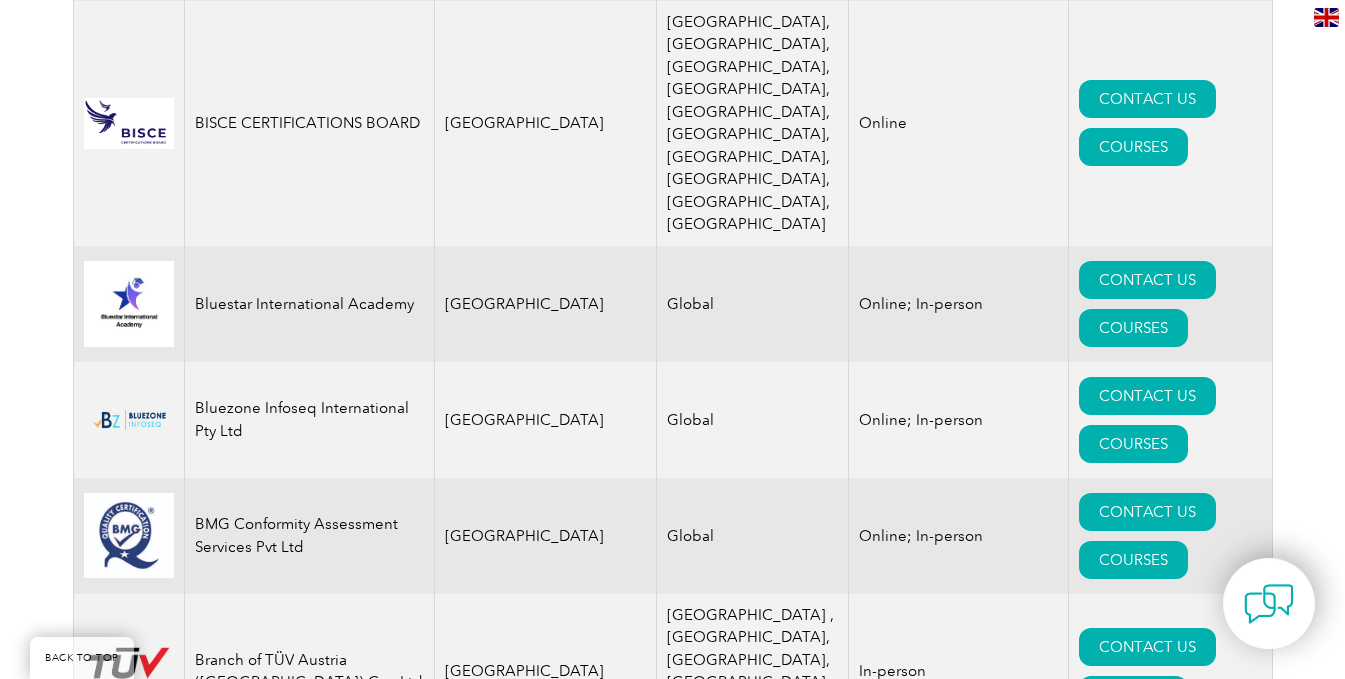 click on "COURSES" at bounding box center (1133, 1653) 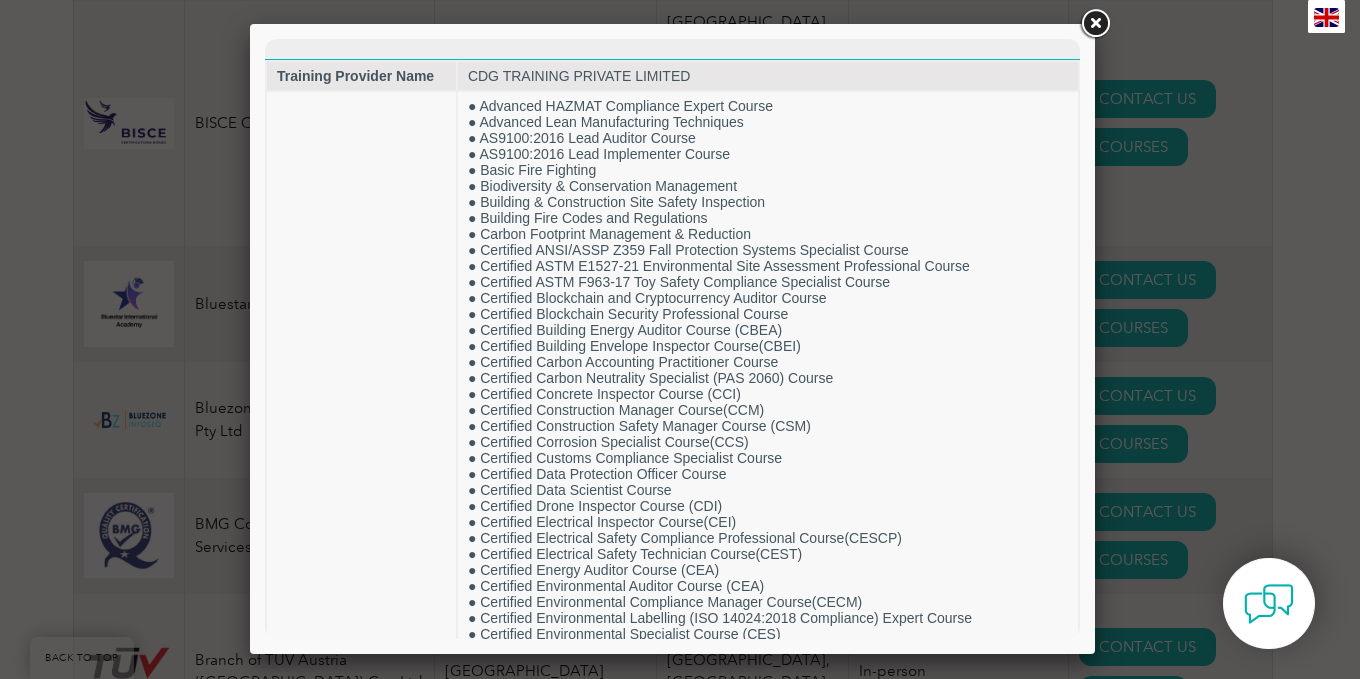 scroll, scrollTop: 0, scrollLeft: 0, axis: both 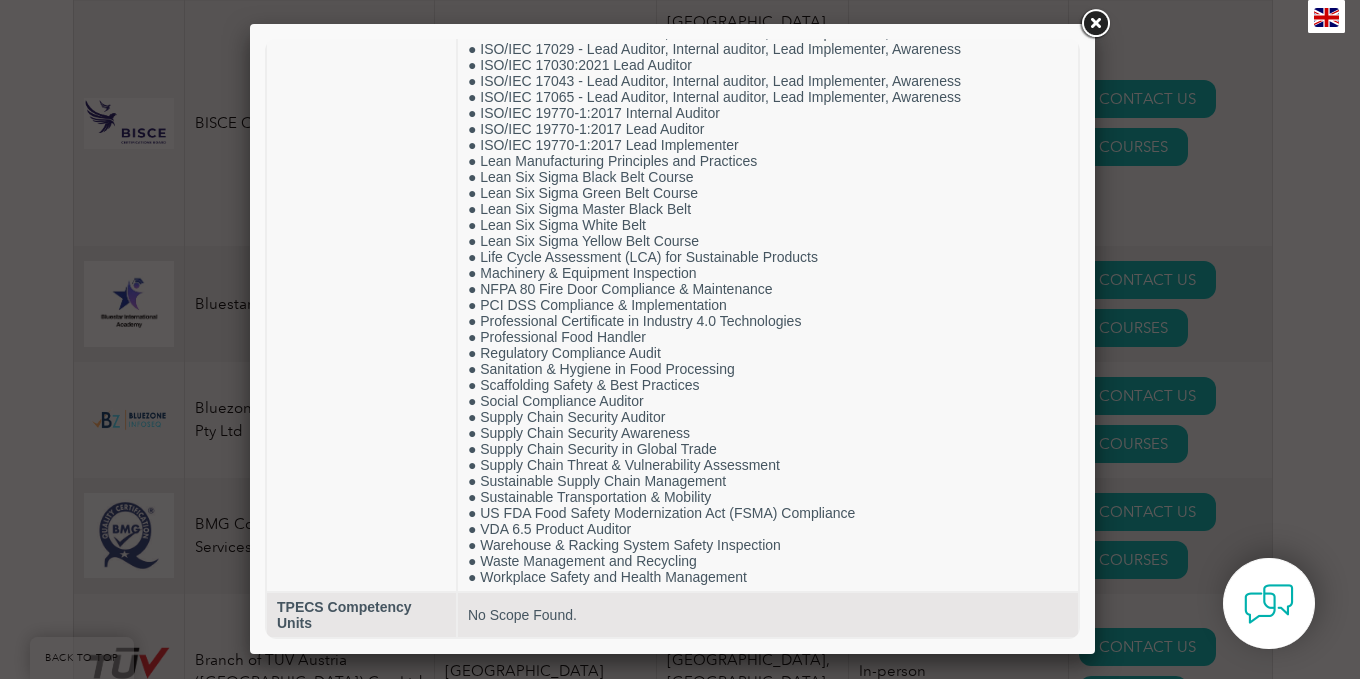 drag, startPoint x: 1074, startPoint y: 429, endPoint x: 1357, endPoint y: 646, distance: 356.62024 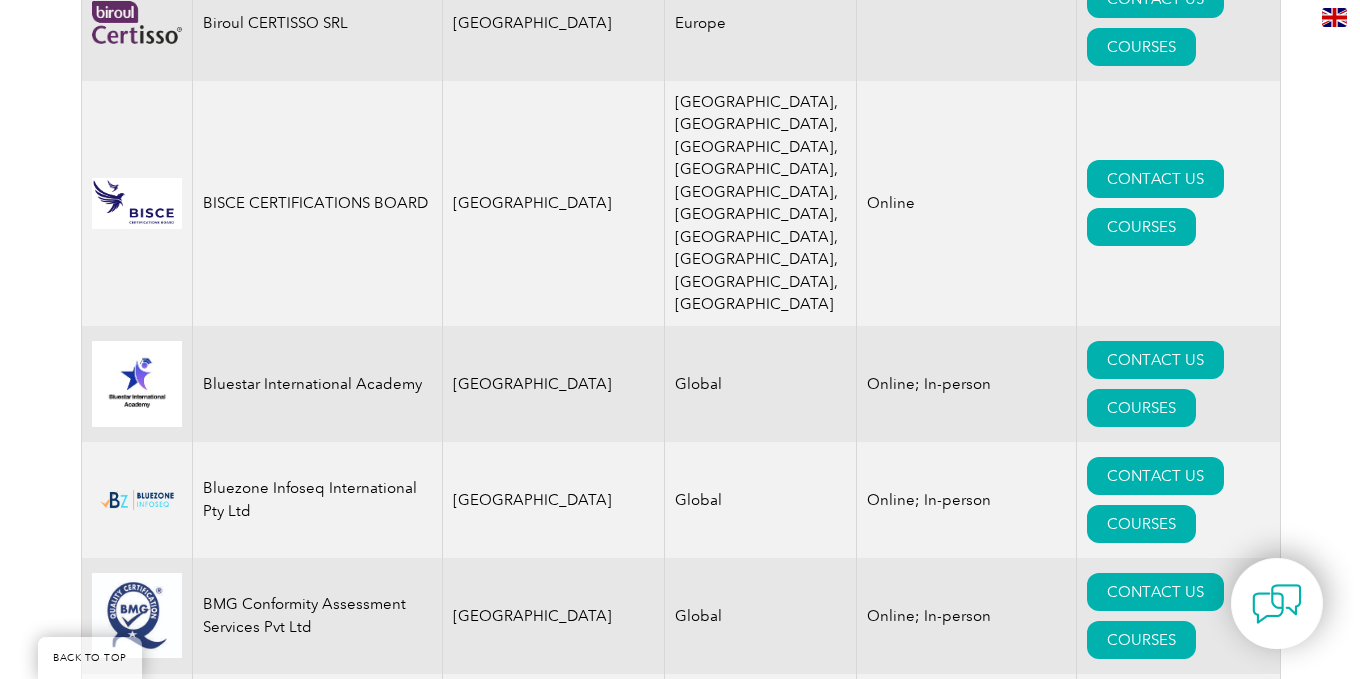 scroll, scrollTop: 4561, scrollLeft: 0, axis: vertical 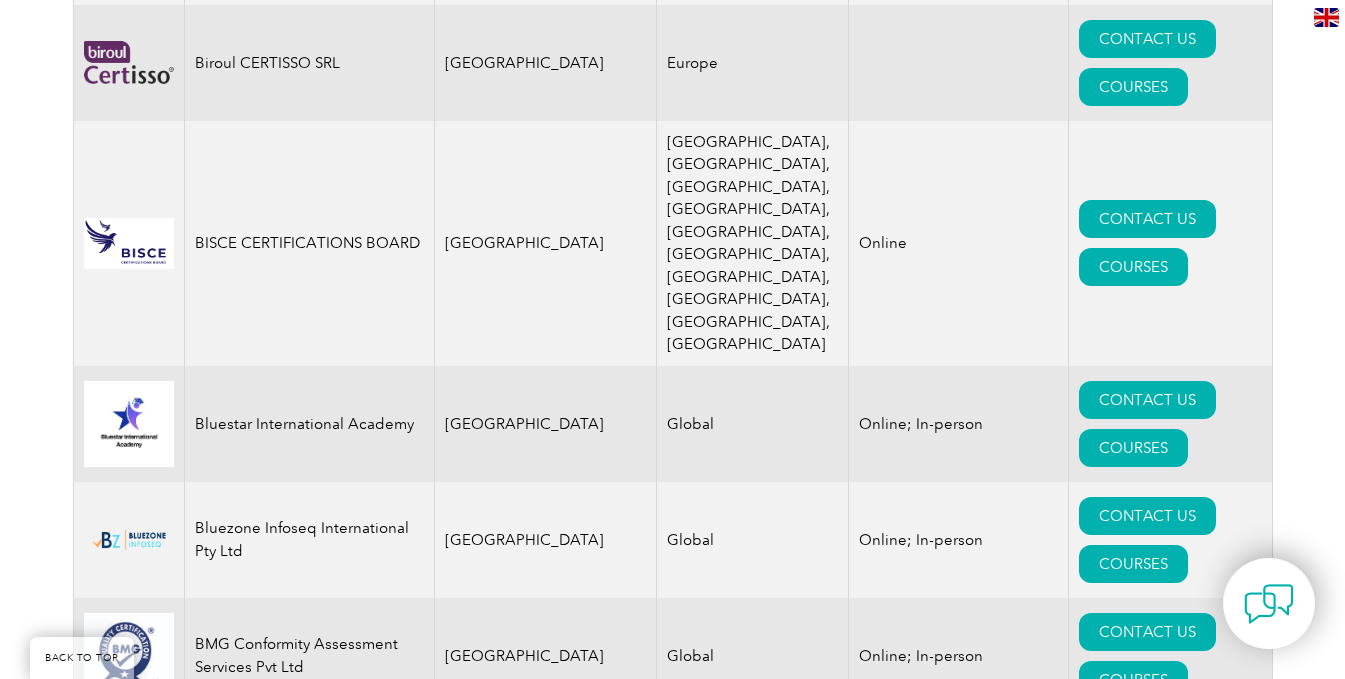 click on "COURSES" at bounding box center [1133, 1657] 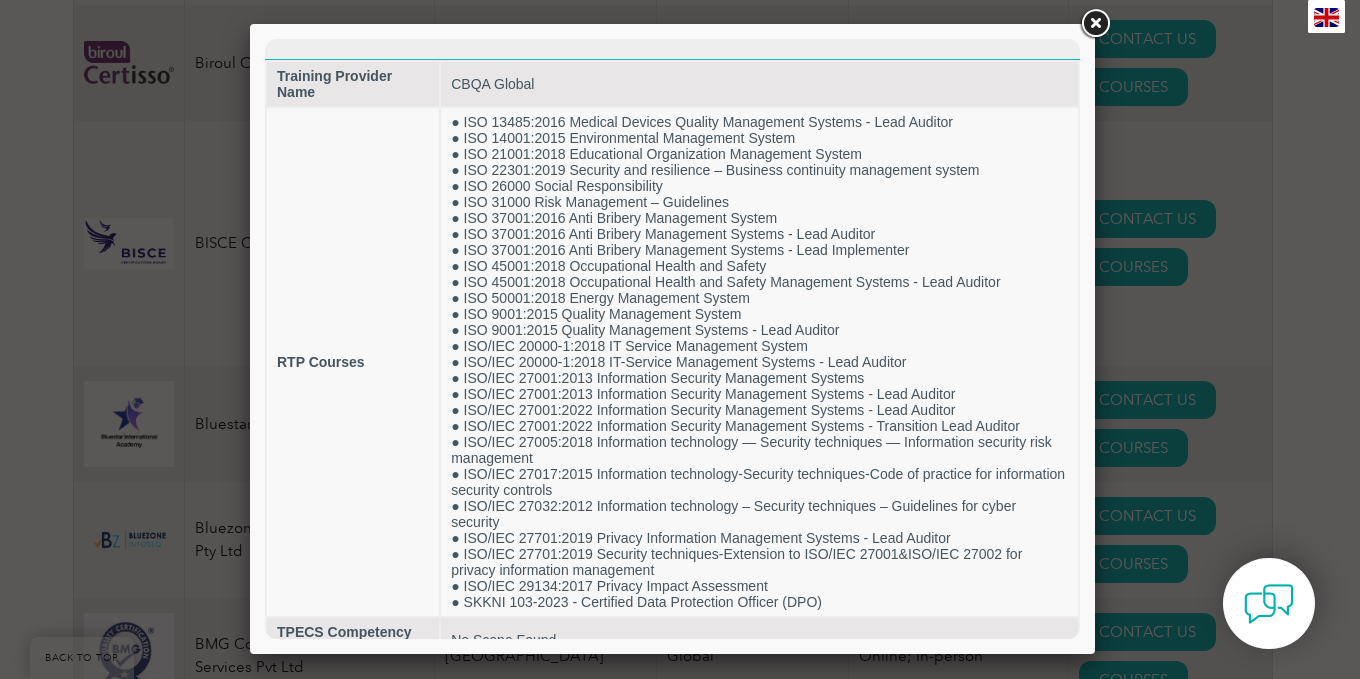 scroll, scrollTop: 0, scrollLeft: 0, axis: both 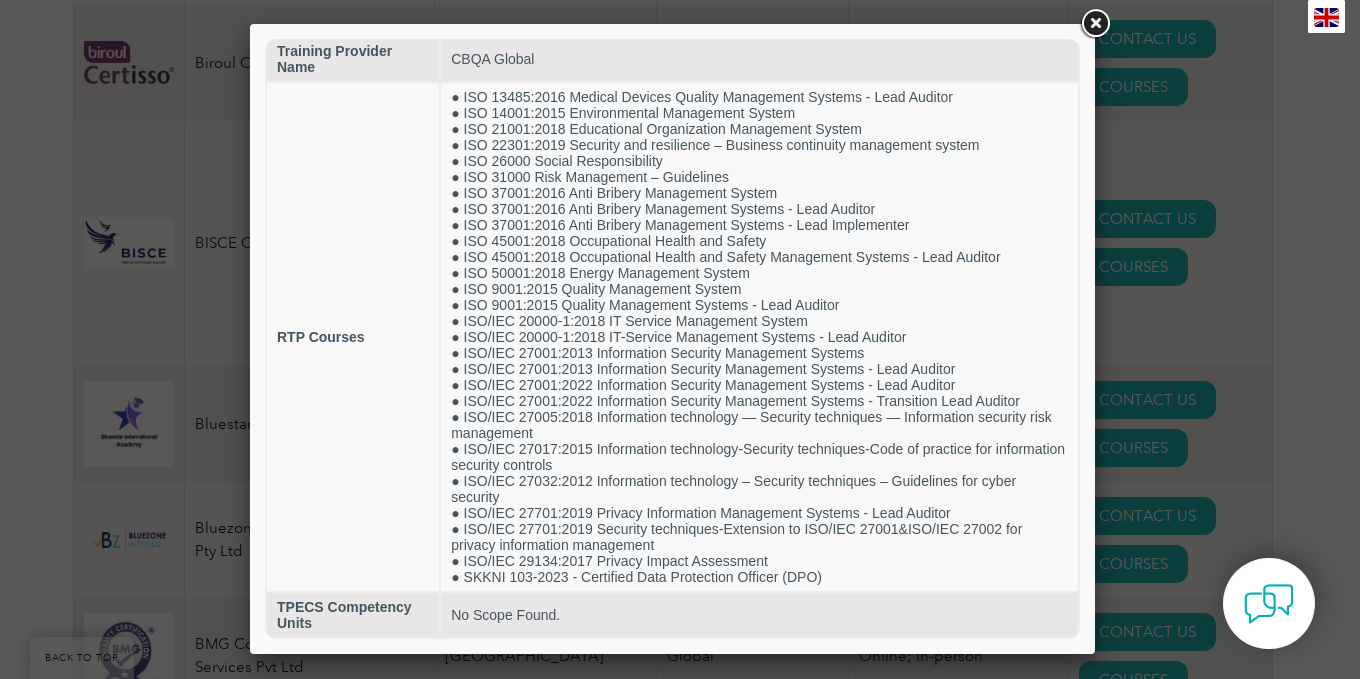 click at bounding box center [1095, 24] 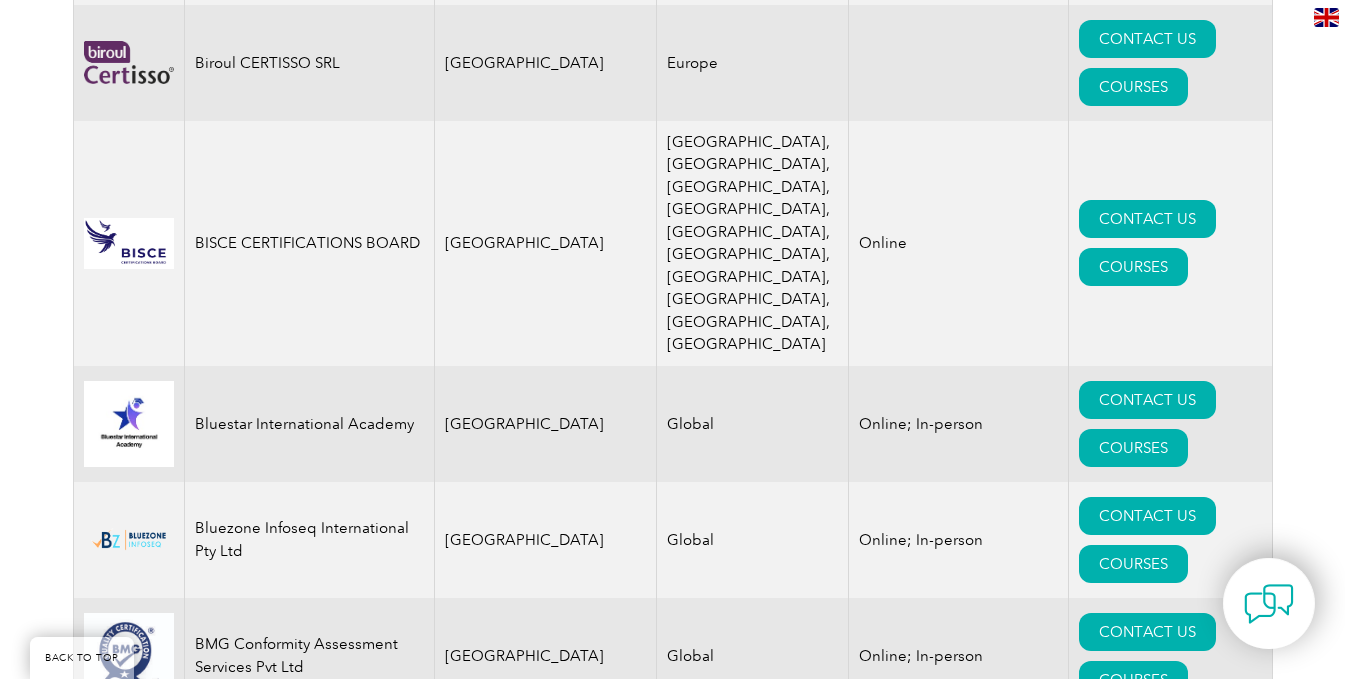 scroll, scrollTop: 534, scrollLeft: 0, axis: vertical 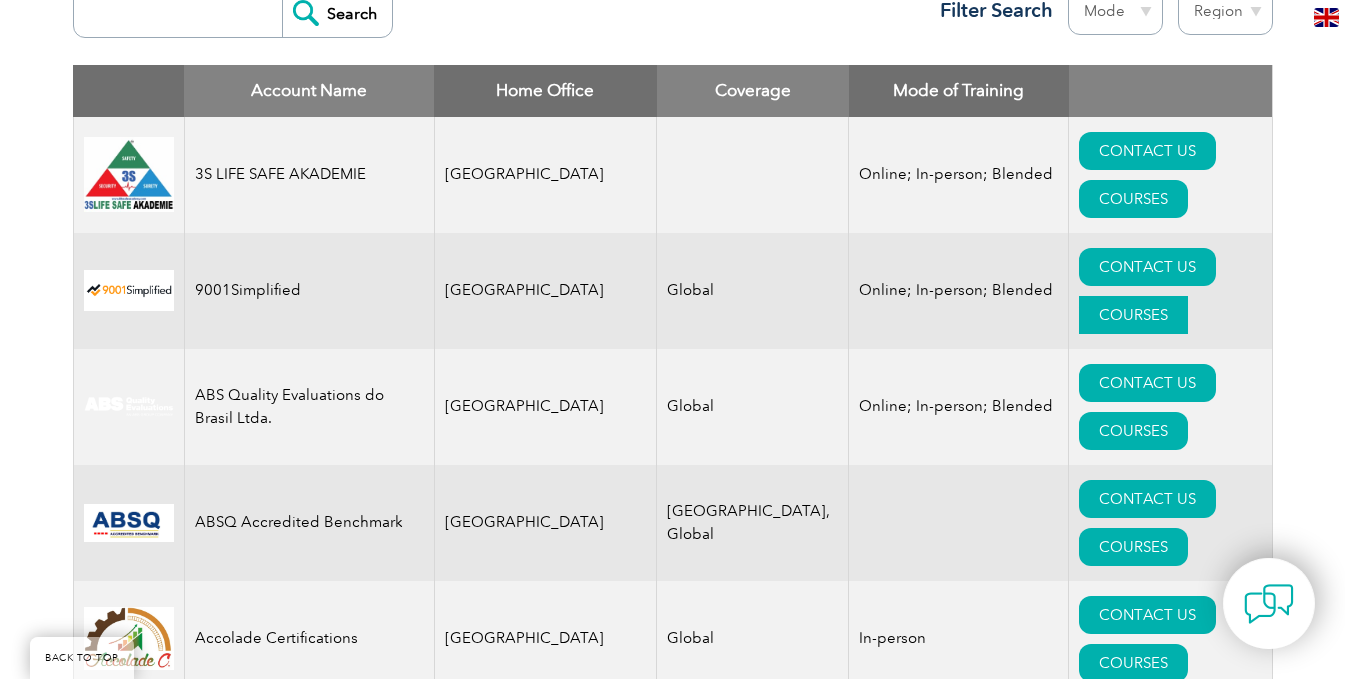 click on "COURSES" at bounding box center [1133, 315] 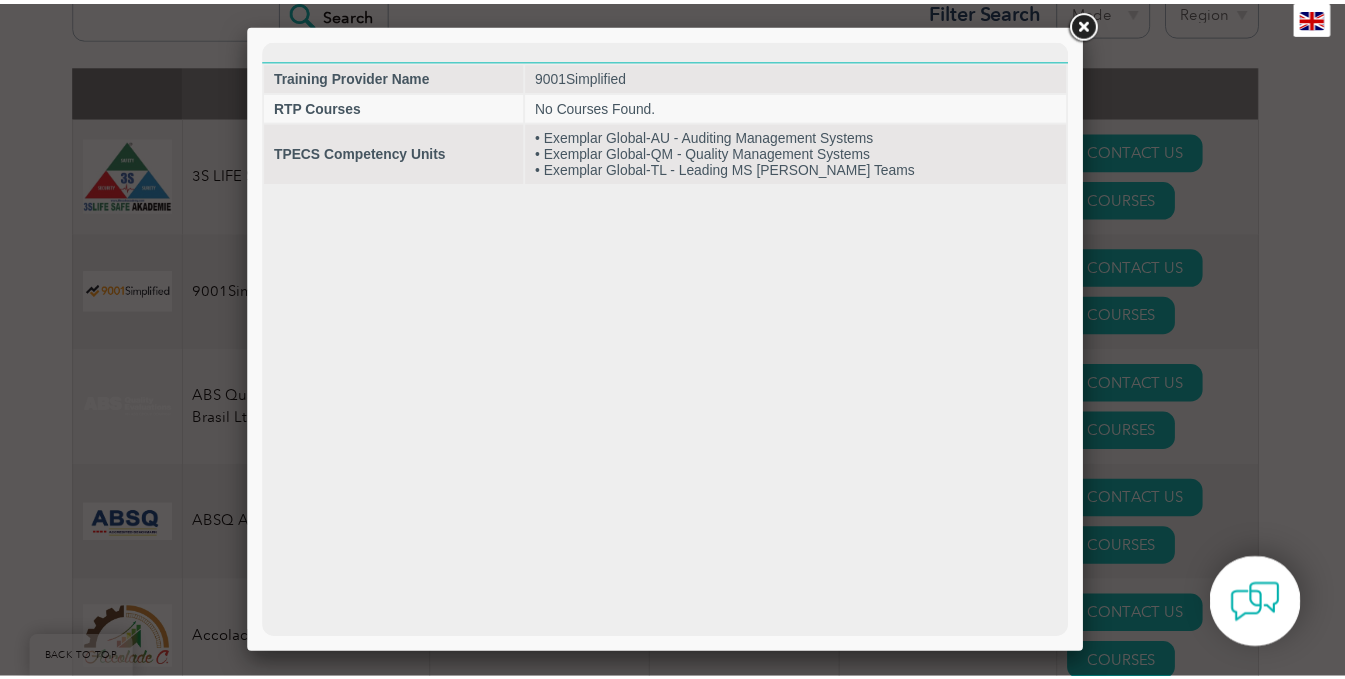 scroll, scrollTop: 0, scrollLeft: 0, axis: both 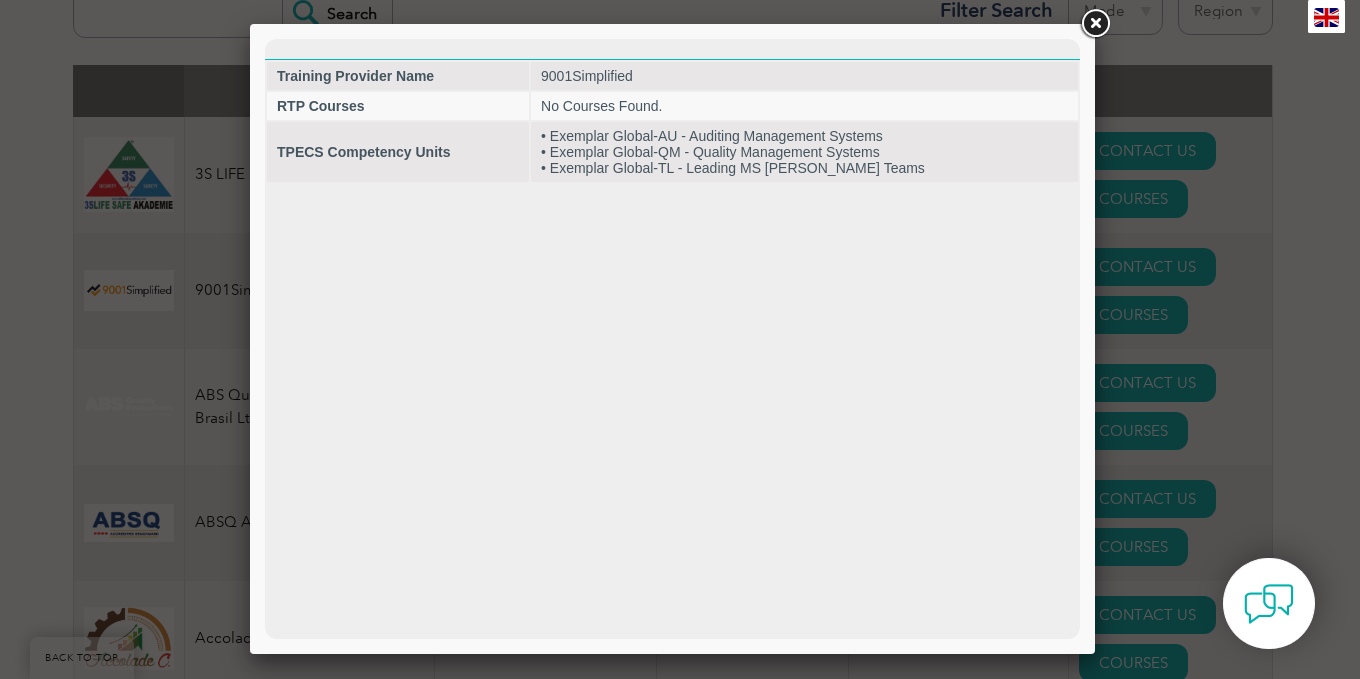 click at bounding box center [680, 339] 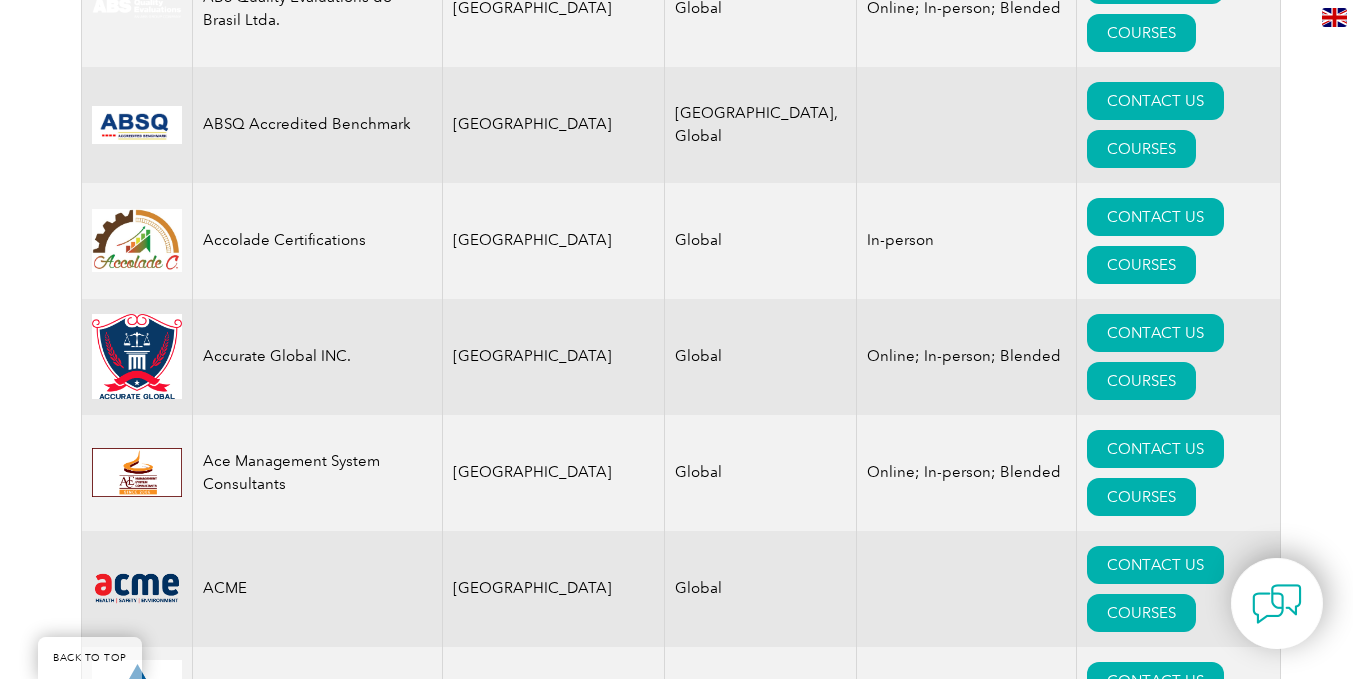 scroll, scrollTop: 1770, scrollLeft: 0, axis: vertical 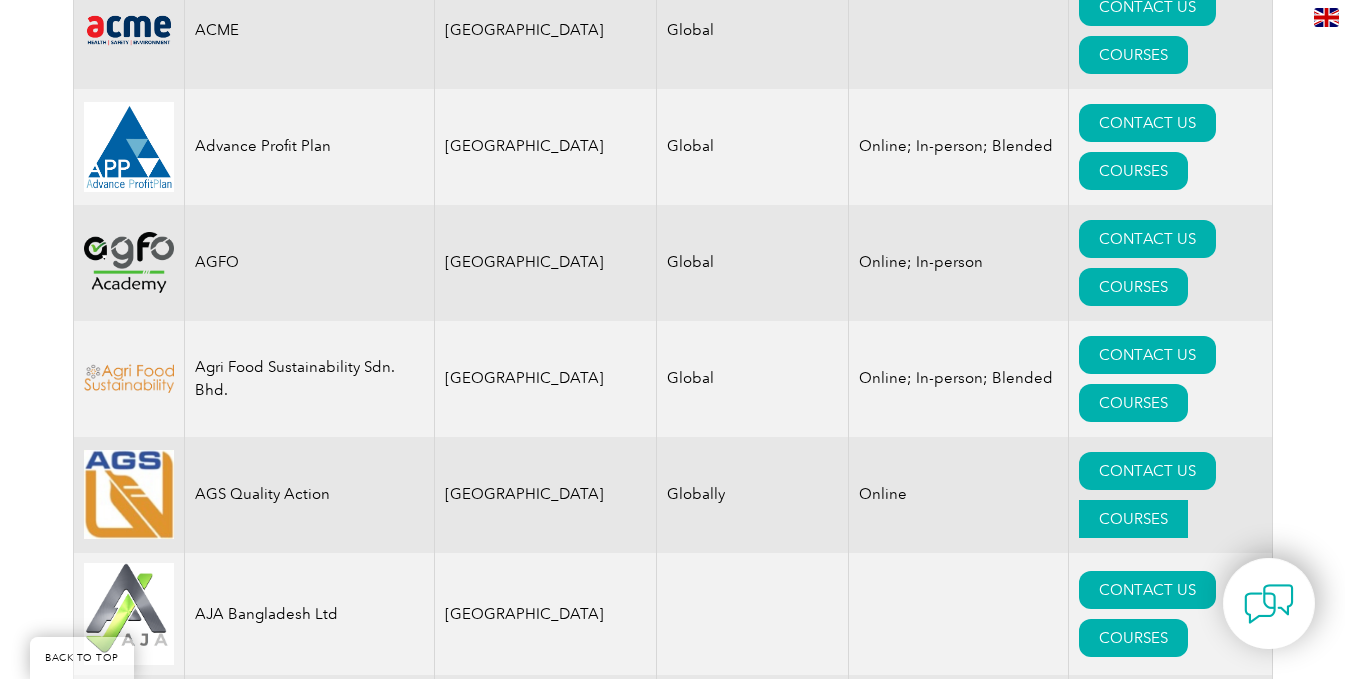 click on "COURSES" at bounding box center [1133, 519] 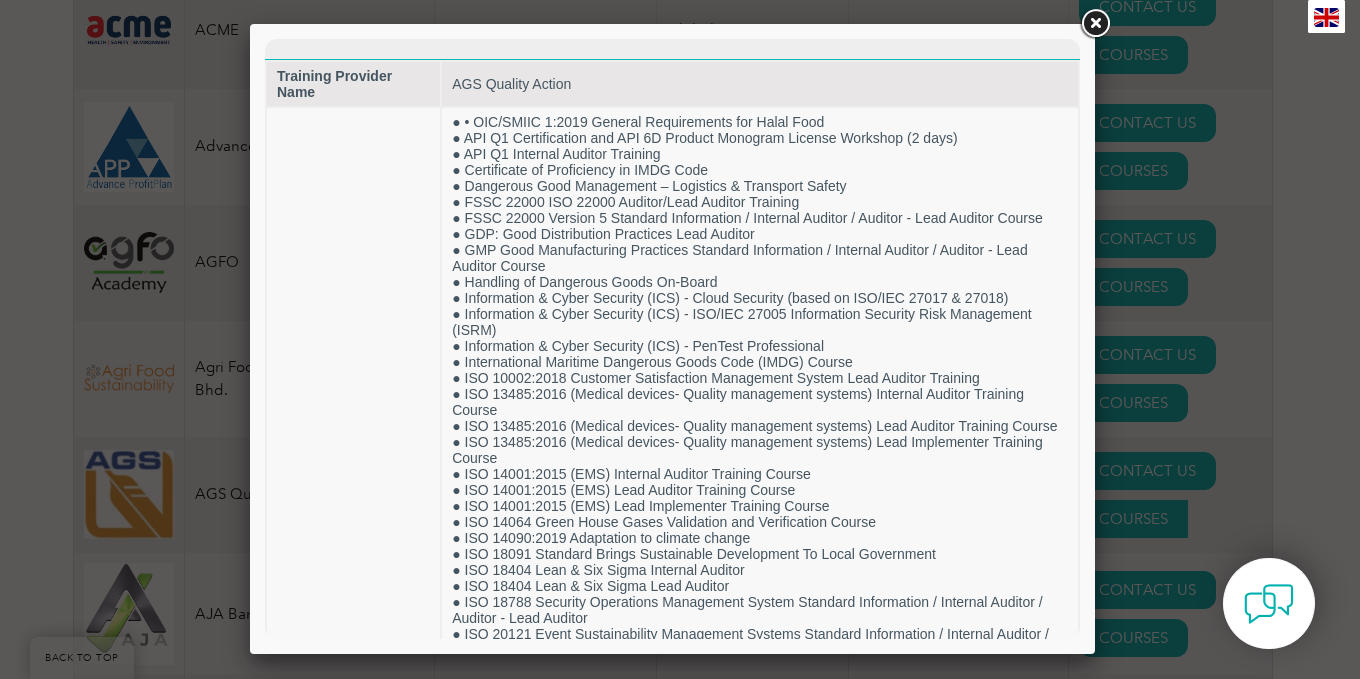 scroll, scrollTop: 0, scrollLeft: 0, axis: both 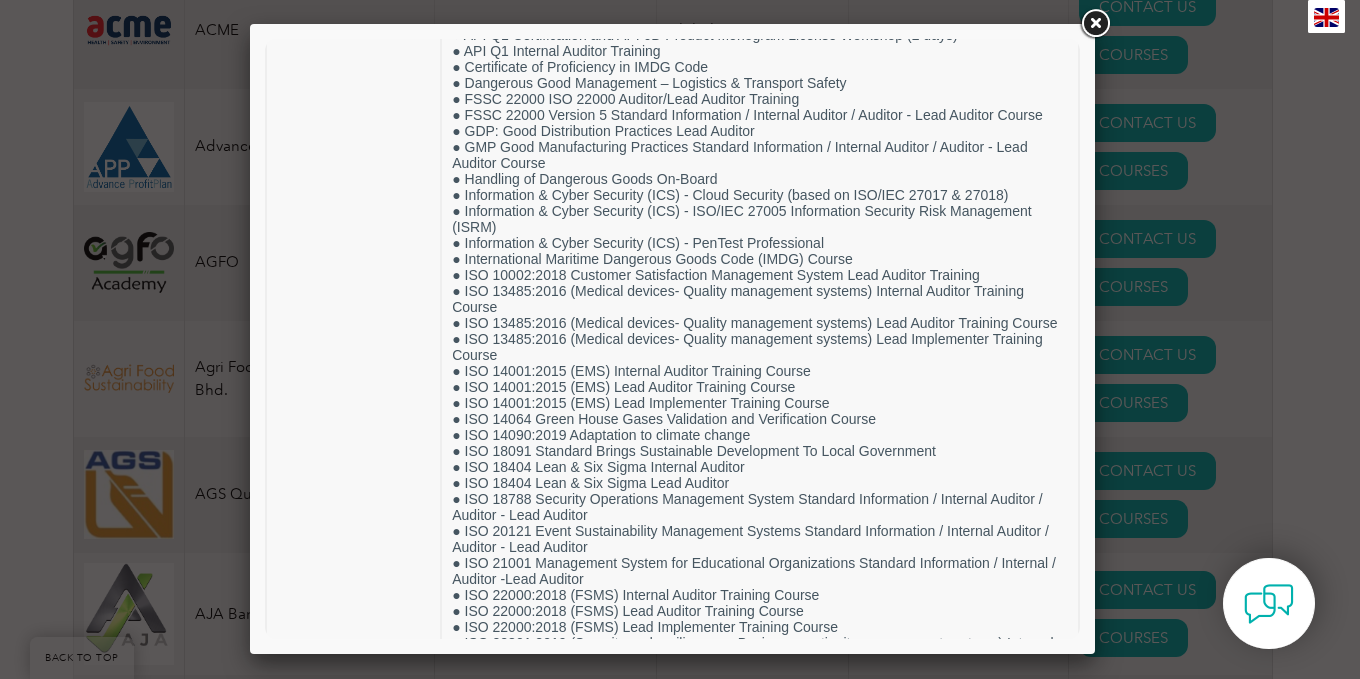 drag, startPoint x: 1073, startPoint y: 360, endPoint x: 1352, endPoint y: 182, distance: 330.94562 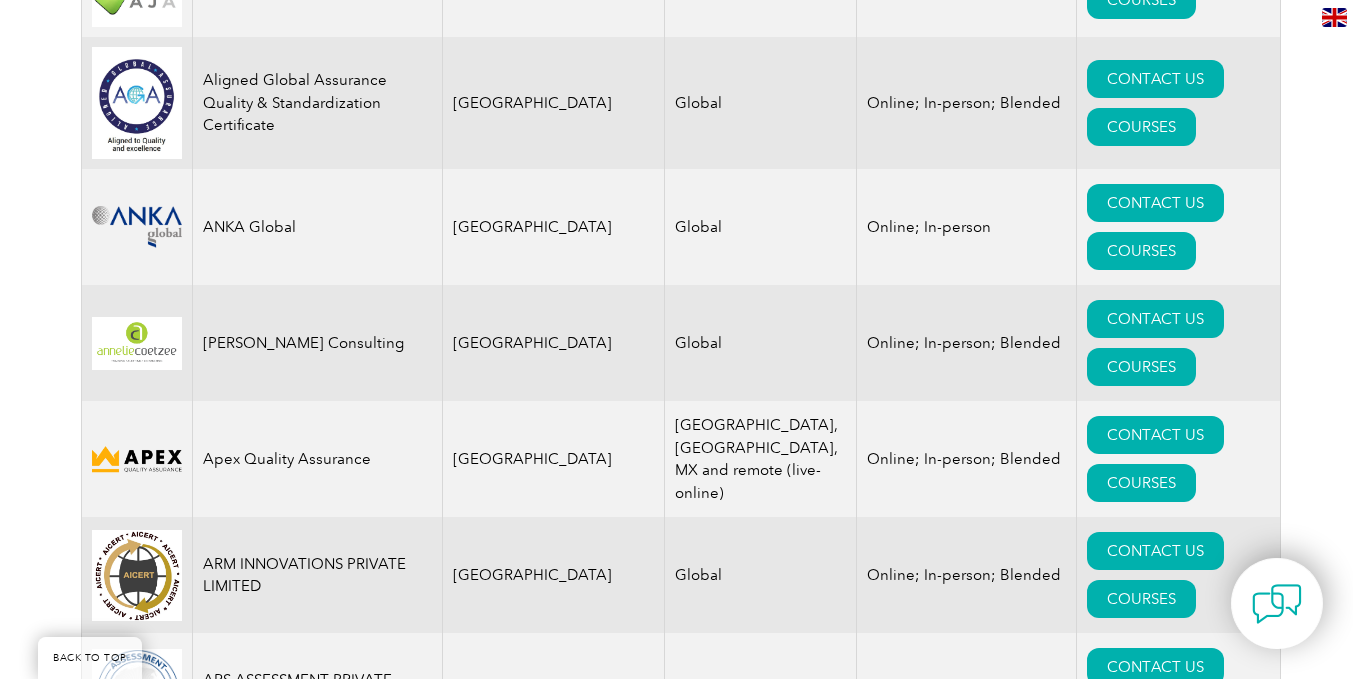 scroll, scrollTop: 2488, scrollLeft: 0, axis: vertical 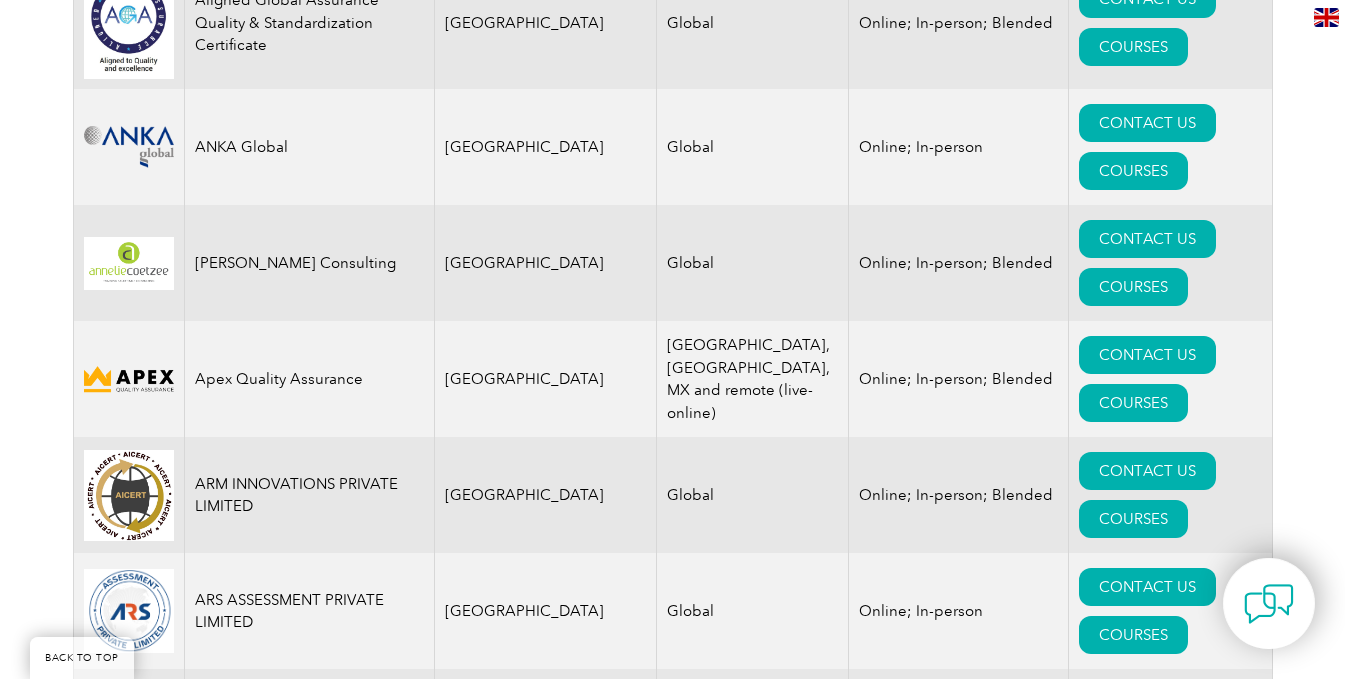 click on "COURSES" at bounding box center (1133, 1232) 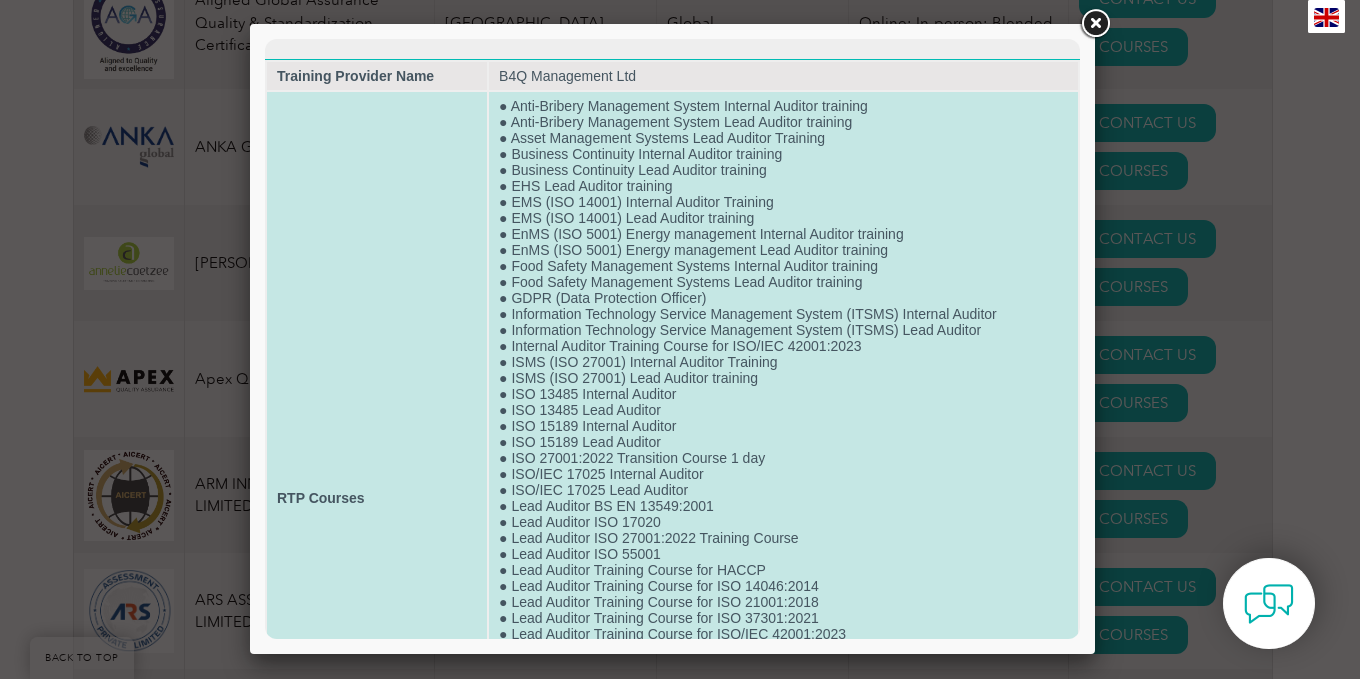 scroll, scrollTop: 0, scrollLeft: 0, axis: both 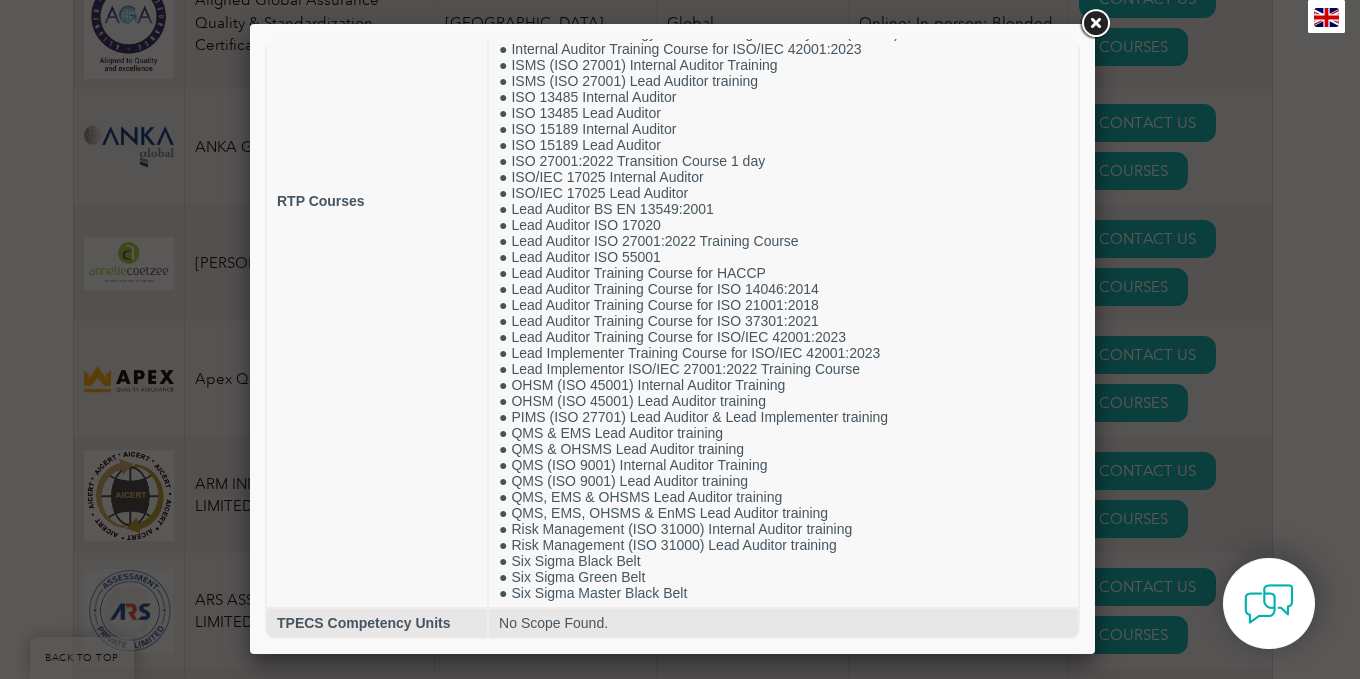click at bounding box center [680, 339] 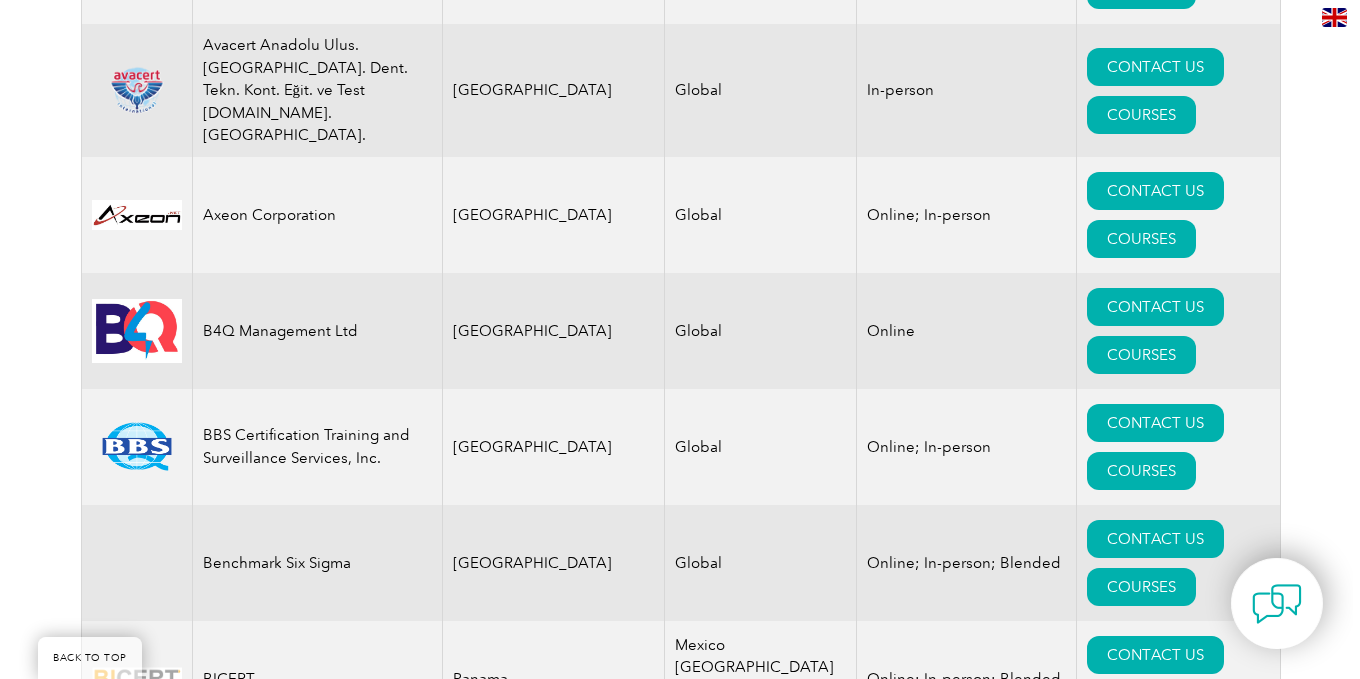 scroll, scrollTop: 3405, scrollLeft: 0, axis: vertical 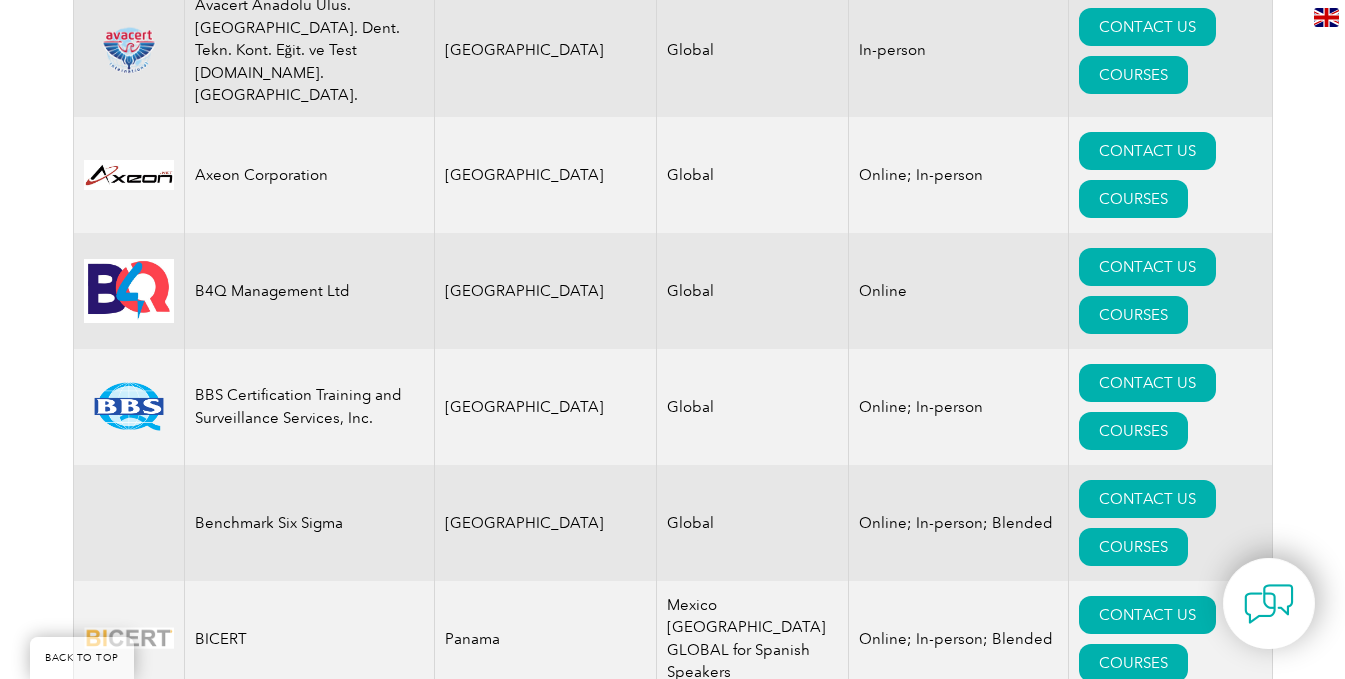 click on "COURSES" at bounding box center (1133, 1423) 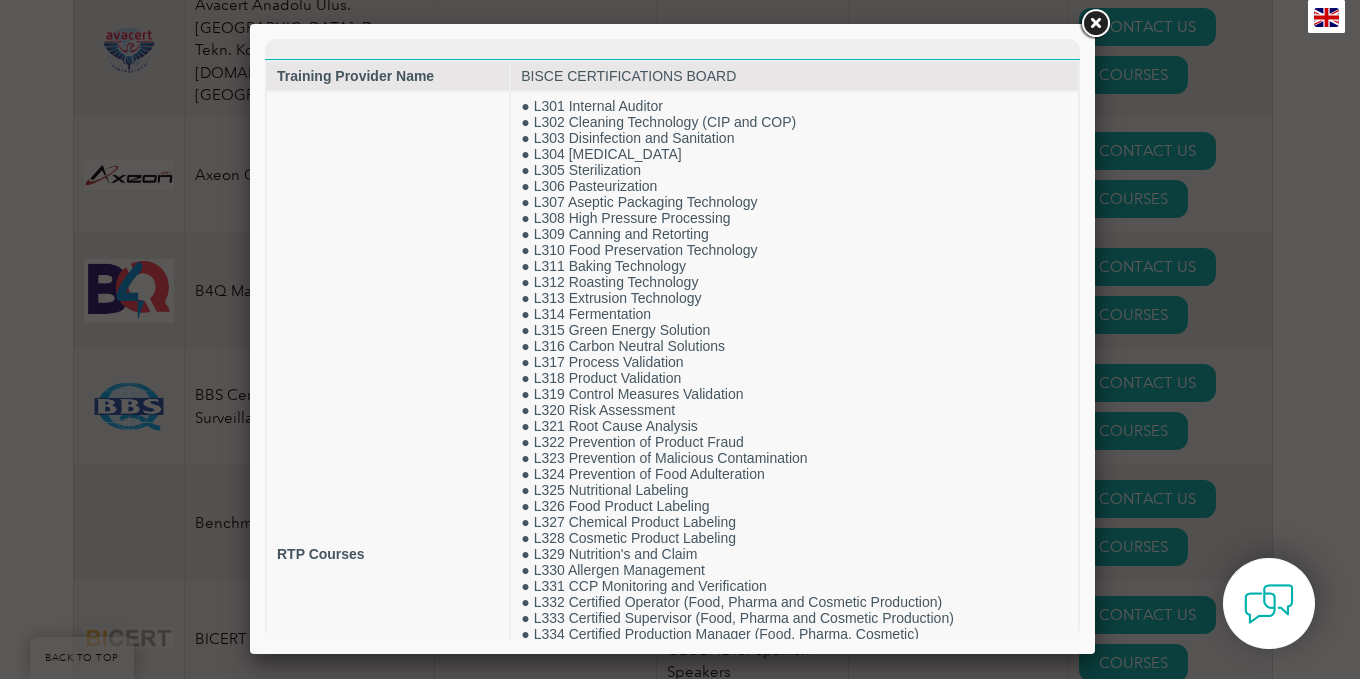 scroll, scrollTop: 0, scrollLeft: 0, axis: both 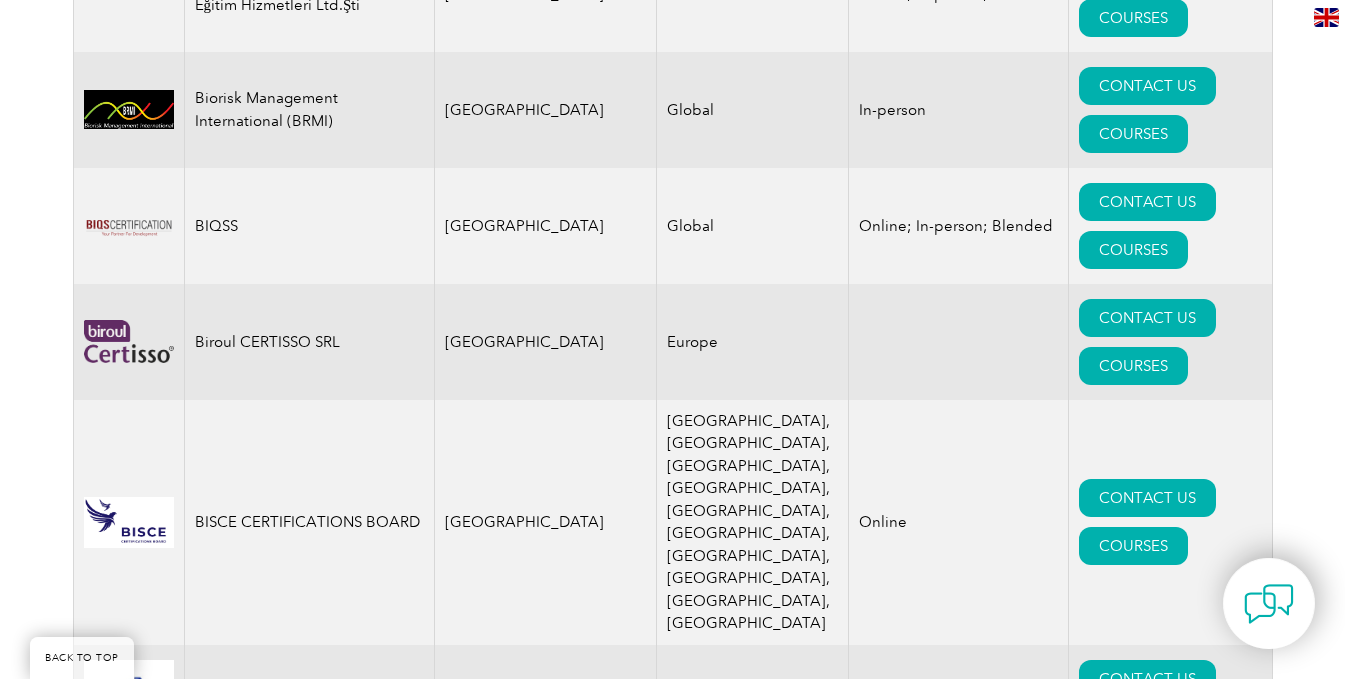 click on "COURSES" at bounding box center (1133, 1467) 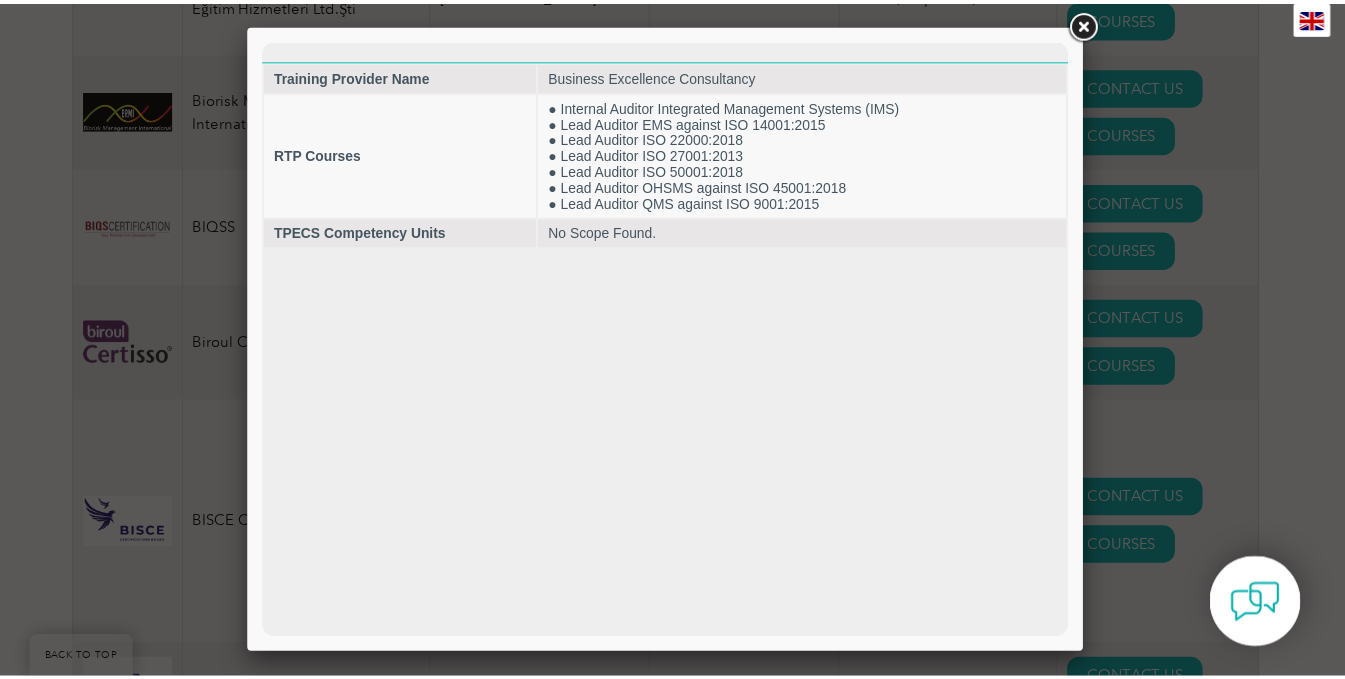 scroll, scrollTop: 0, scrollLeft: 0, axis: both 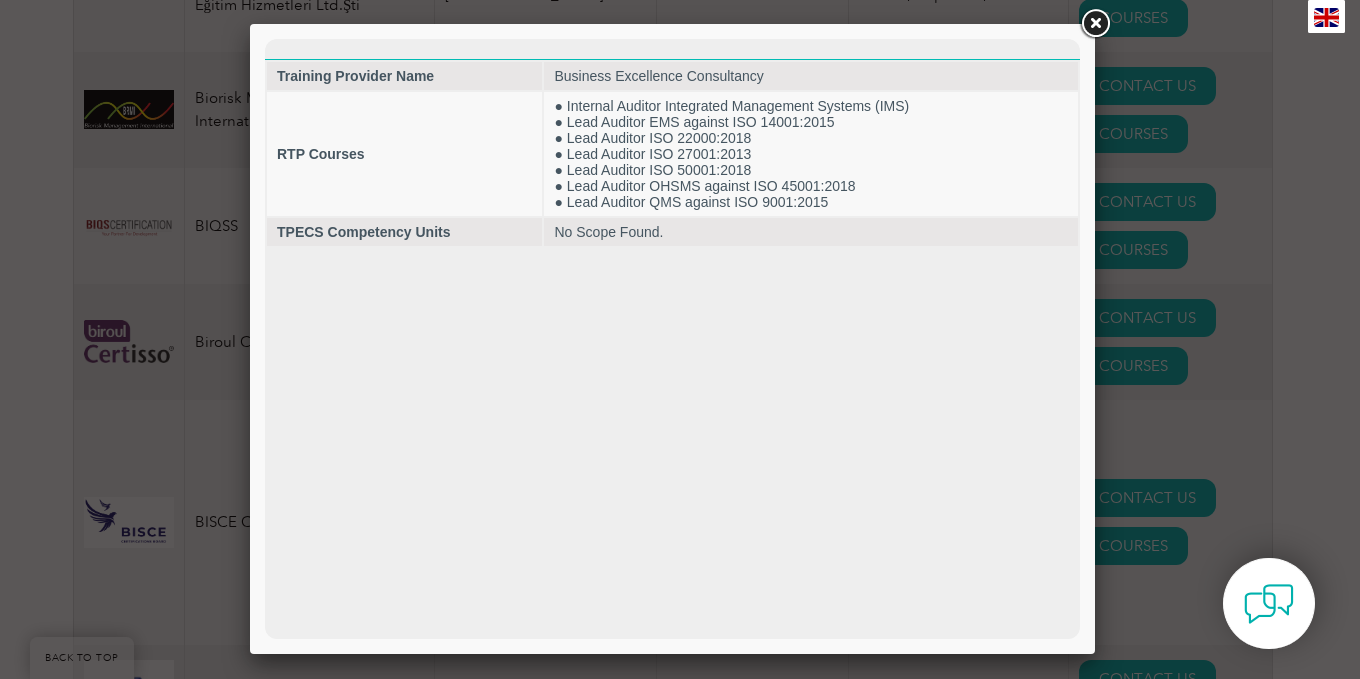 click at bounding box center [1095, 24] 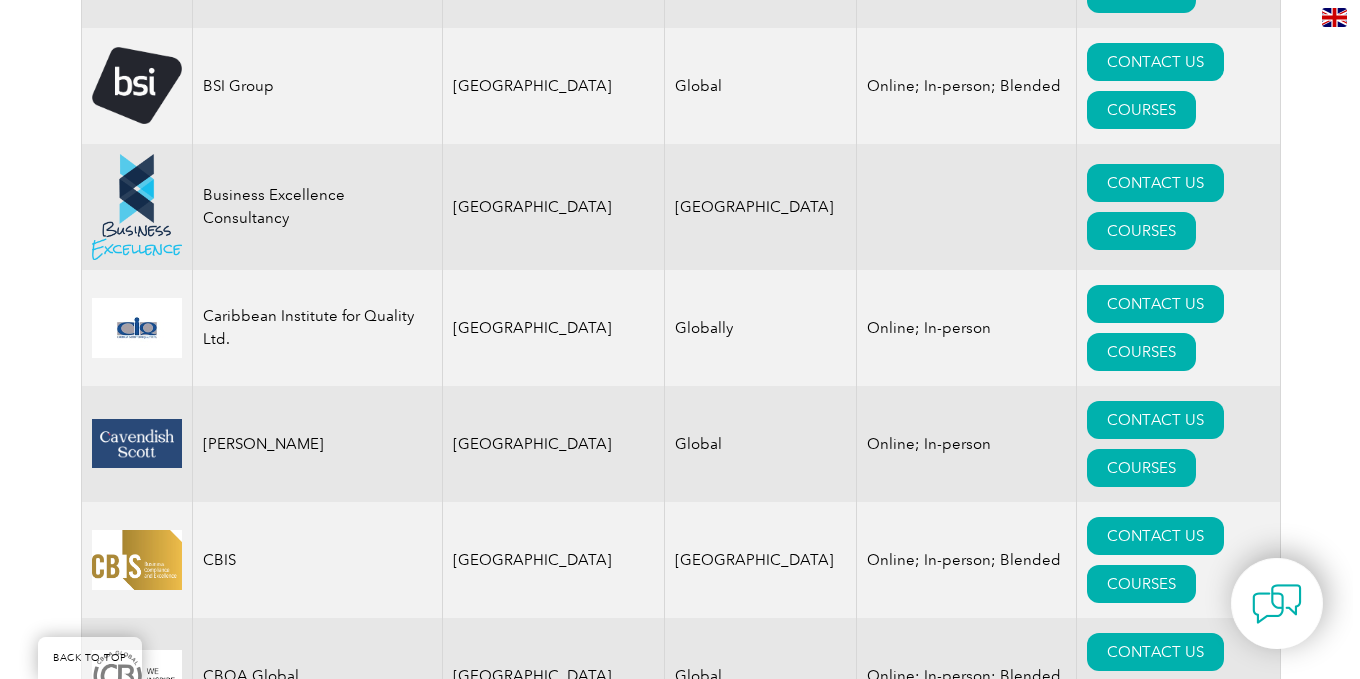 scroll, scrollTop: 5598, scrollLeft: 0, axis: vertical 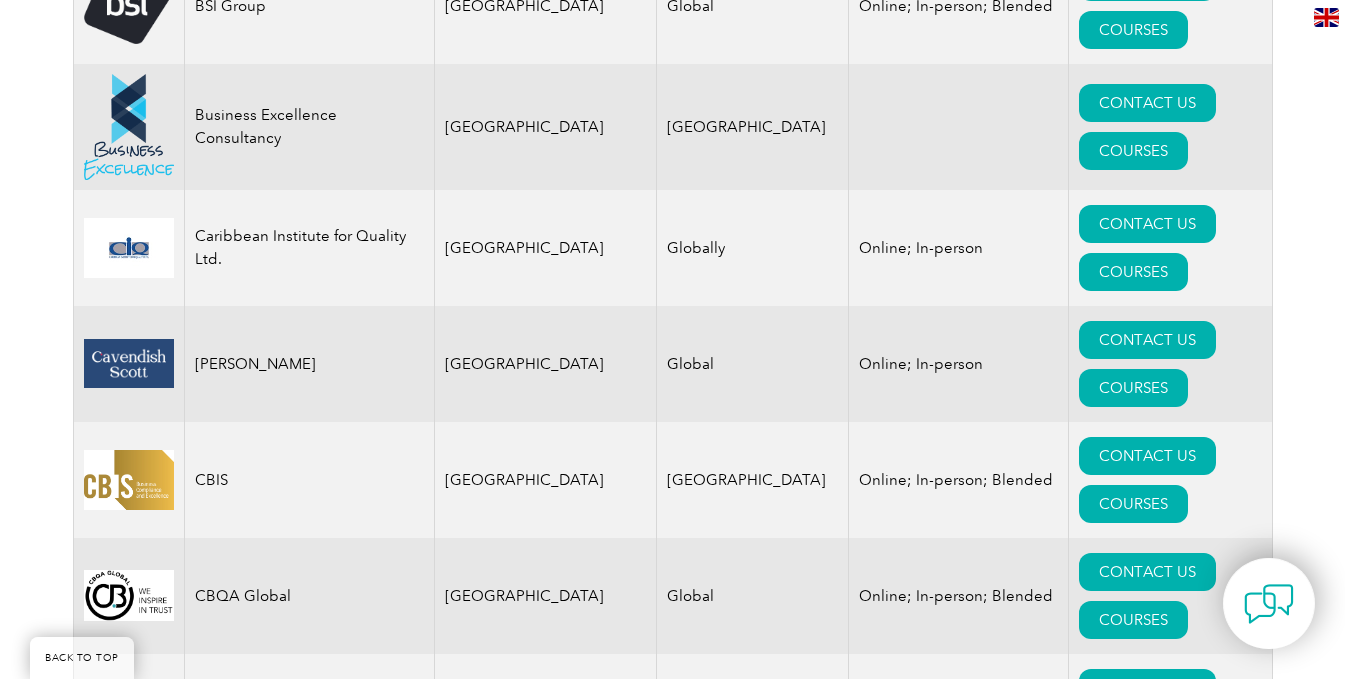 click on "COURSES" at bounding box center [1133, 2028] 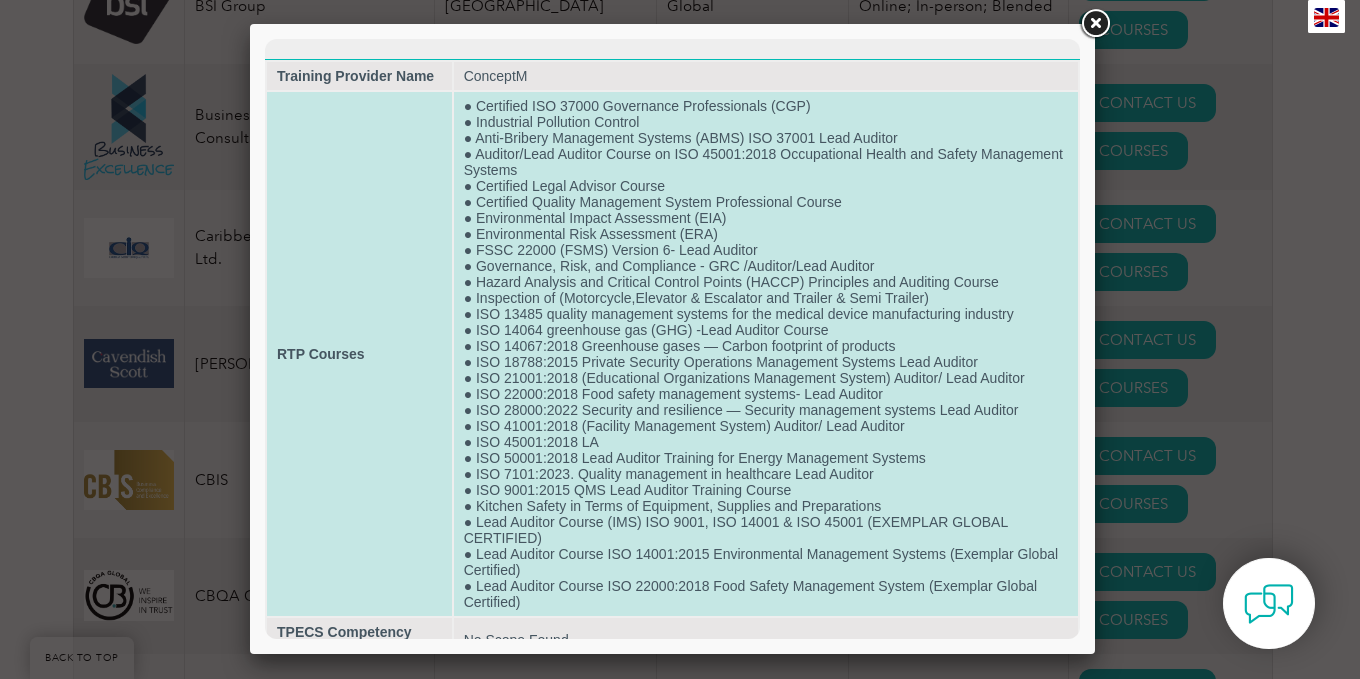 scroll, scrollTop: 0, scrollLeft: 0, axis: both 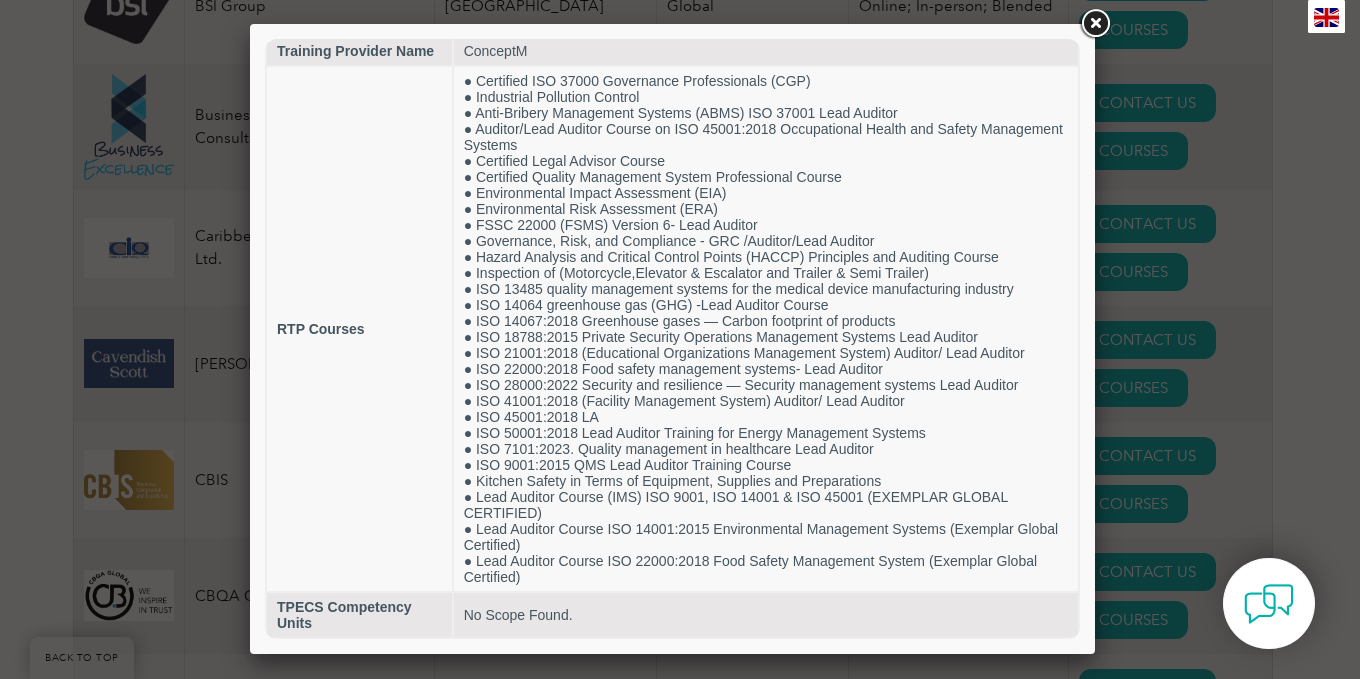 click at bounding box center [1095, 24] 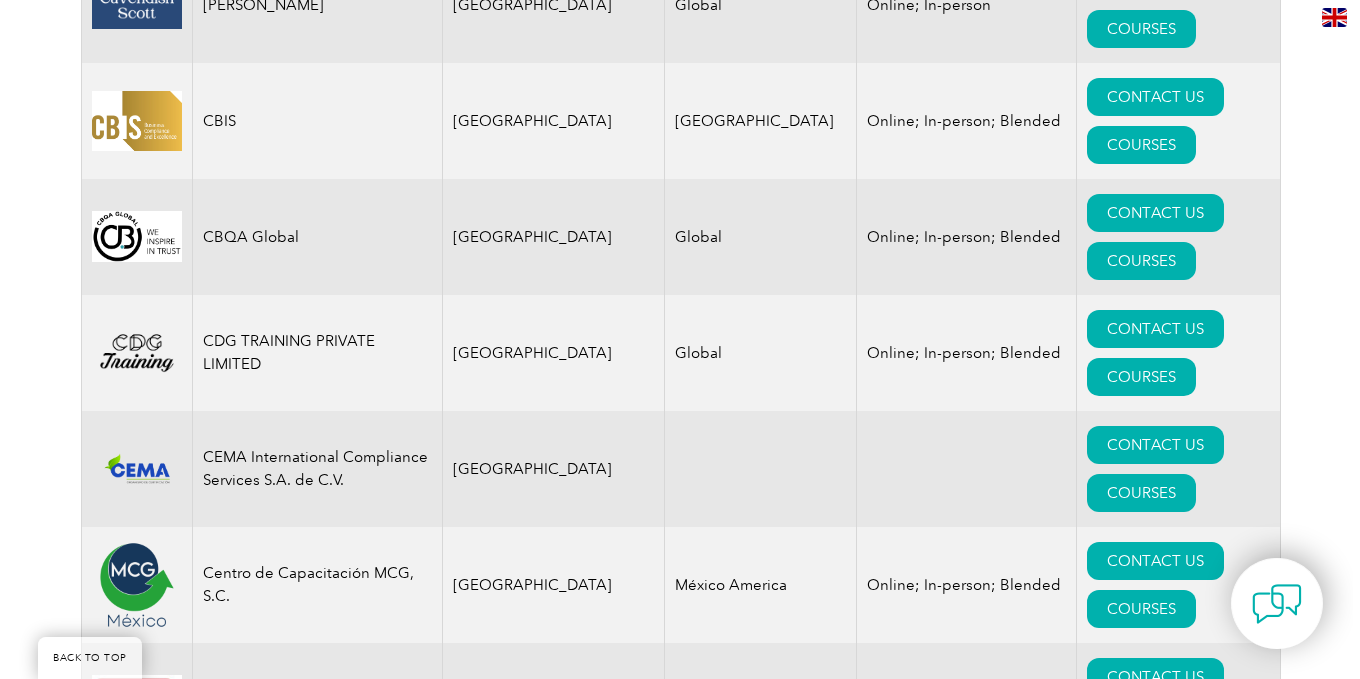 scroll, scrollTop: 5917, scrollLeft: 0, axis: vertical 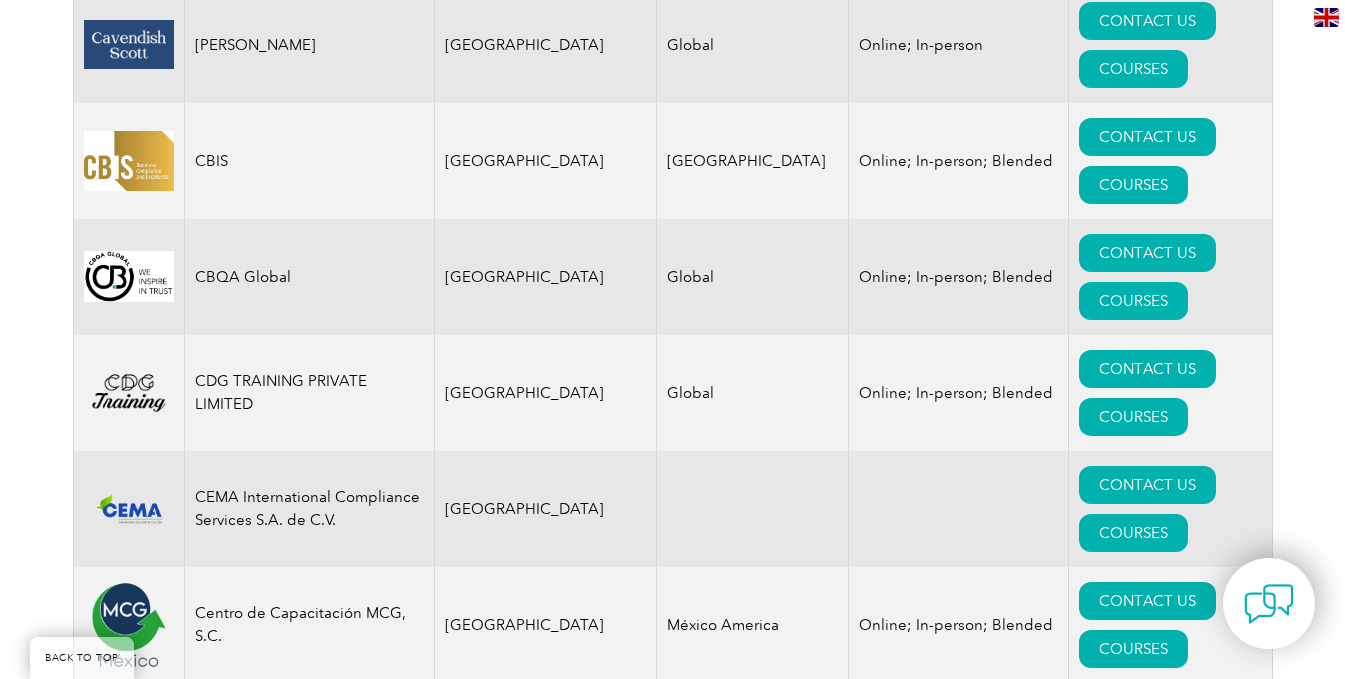 click on "COURSES" at bounding box center (1133, 1941) 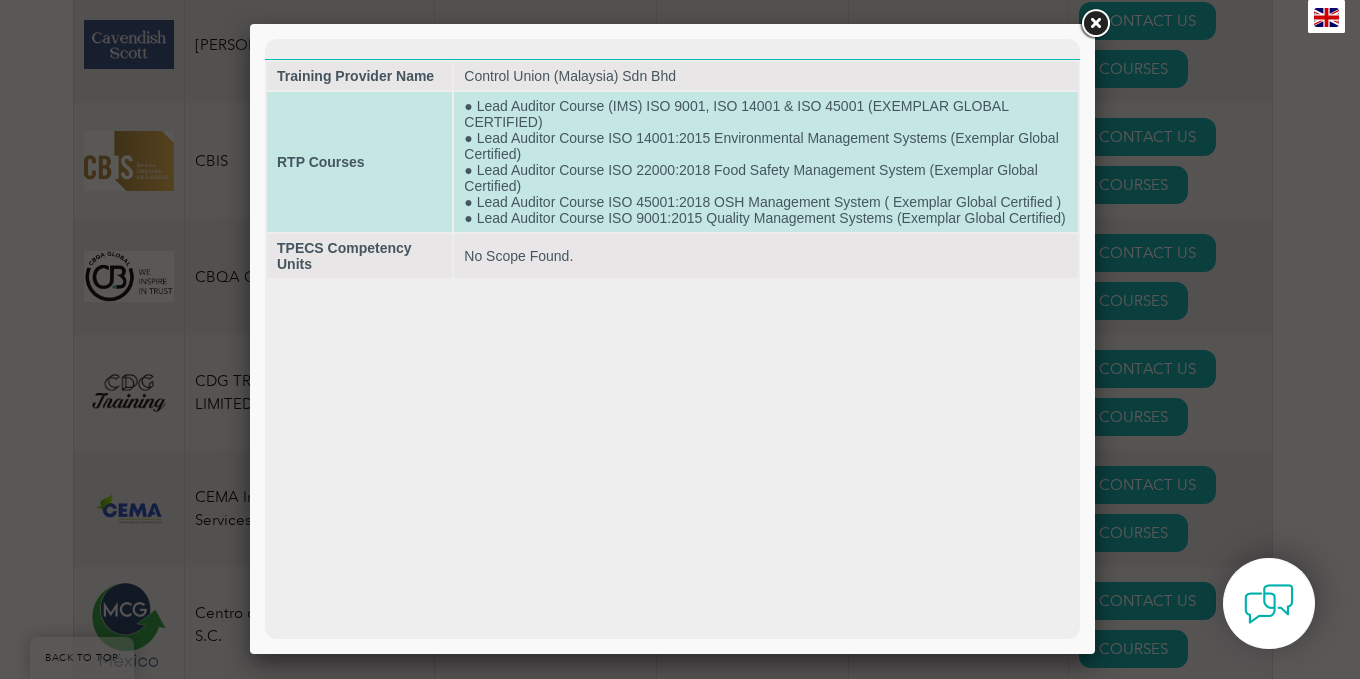 scroll, scrollTop: 0, scrollLeft: 0, axis: both 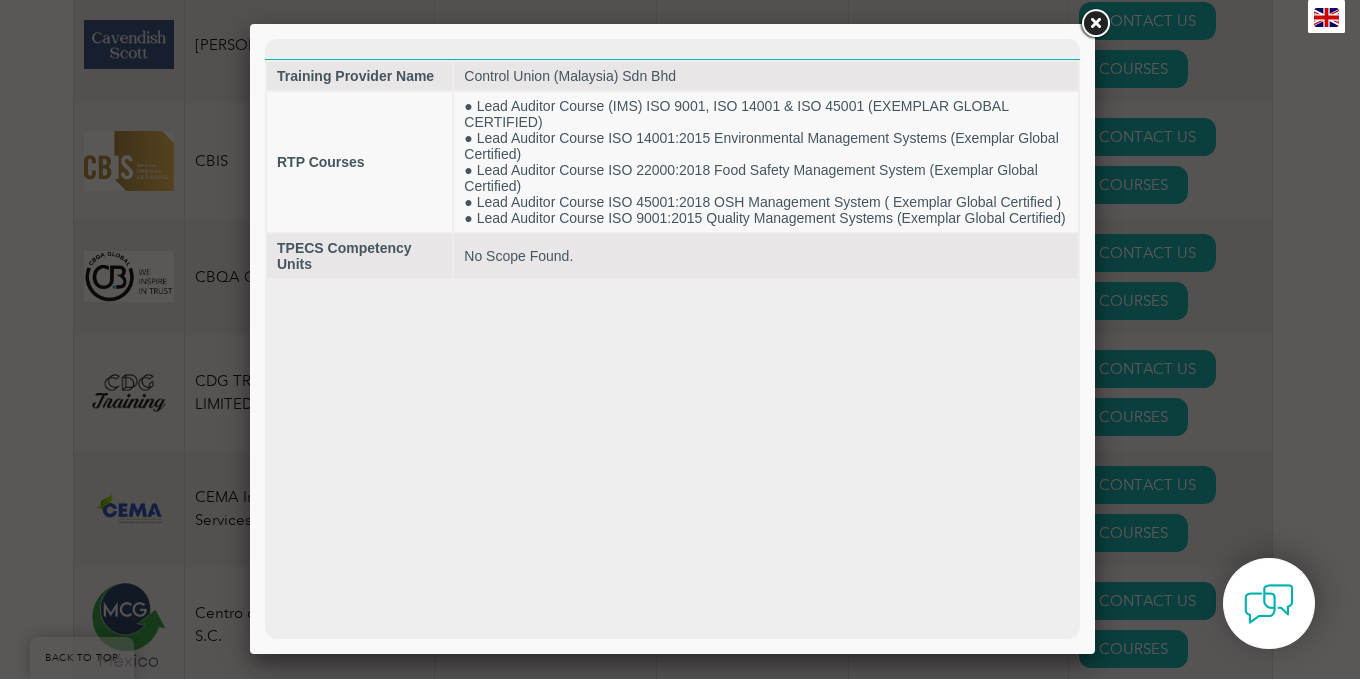 click at bounding box center (680, 339) 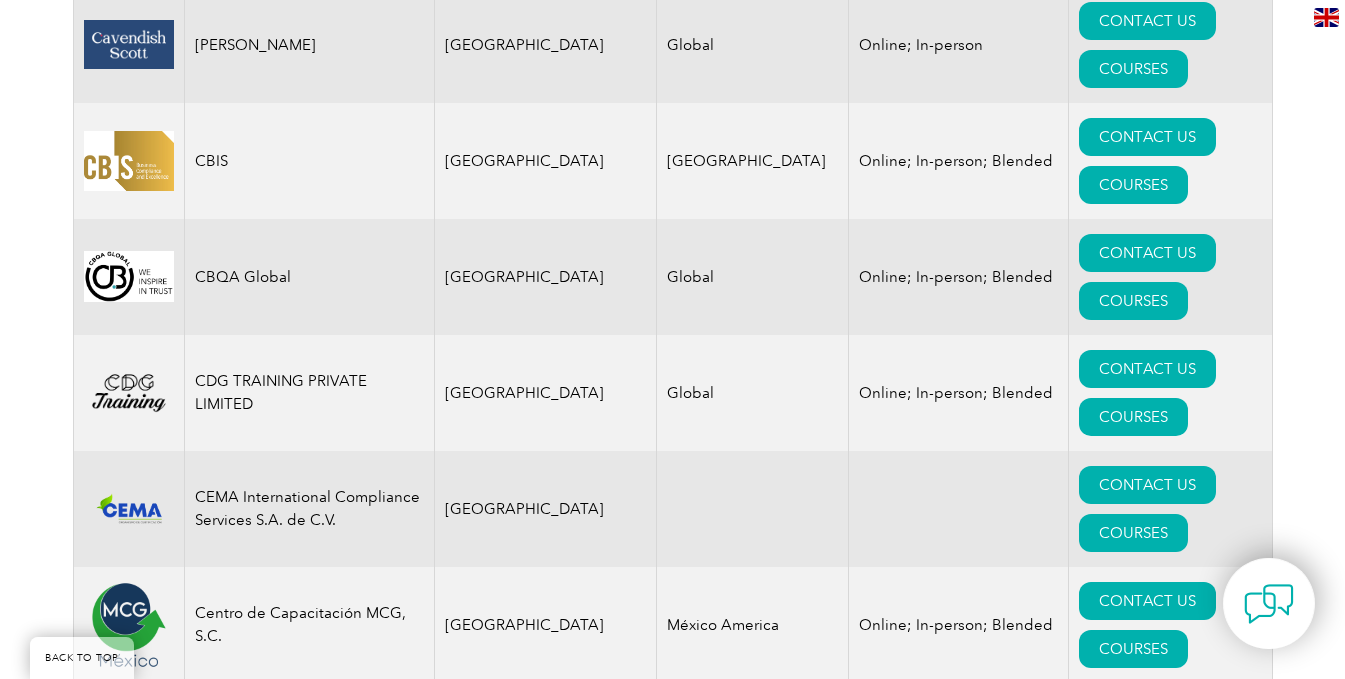 click on "COURSES" at bounding box center (1133, 2637) 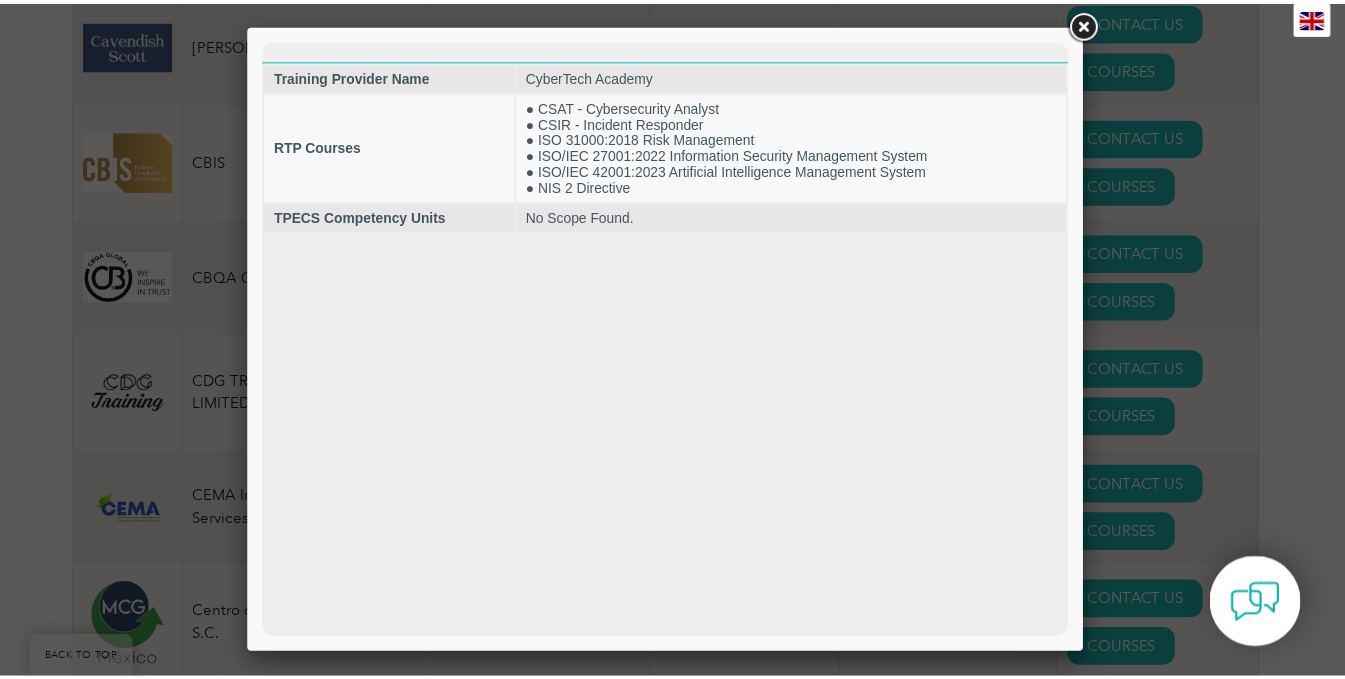 scroll, scrollTop: 0, scrollLeft: 0, axis: both 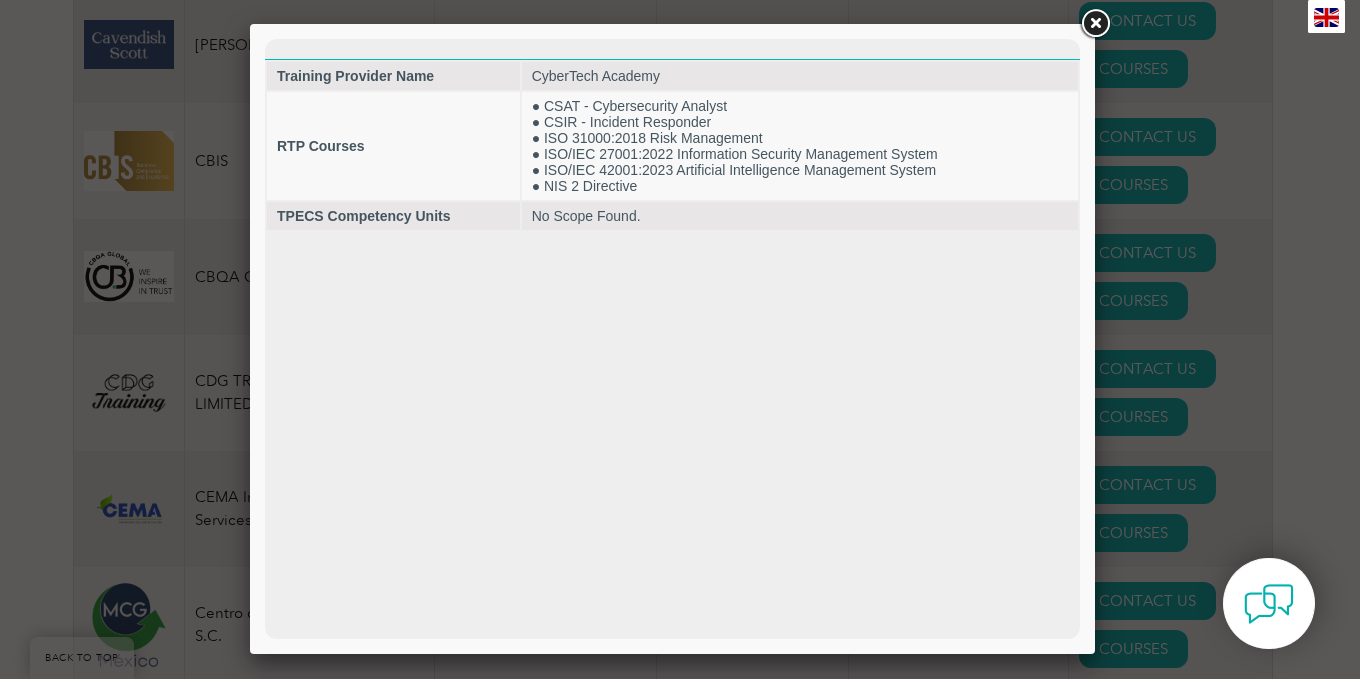 click at bounding box center [680, 339] 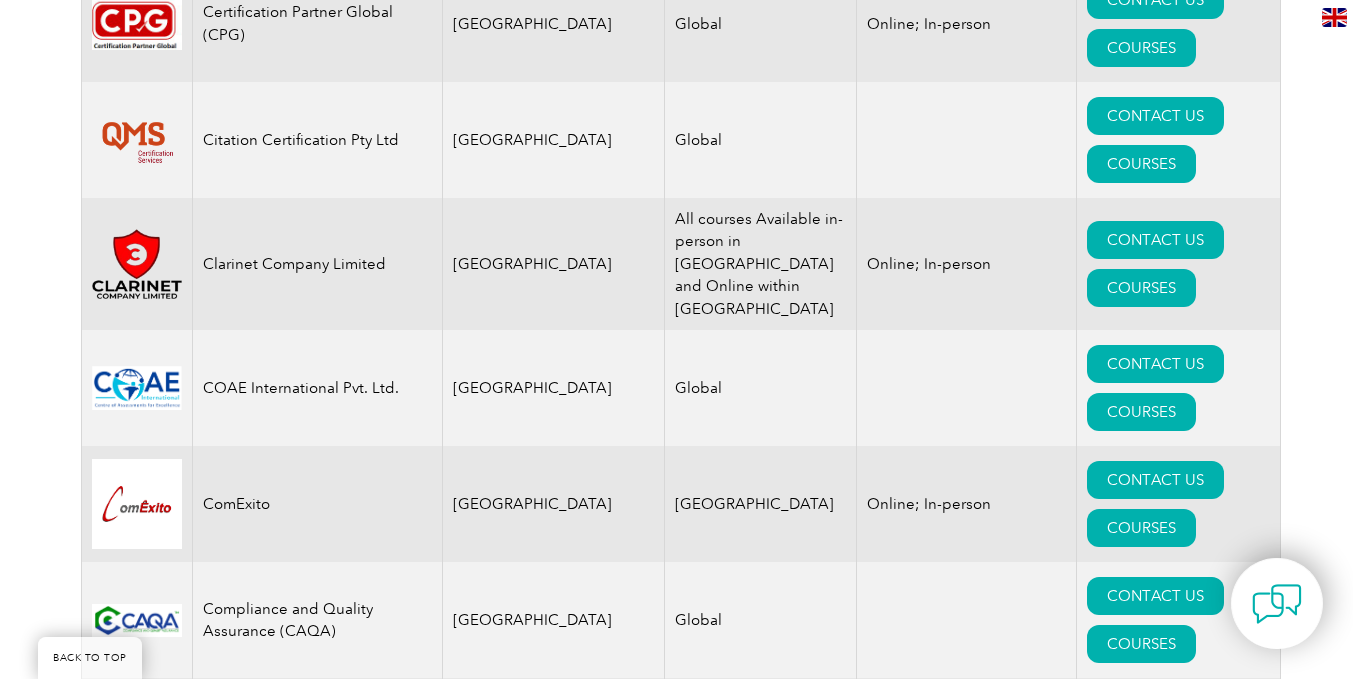 scroll, scrollTop: 6674, scrollLeft: 0, axis: vertical 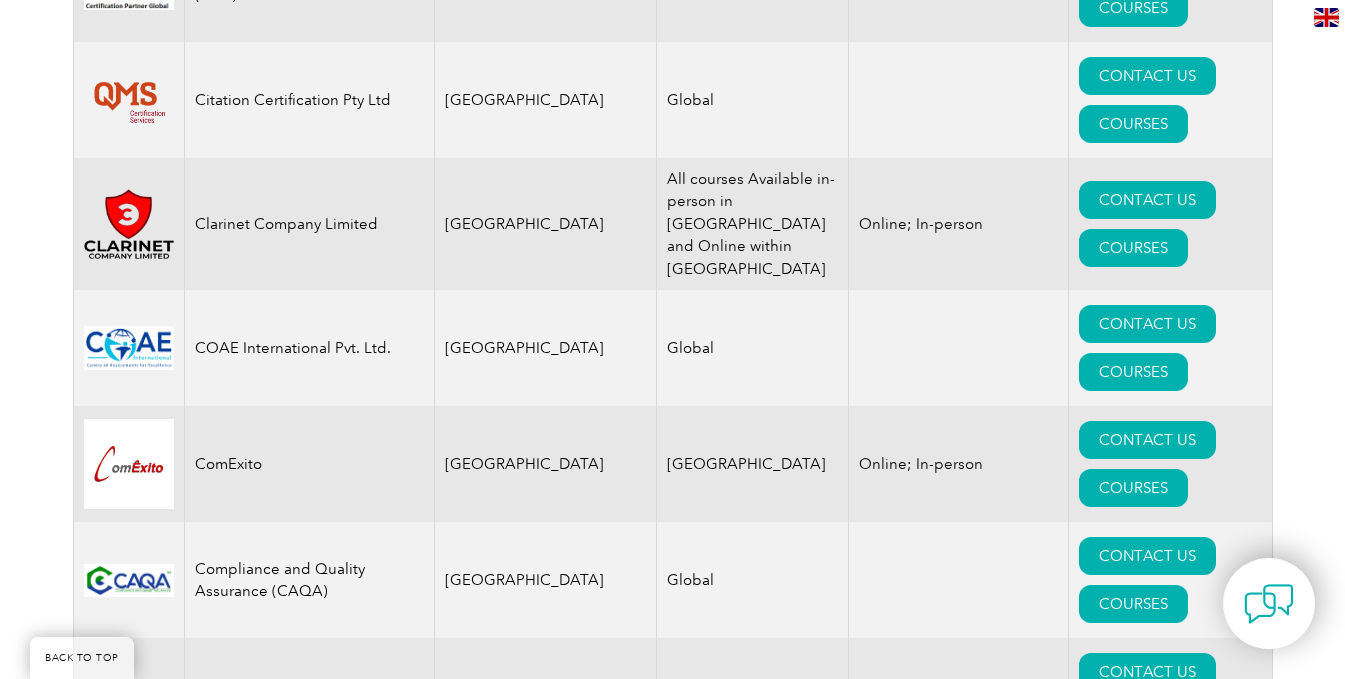 click on "COURSES" at bounding box center (1133, 2576) 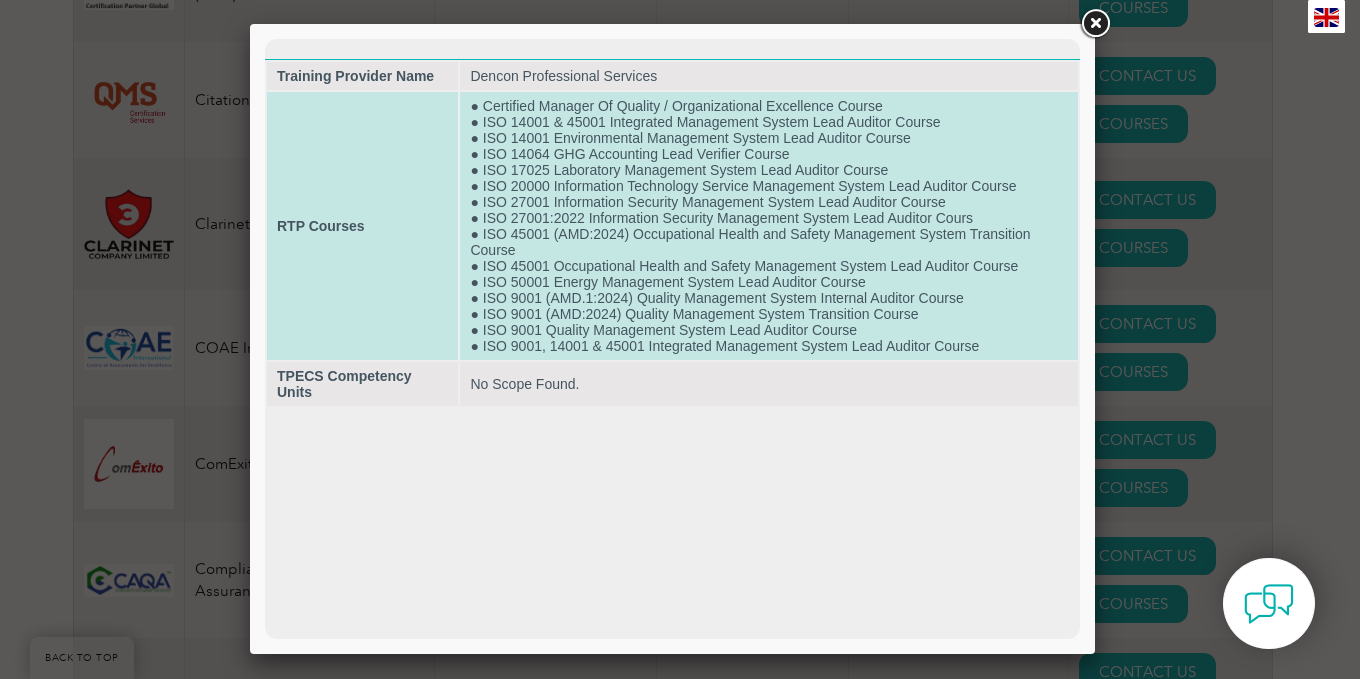 scroll, scrollTop: 0, scrollLeft: 0, axis: both 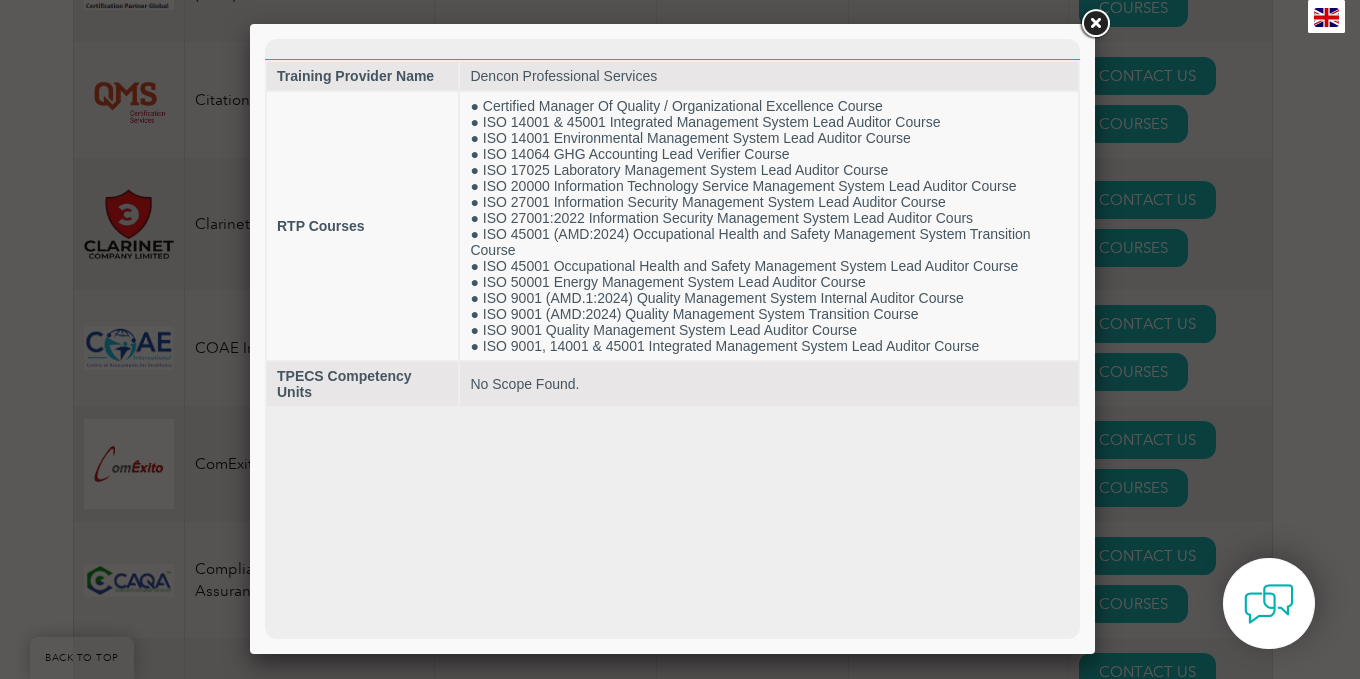 click at bounding box center (1095, 24) 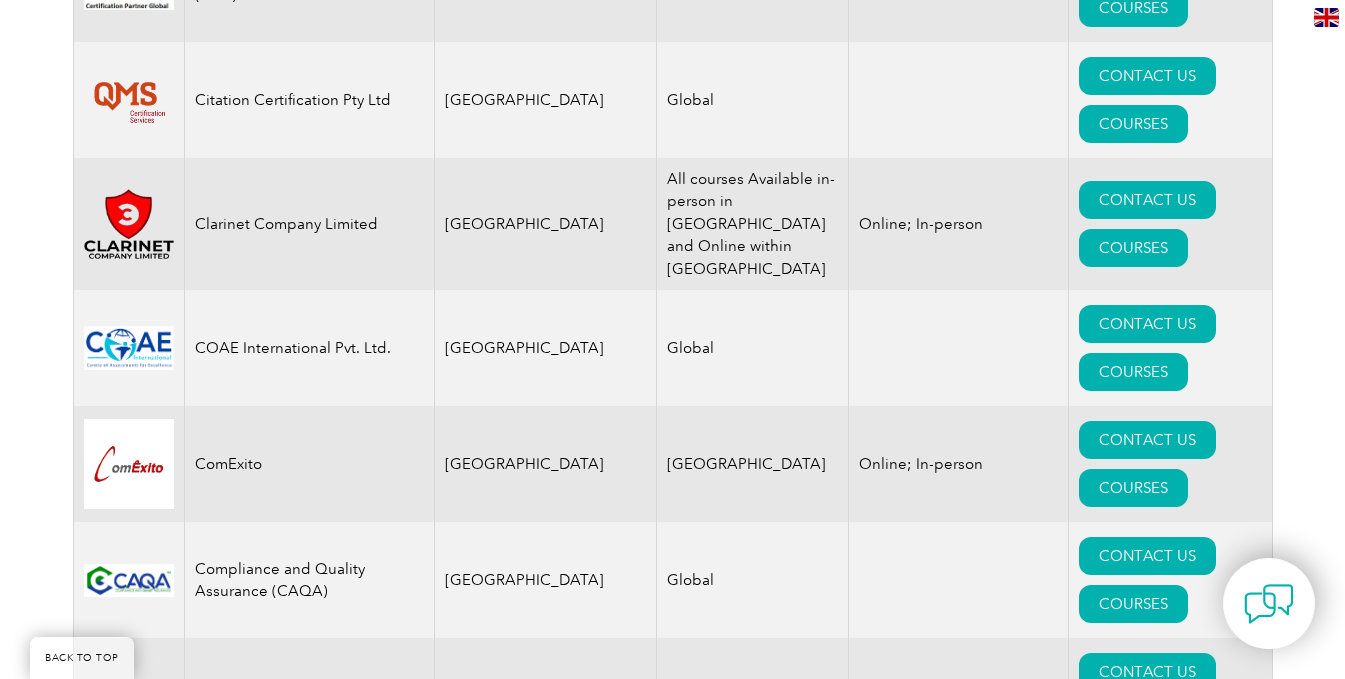 click on "COURSES" at bounding box center [1133, 2924] 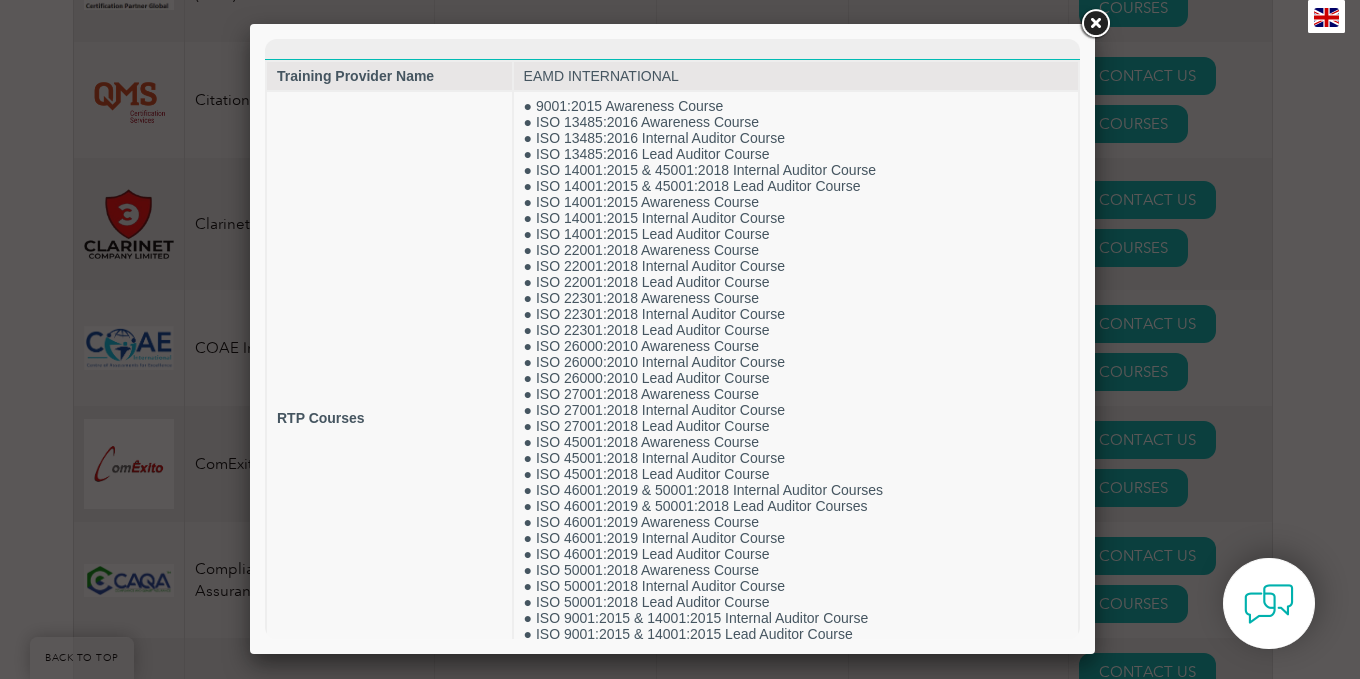 scroll, scrollTop: 0, scrollLeft: 0, axis: both 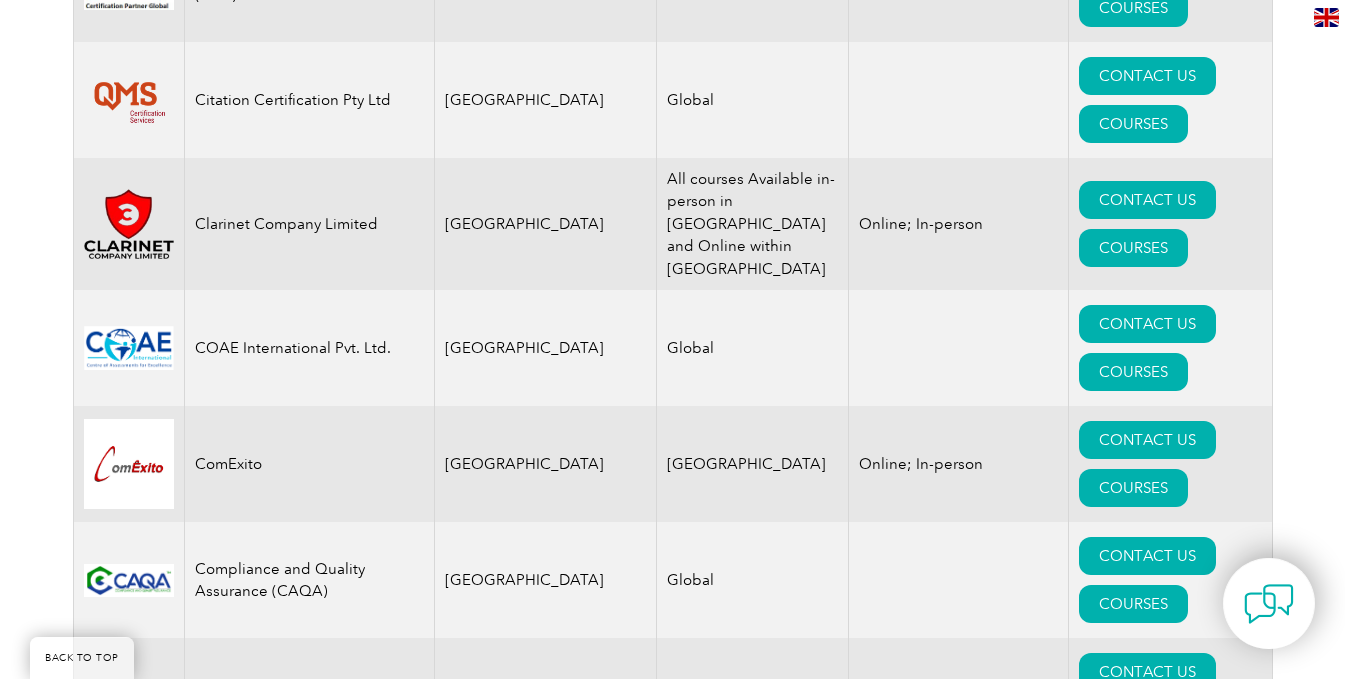 click on "COURSES" at bounding box center (1133, 3156) 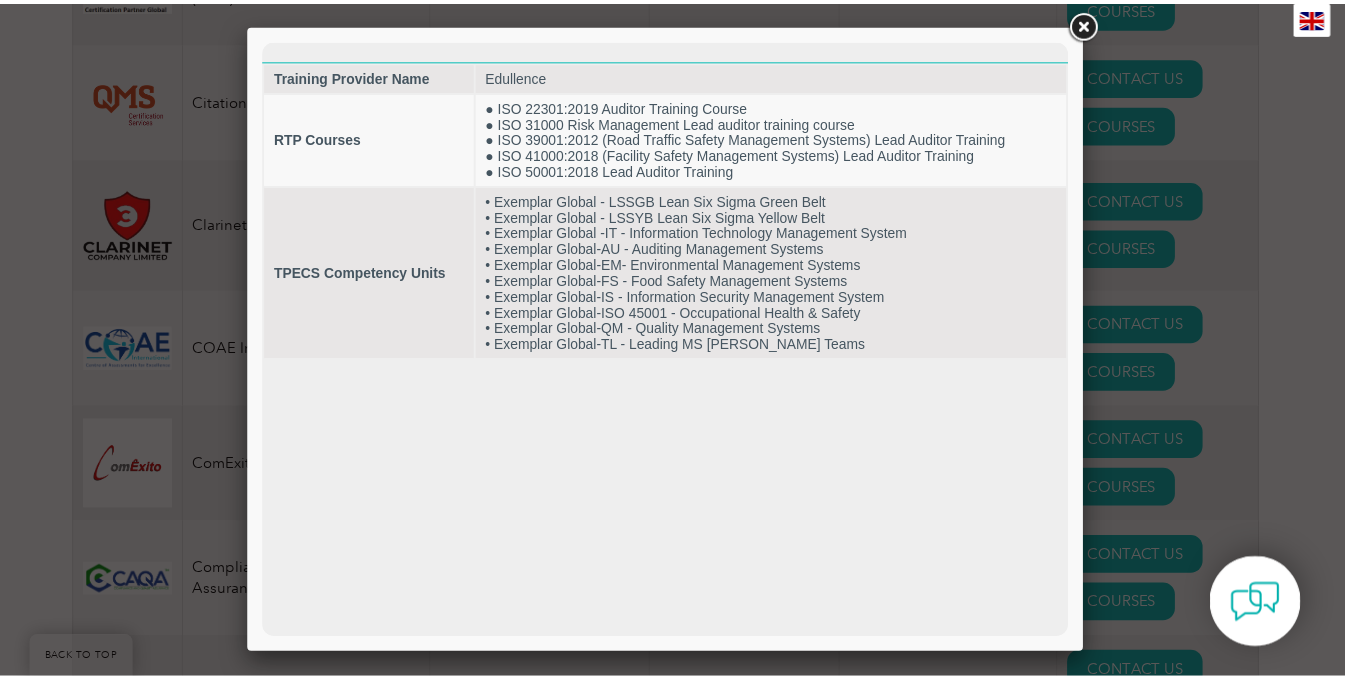 scroll, scrollTop: 0, scrollLeft: 0, axis: both 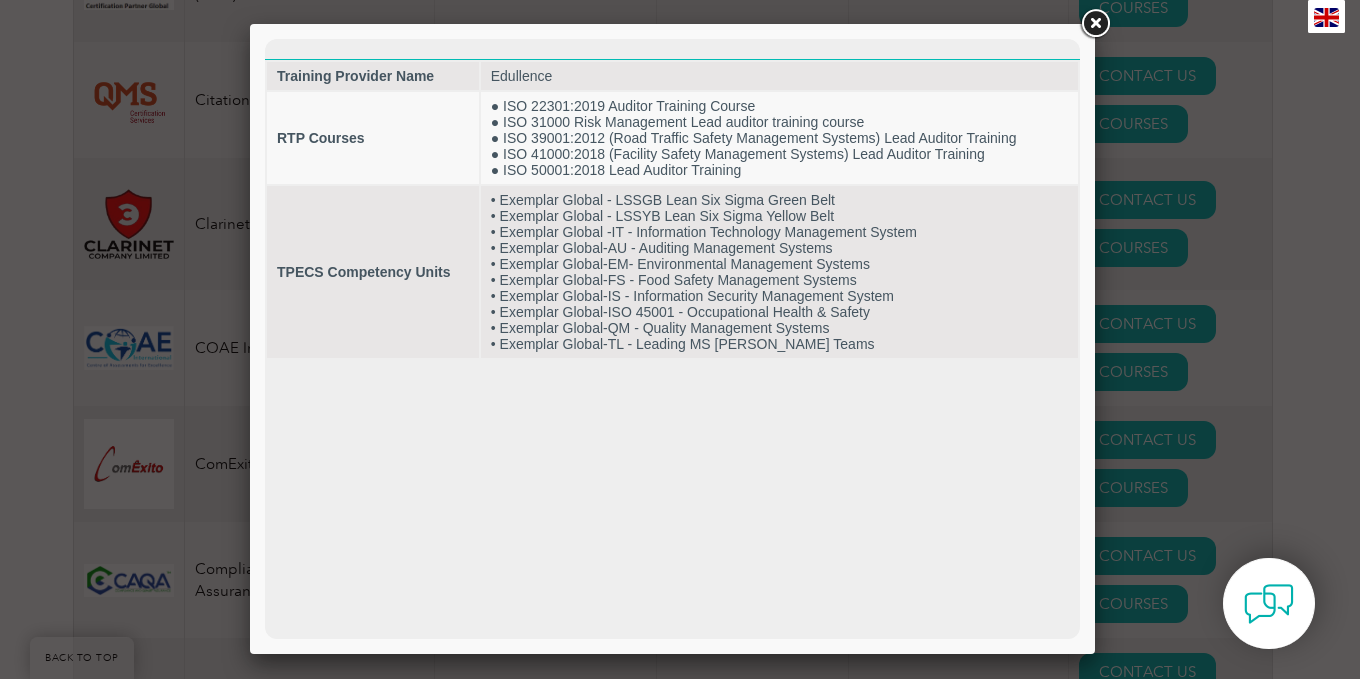 click at bounding box center (680, 339) 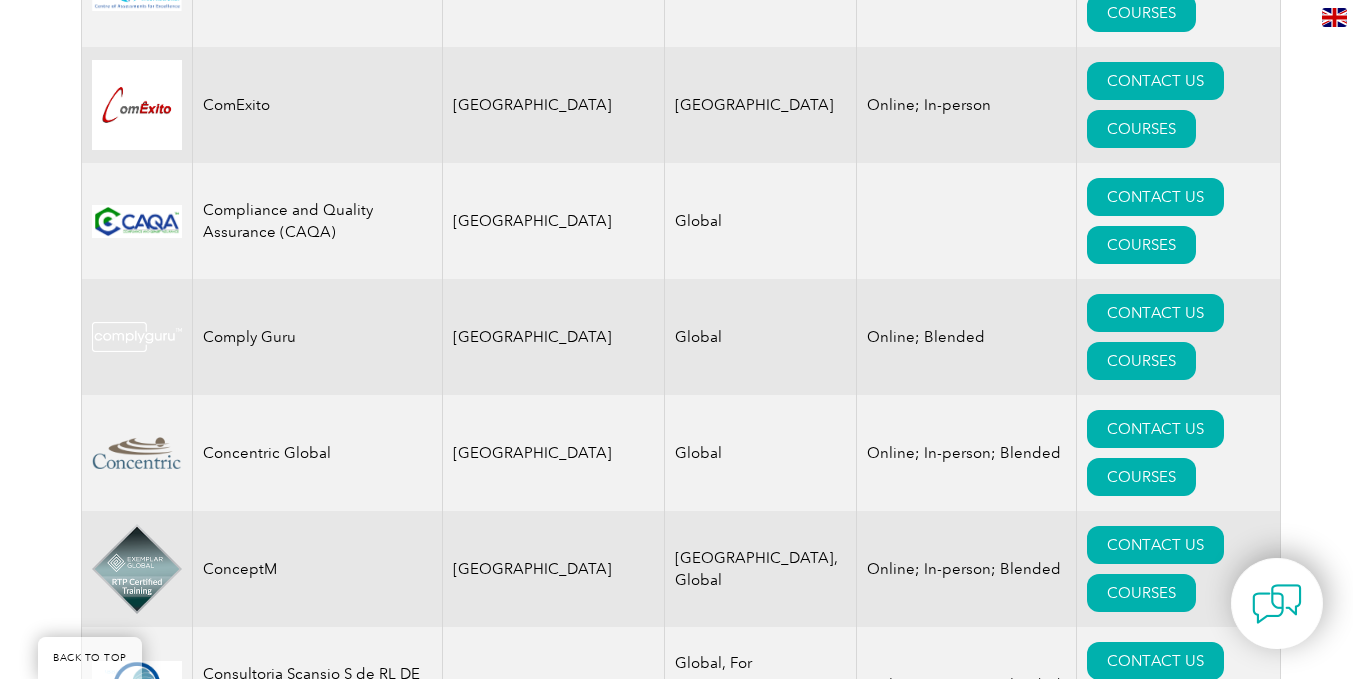 scroll, scrollTop: 7153, scrollLeft: 0, axis: vertical 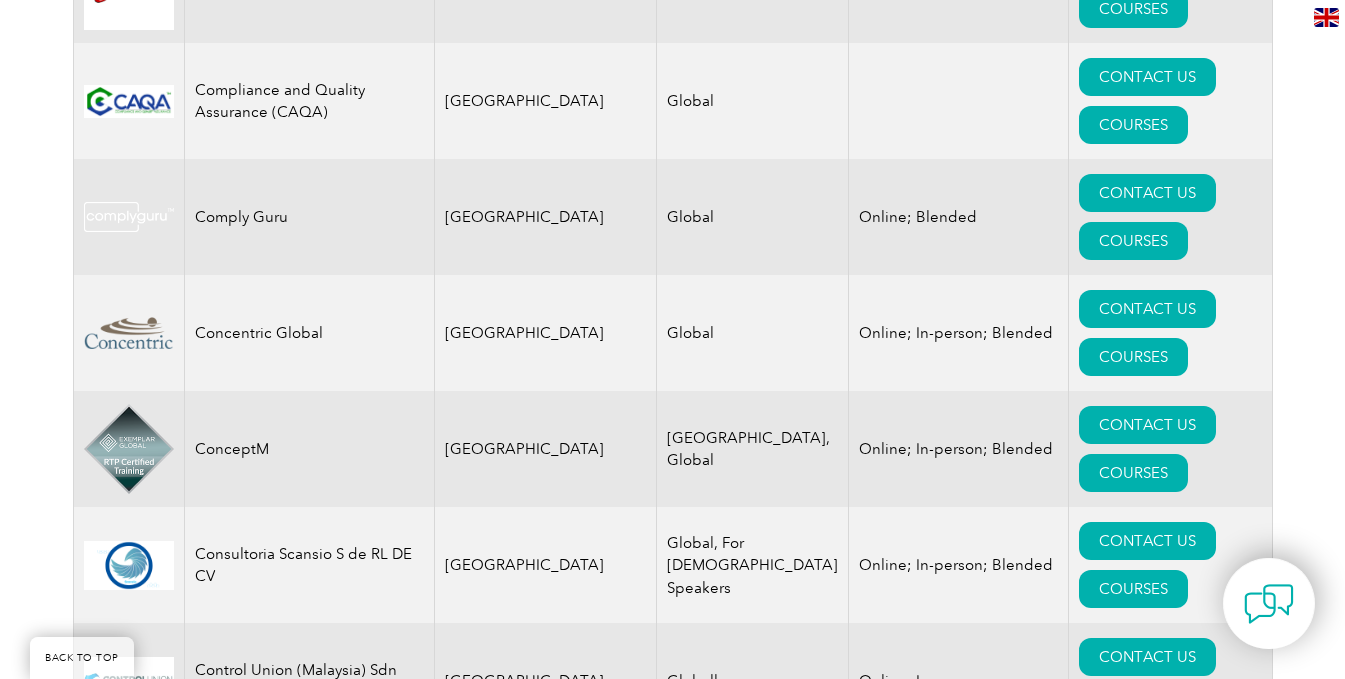 click on "COURSES" at bounding box center [1133, 3025] 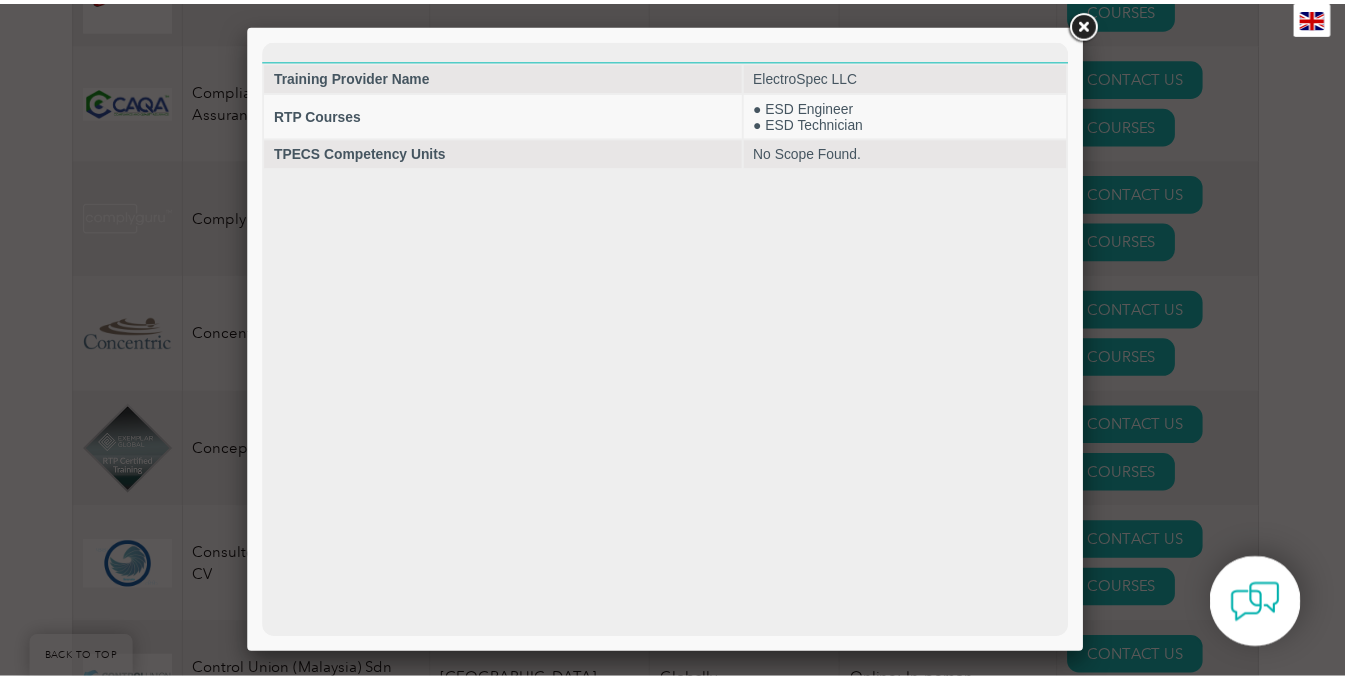 scroll, scrollTop: 0, scrollLeft: 0, axis: both 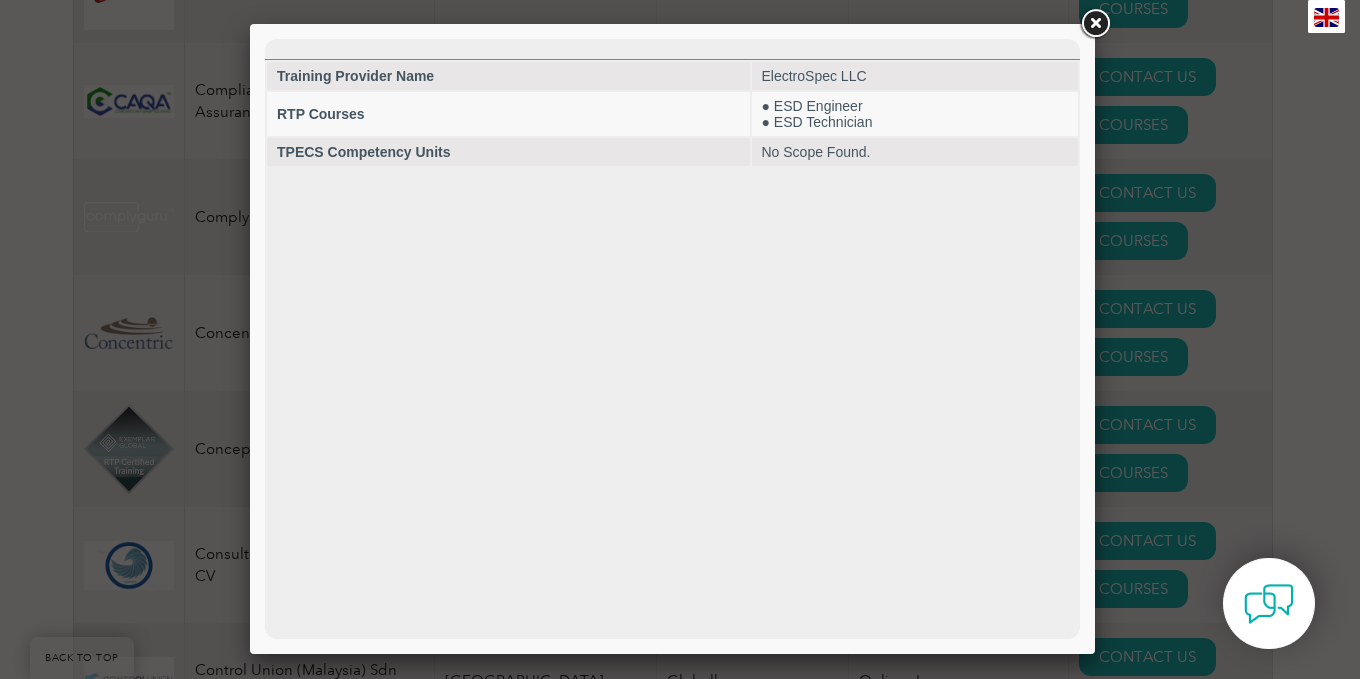 click at bounding box center (680, 339) 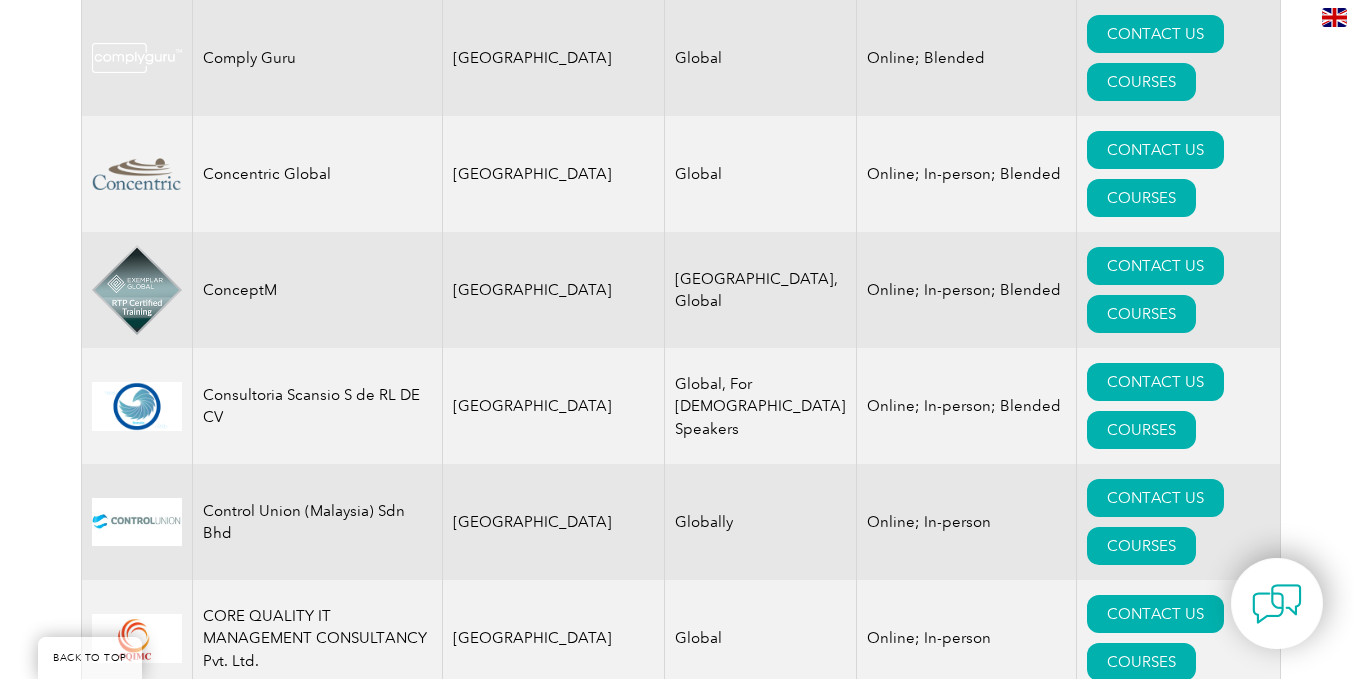 scroll, scrollTop: 7352, scrollLeft: 0, axis: vertical 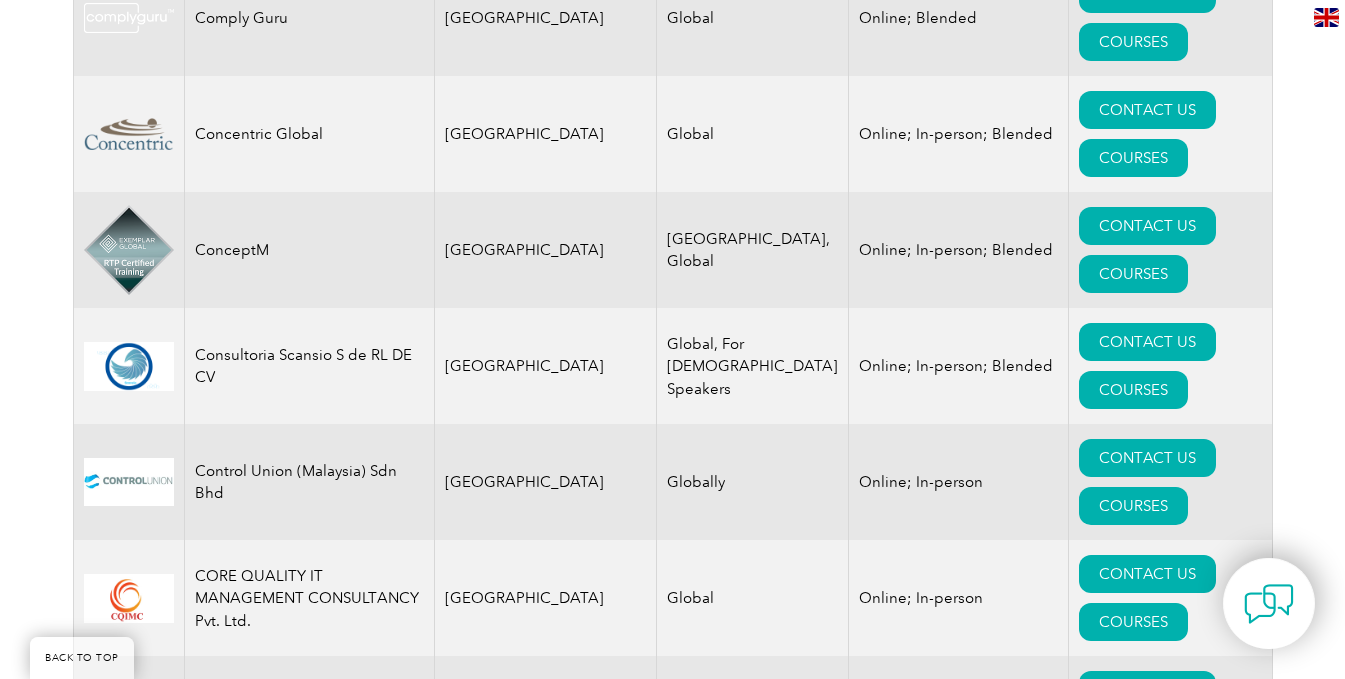 click on "COURSES" at bounding box center (1133, 3058) 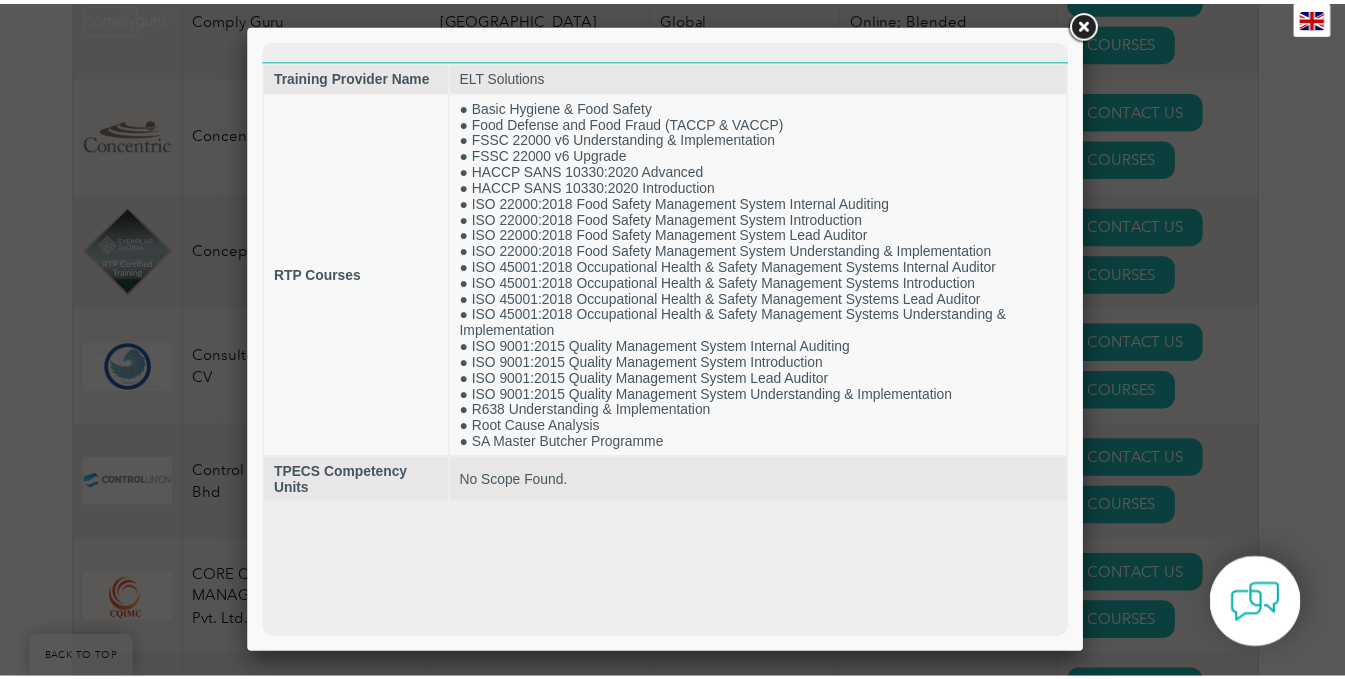 scroll, scrollTop: 0, scrollLeft: 0, axis: both 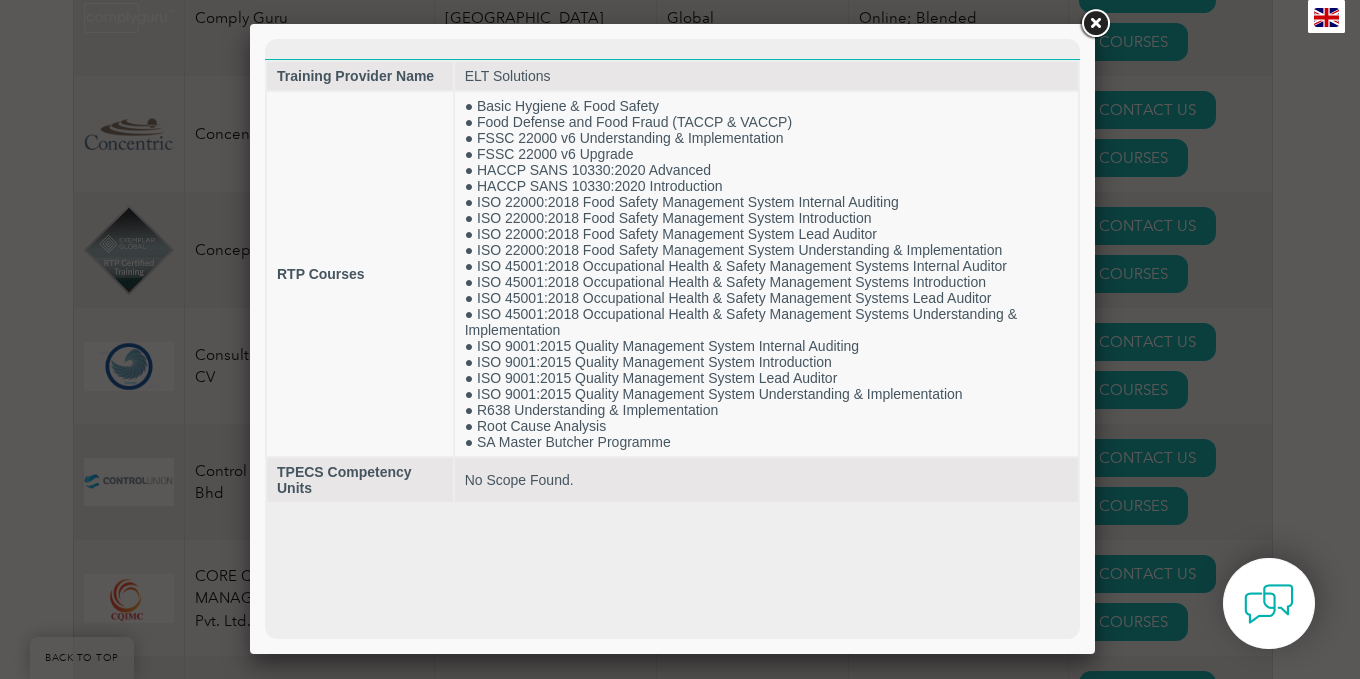 click at bounding box center (1095, 24) 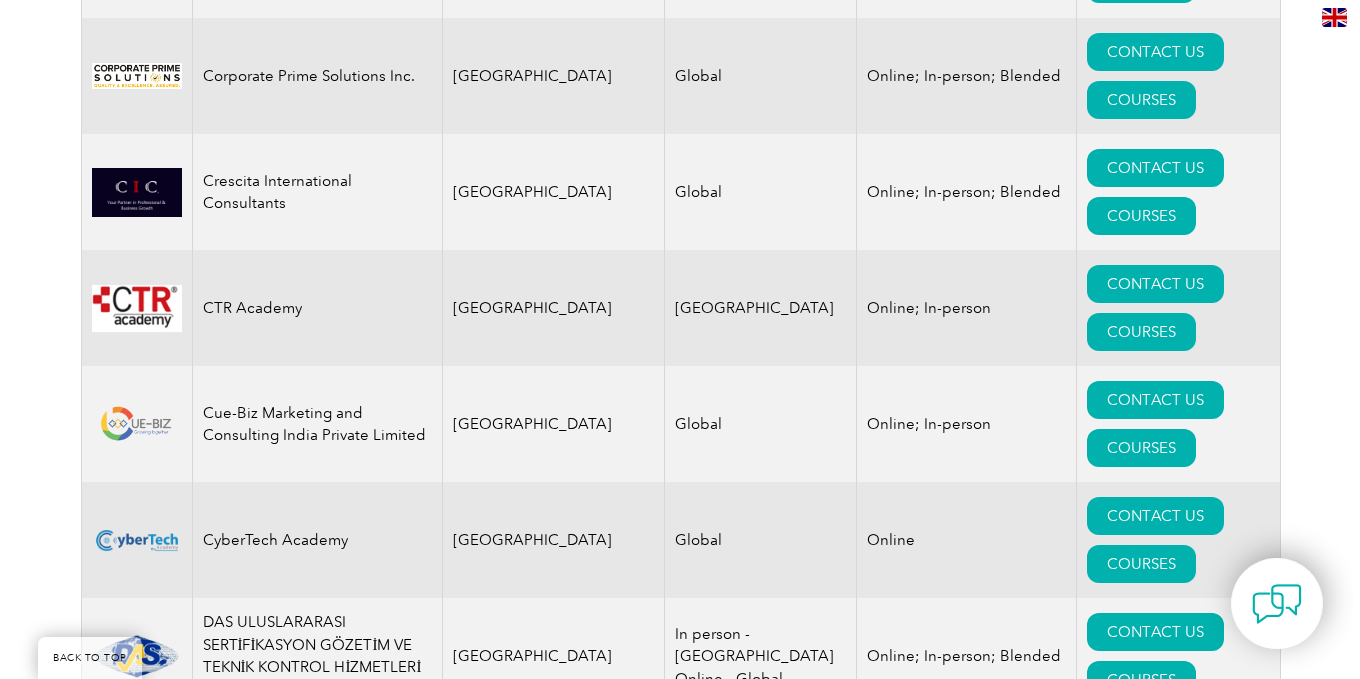scroll, scrollTop: 8110, scrollLeft: 0, axis: vertical 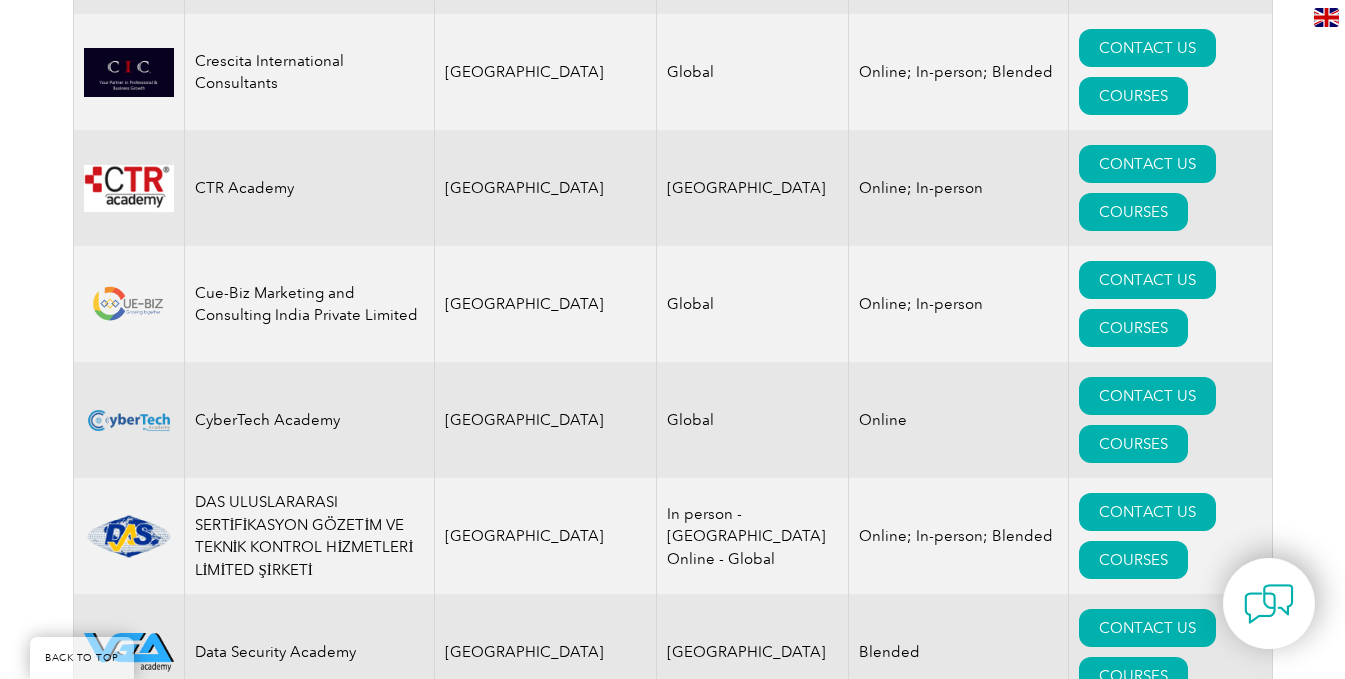click on "COURSES" at bounding box center [1133, 3692] 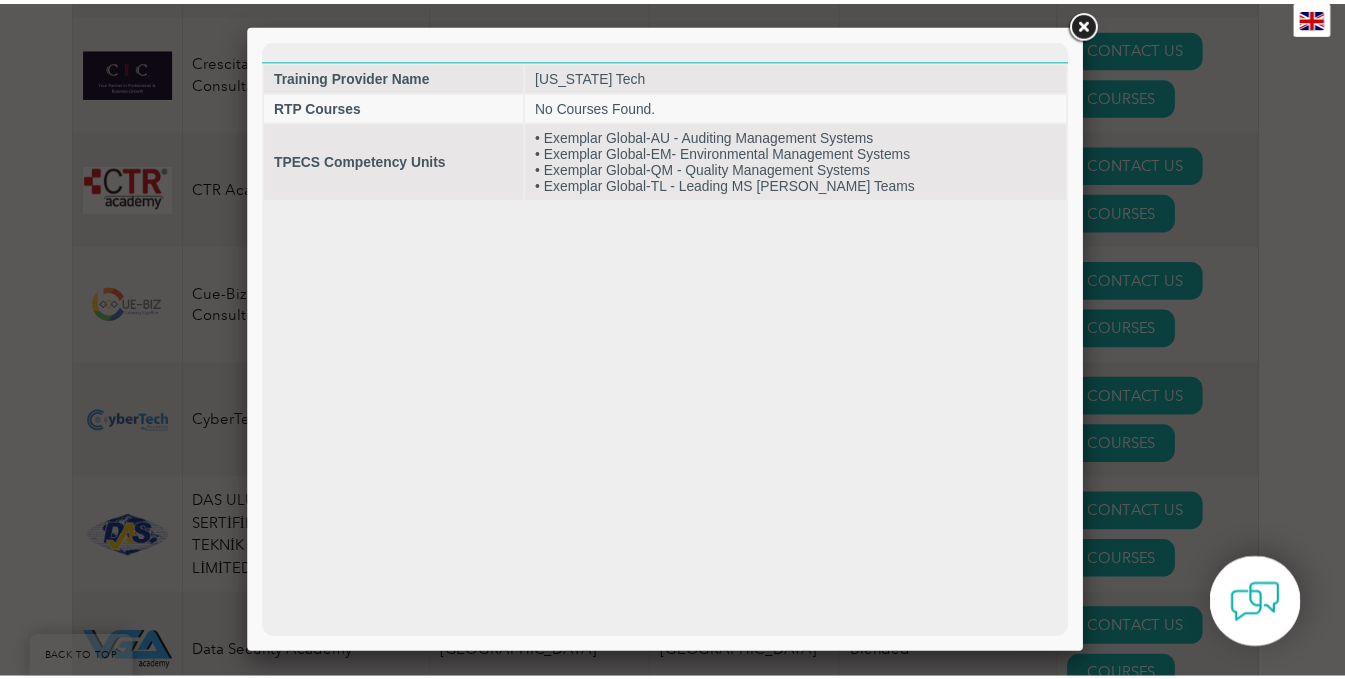 scroll, scrollTop: 0, scrollLeft: 0, axis: both 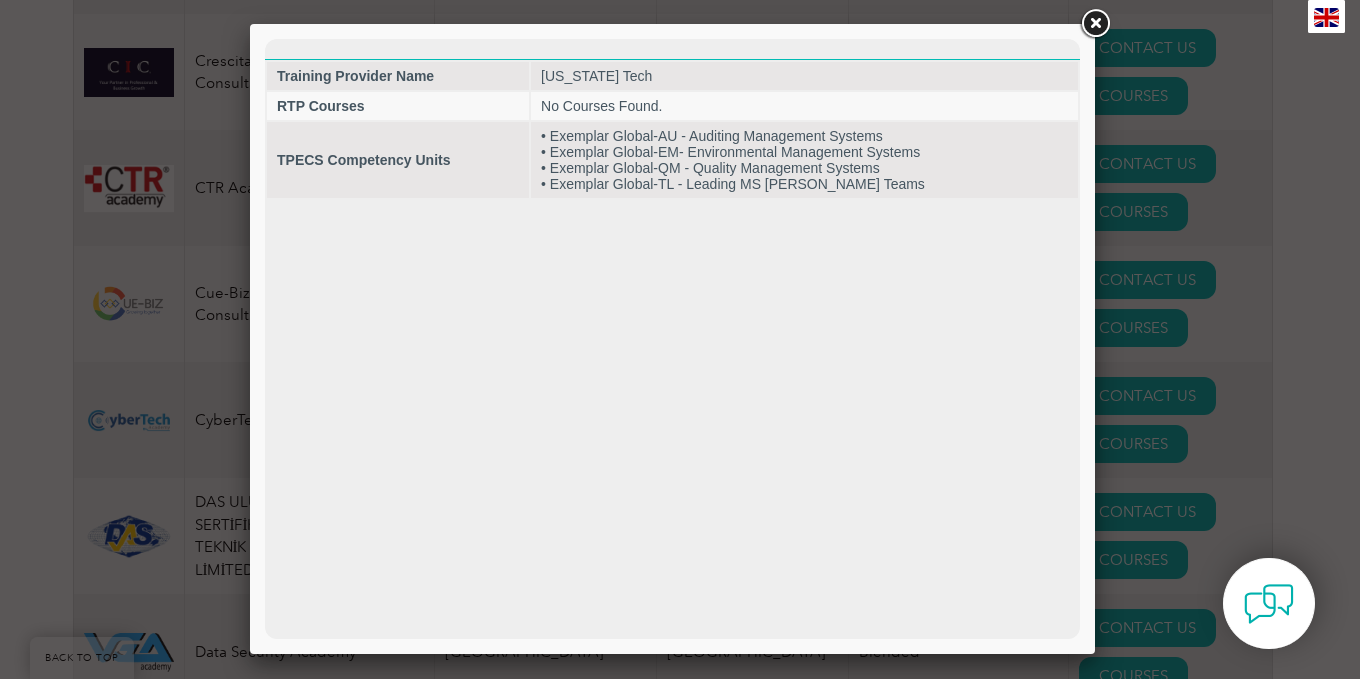 click at bounding box center [680, 339] 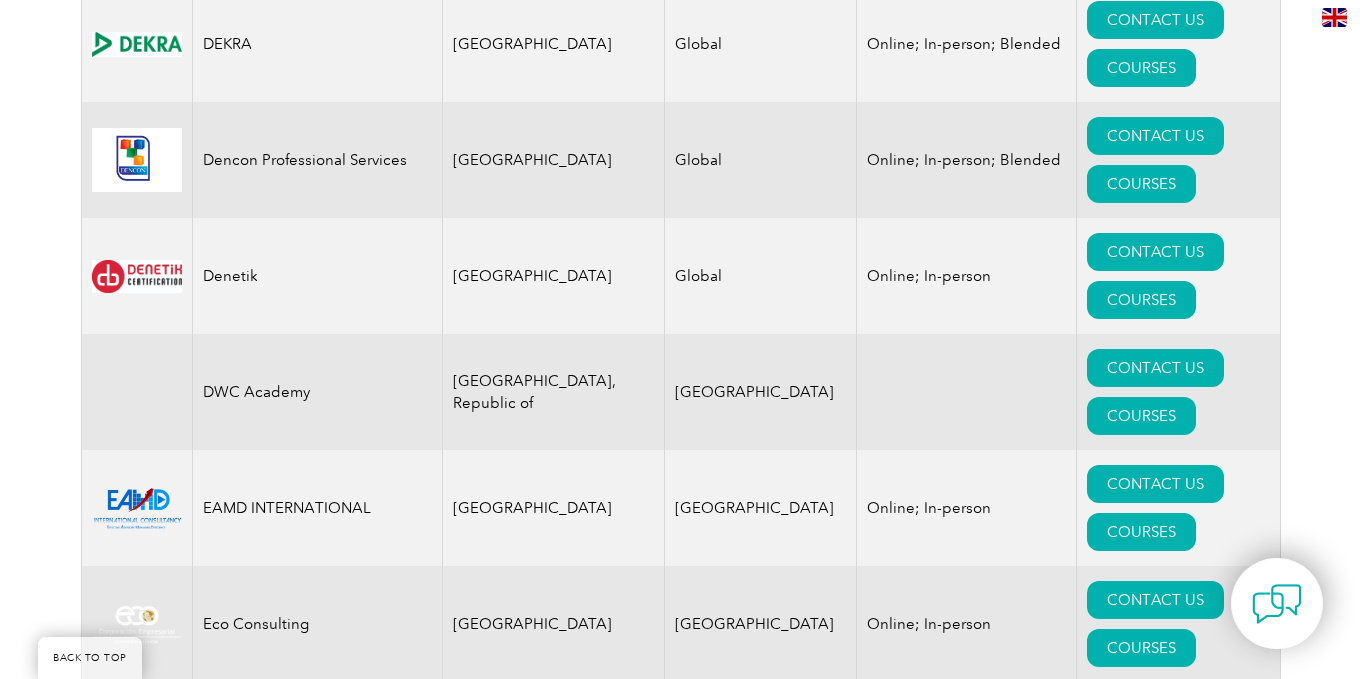 scroll, scrollTop: 9146, scrollLeft: 0, axis: vertical 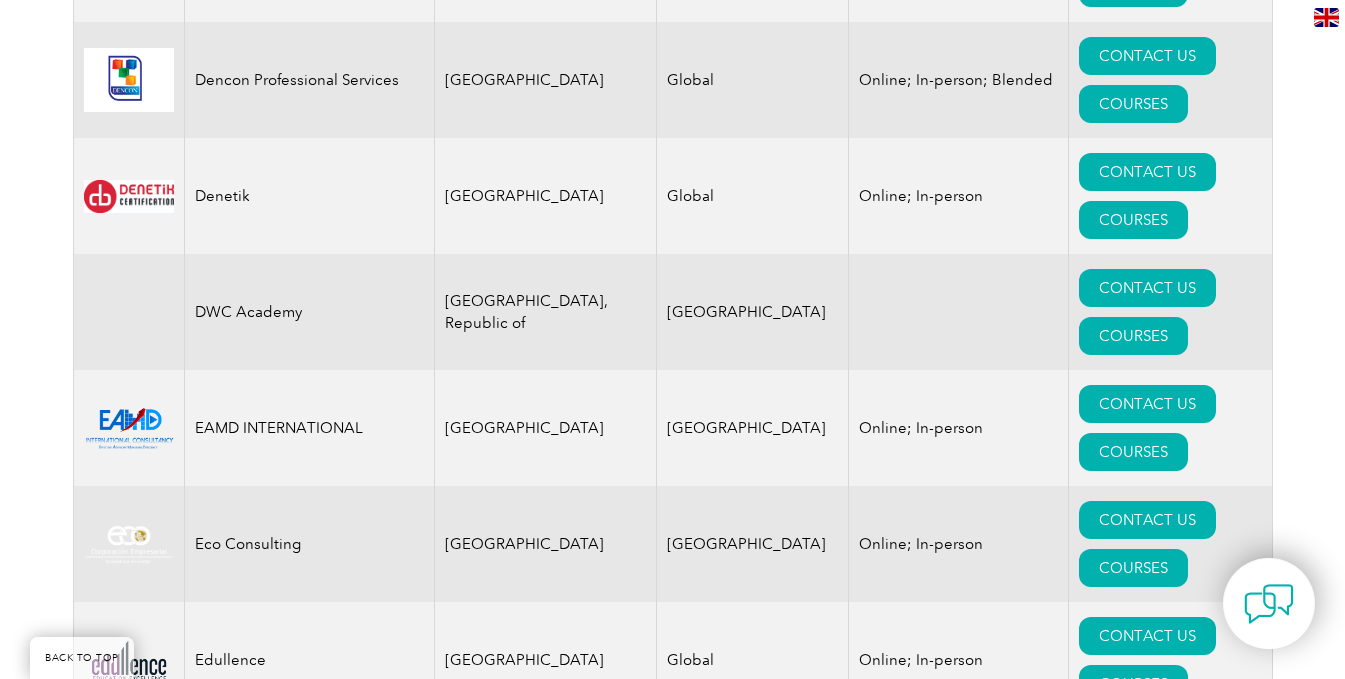 click on "COURSES" at bounding box center (1133, 4048) 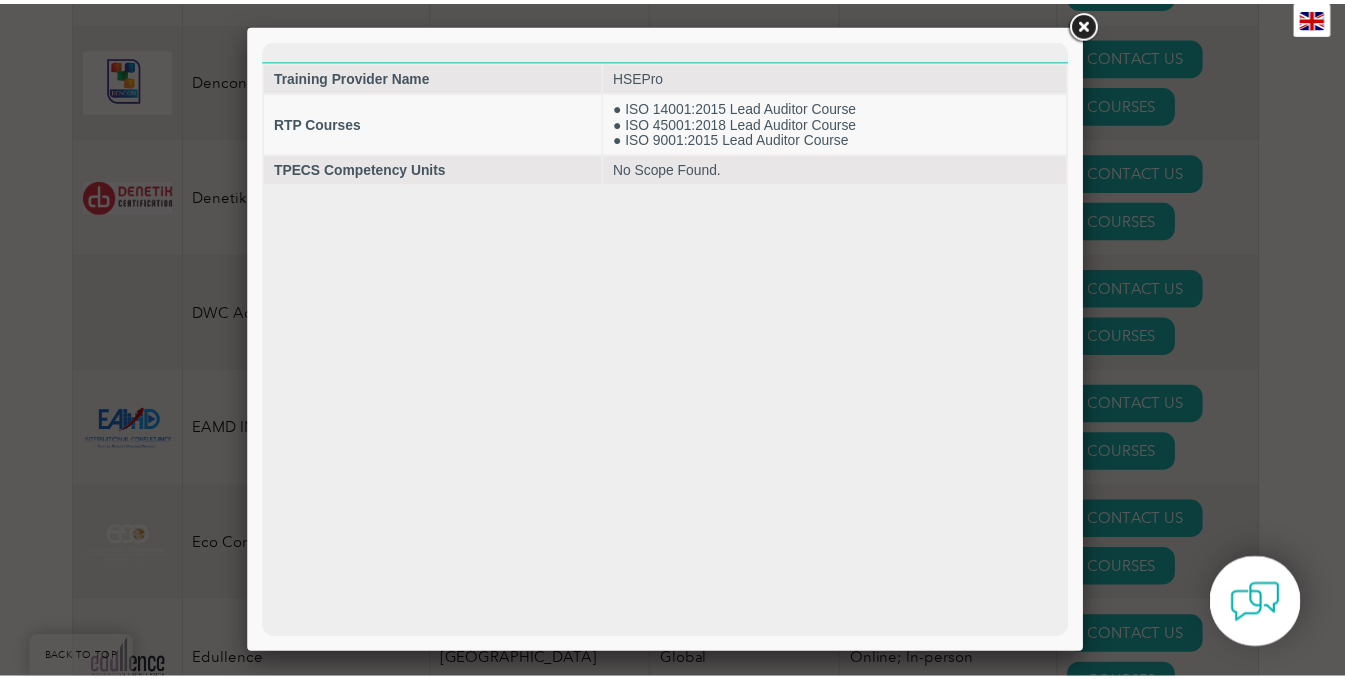 scroll, scrollTop: 0, scrollLeft: 0, axis: both 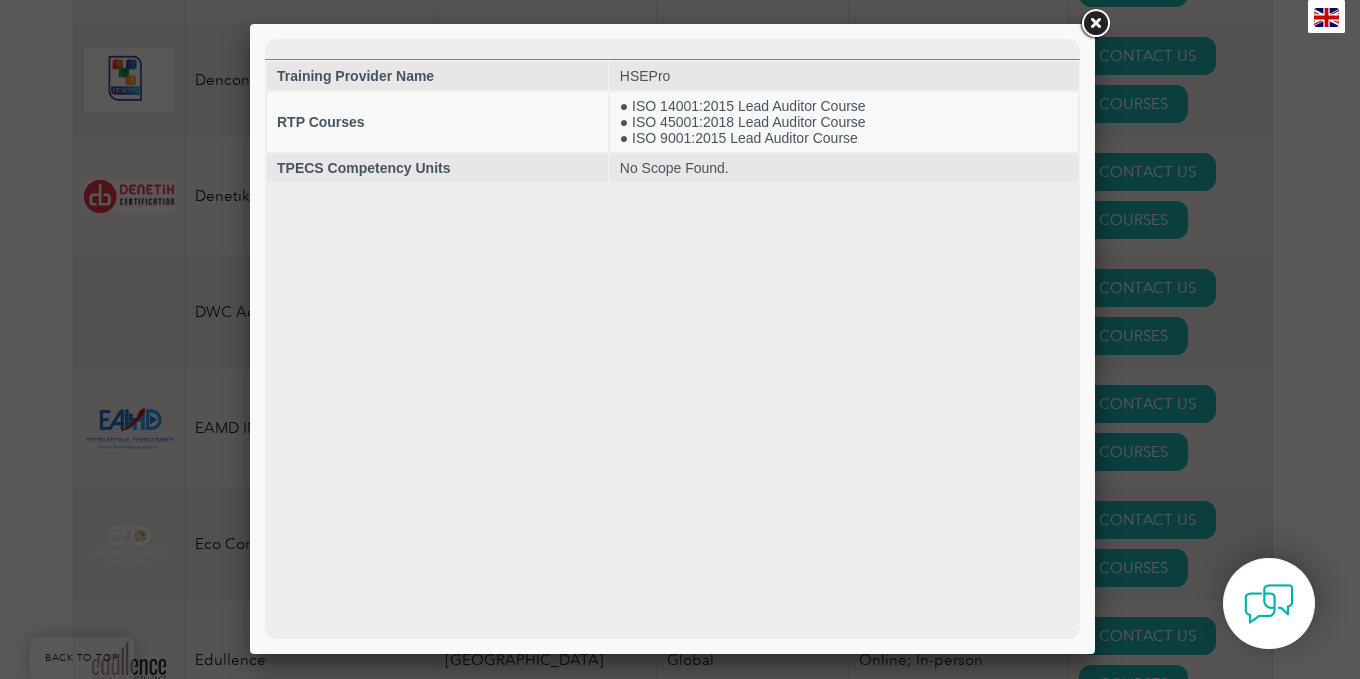 click at bounding box center [680, 339] 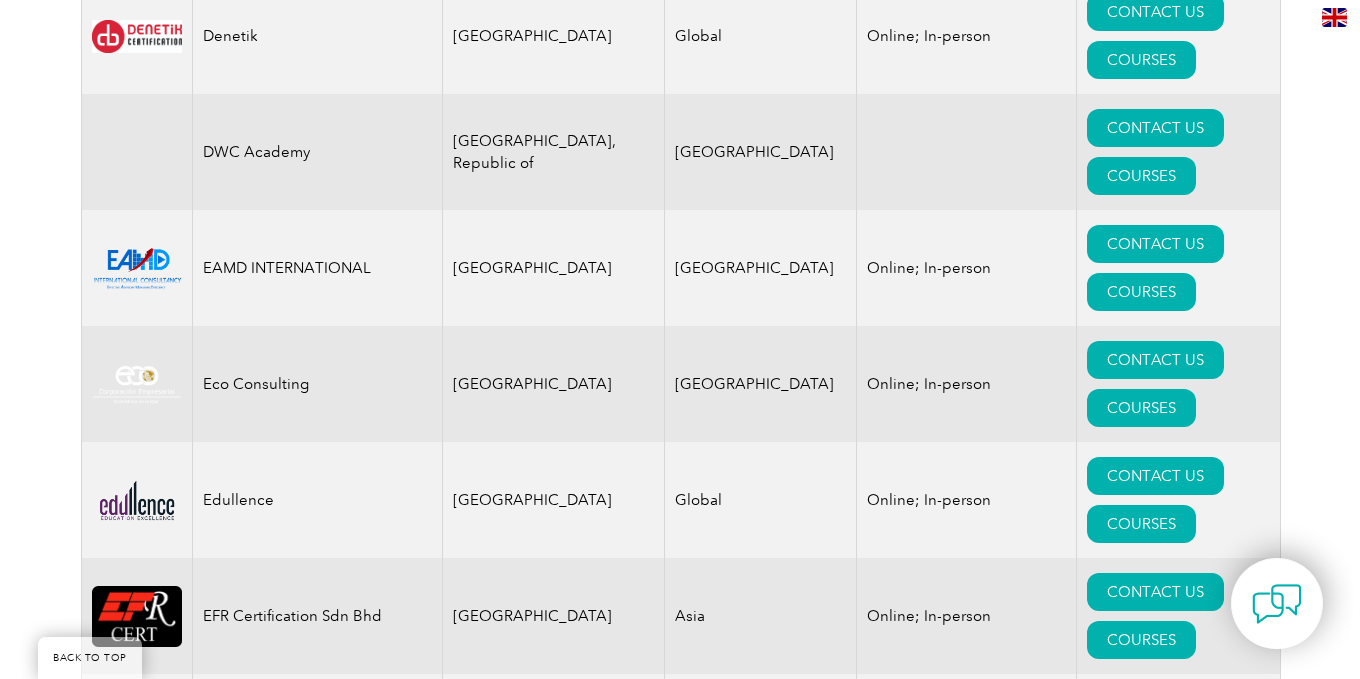 scroll, scrollTop: 9545, scrollLeft: 0, axis: vertical 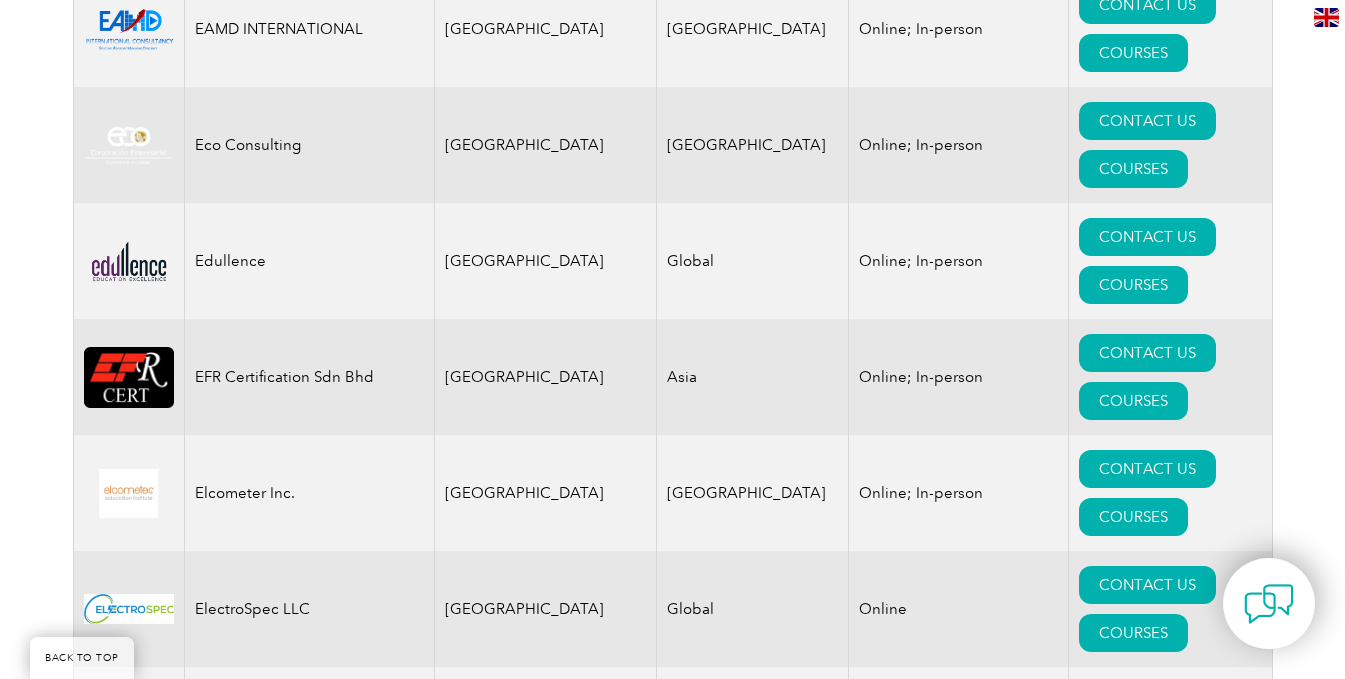 click on "COURSES" at bounding box center [1133, 4113] 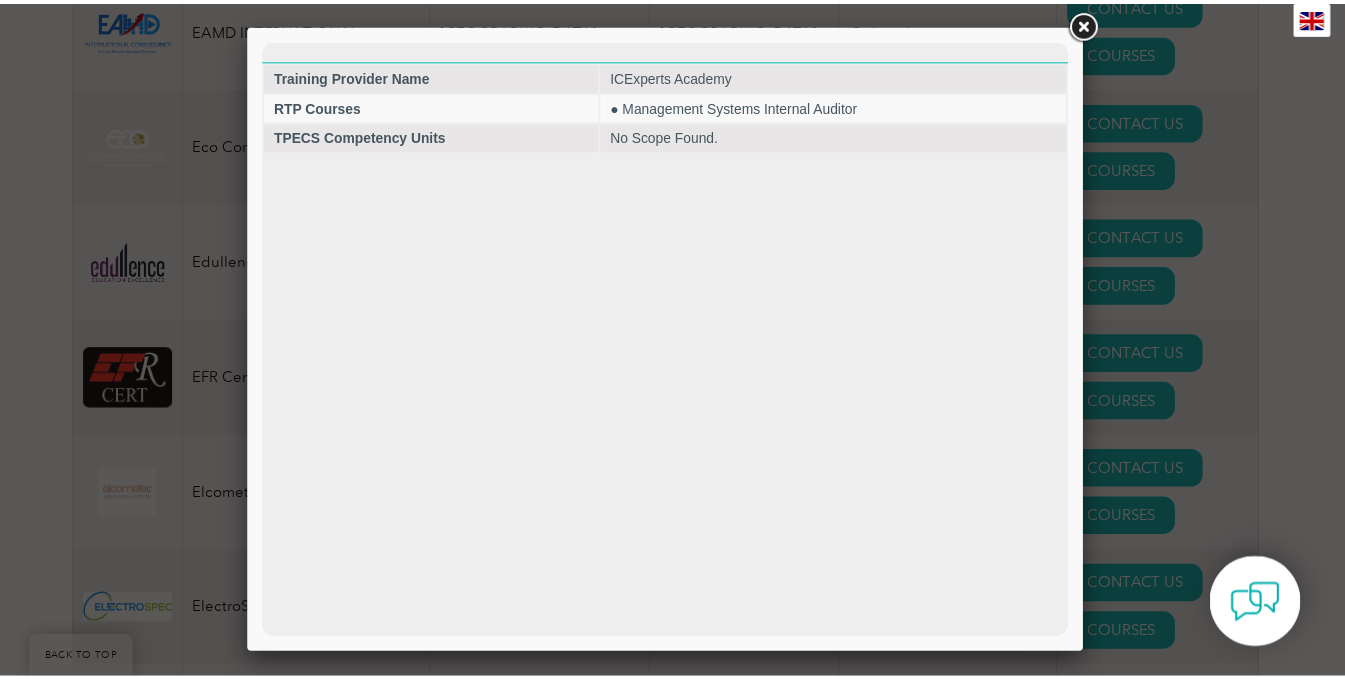 scroll, scrollTop: 0, scrollLeft: 0, axis: both 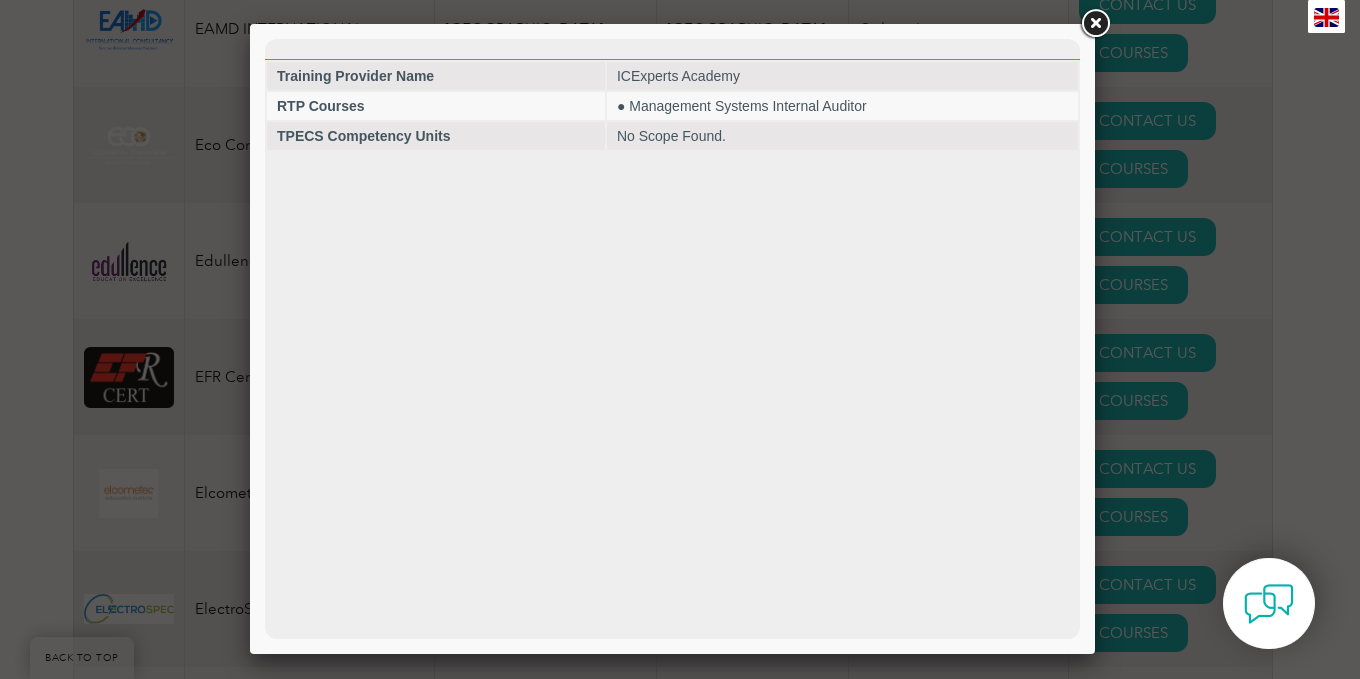 click at bounding box center [680, 339] 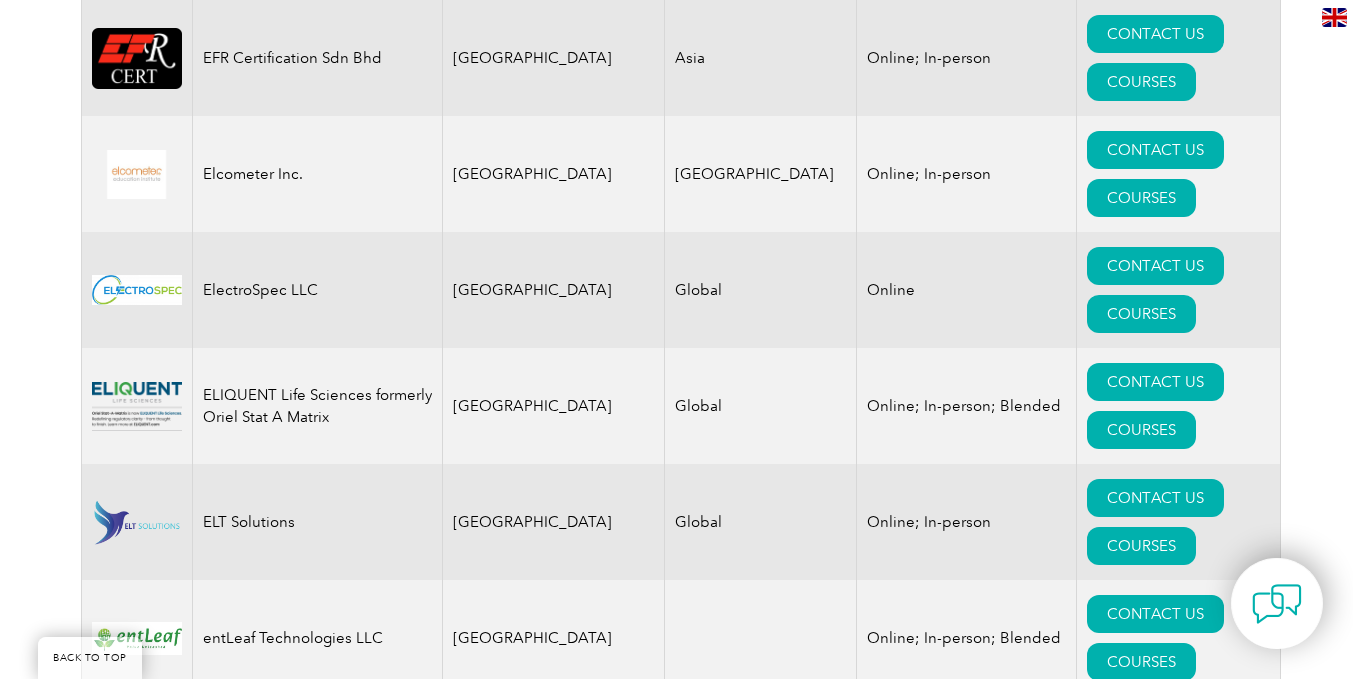 scroll, scrollTop: 9983, scrollLeft: 0, axis: vertical 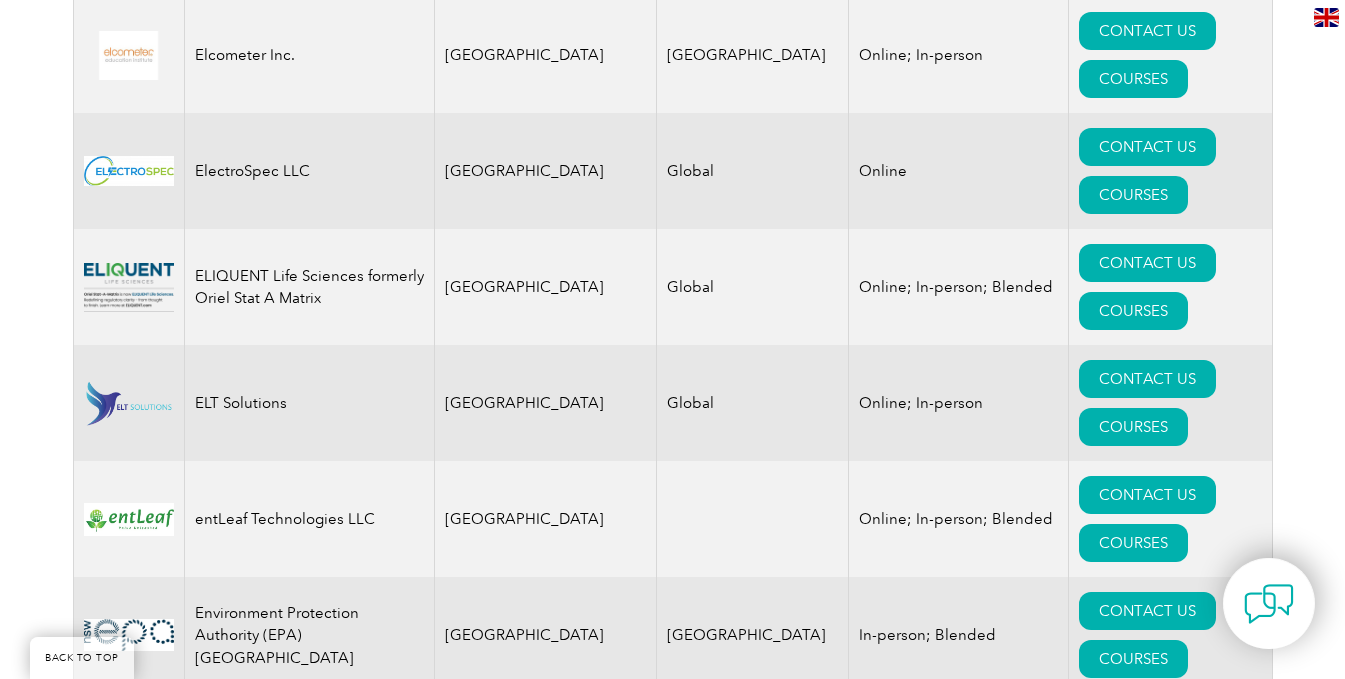 click on "COURSES" at bounding box center (1133, 4130) 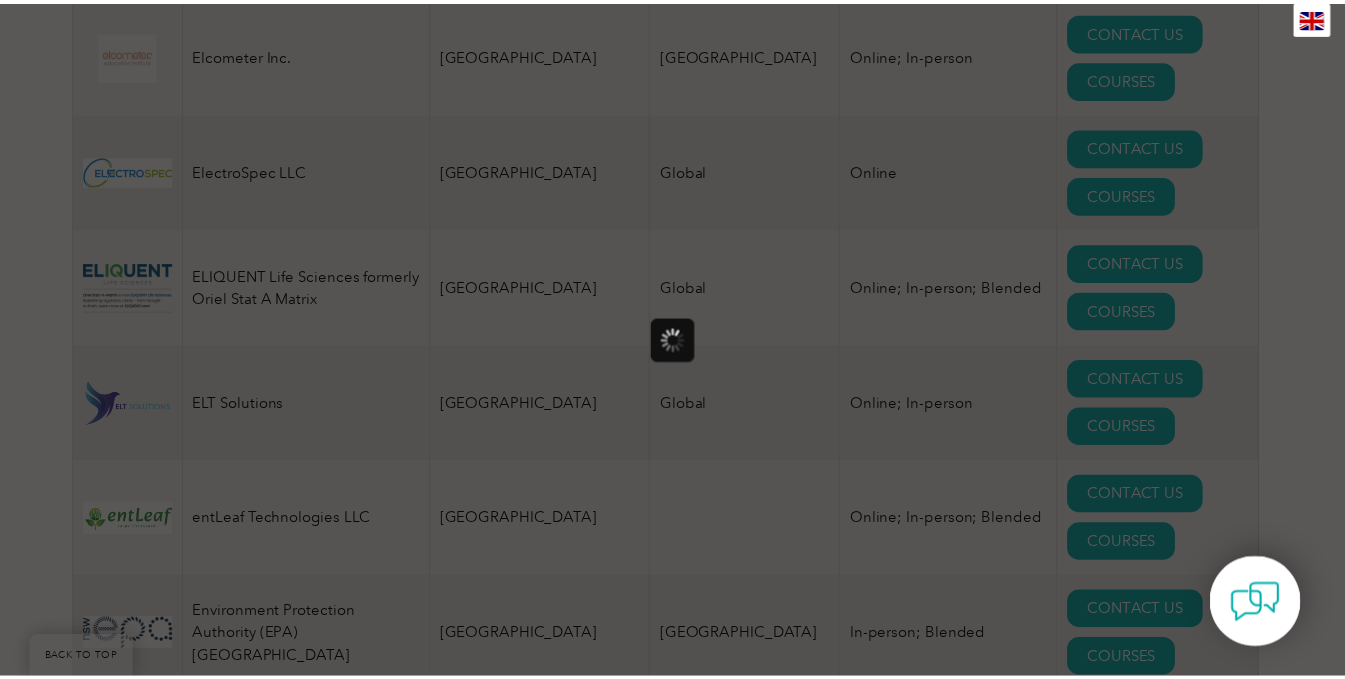 scroll, scrollTop: 0, scrollLeft: 0, axis: both 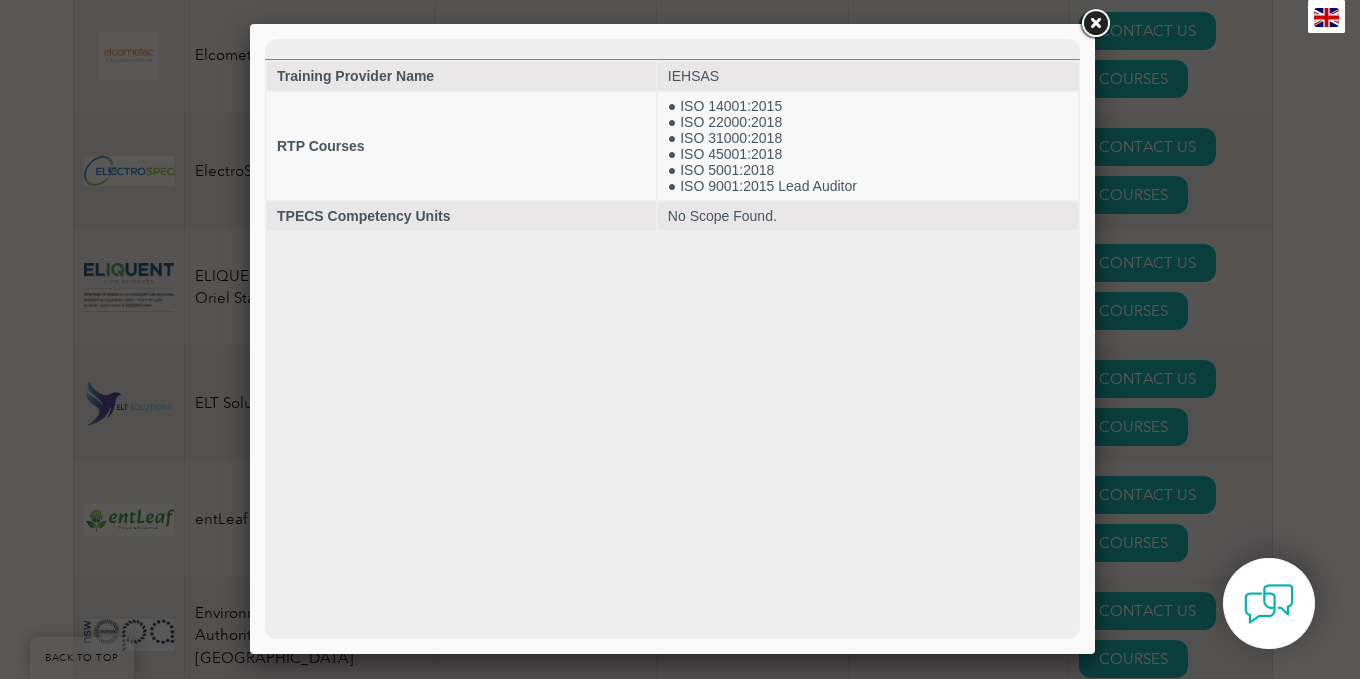 click at bounding box center (680, 339) 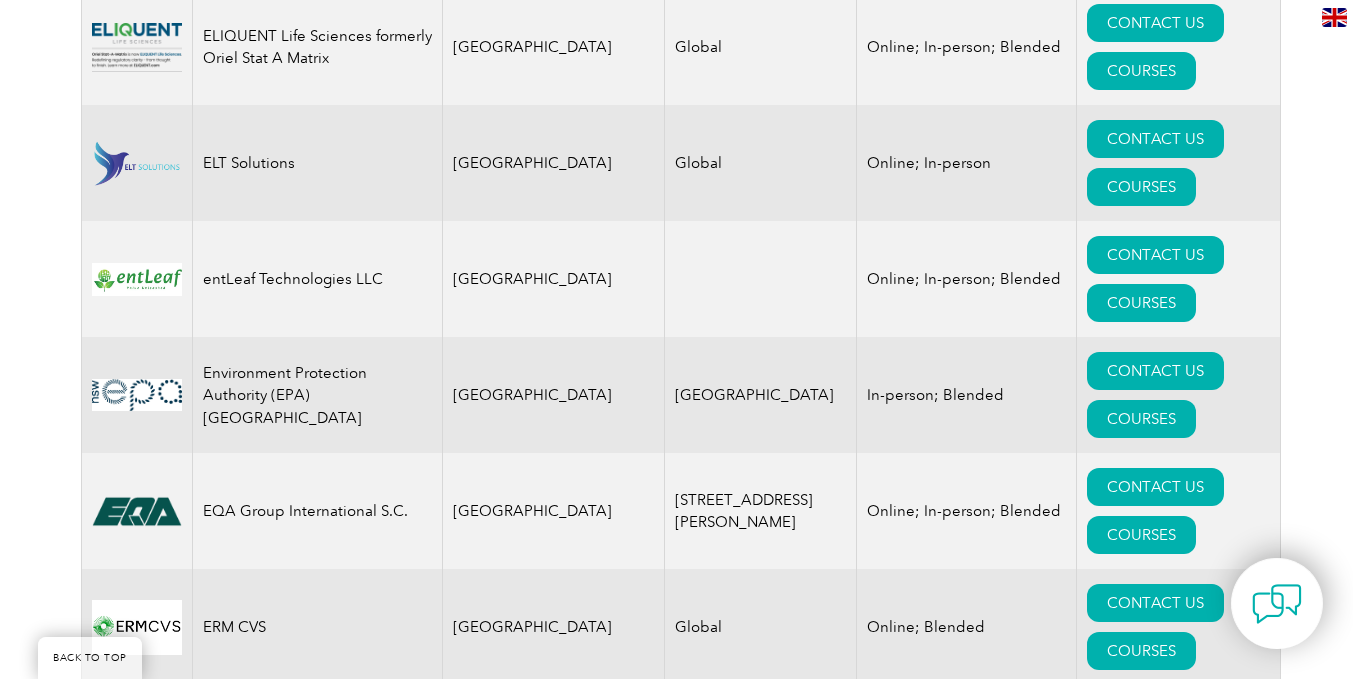 scroll, scrollTop: 10262, scrollLeft: 0, axis: vertical 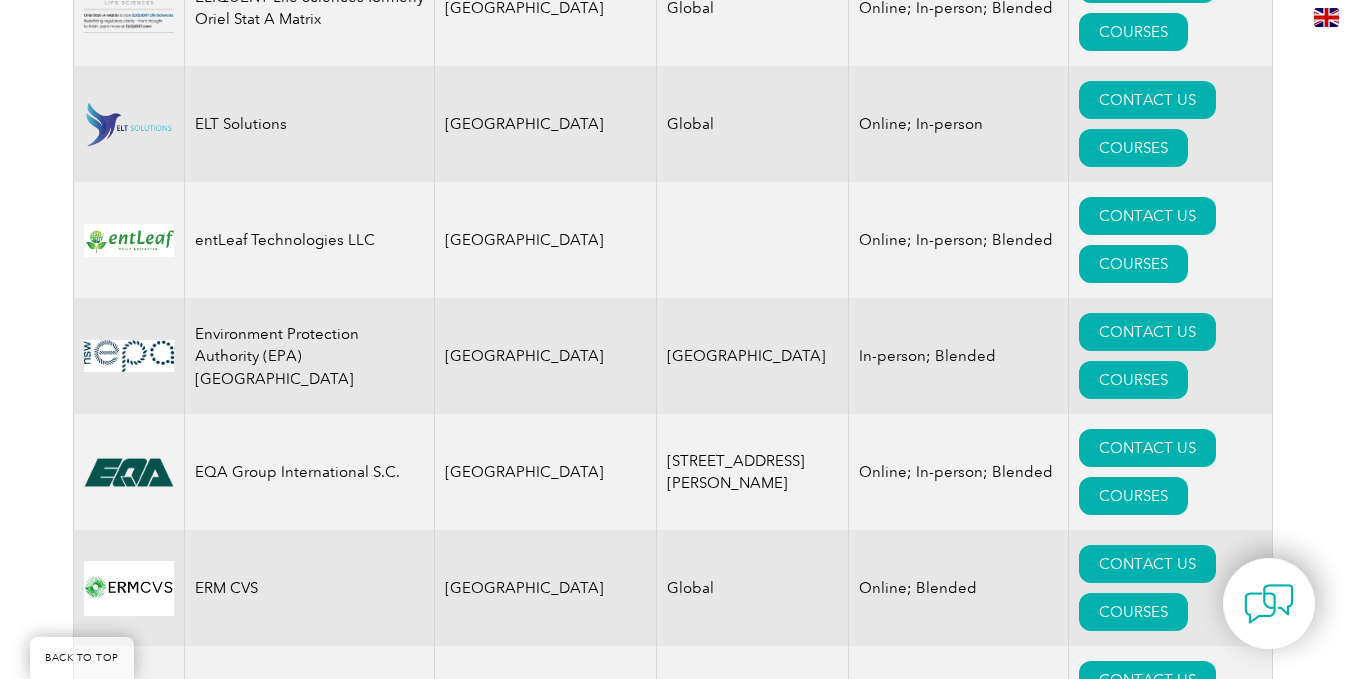 click on "COURSES" at bounding box center (1133, 4431) 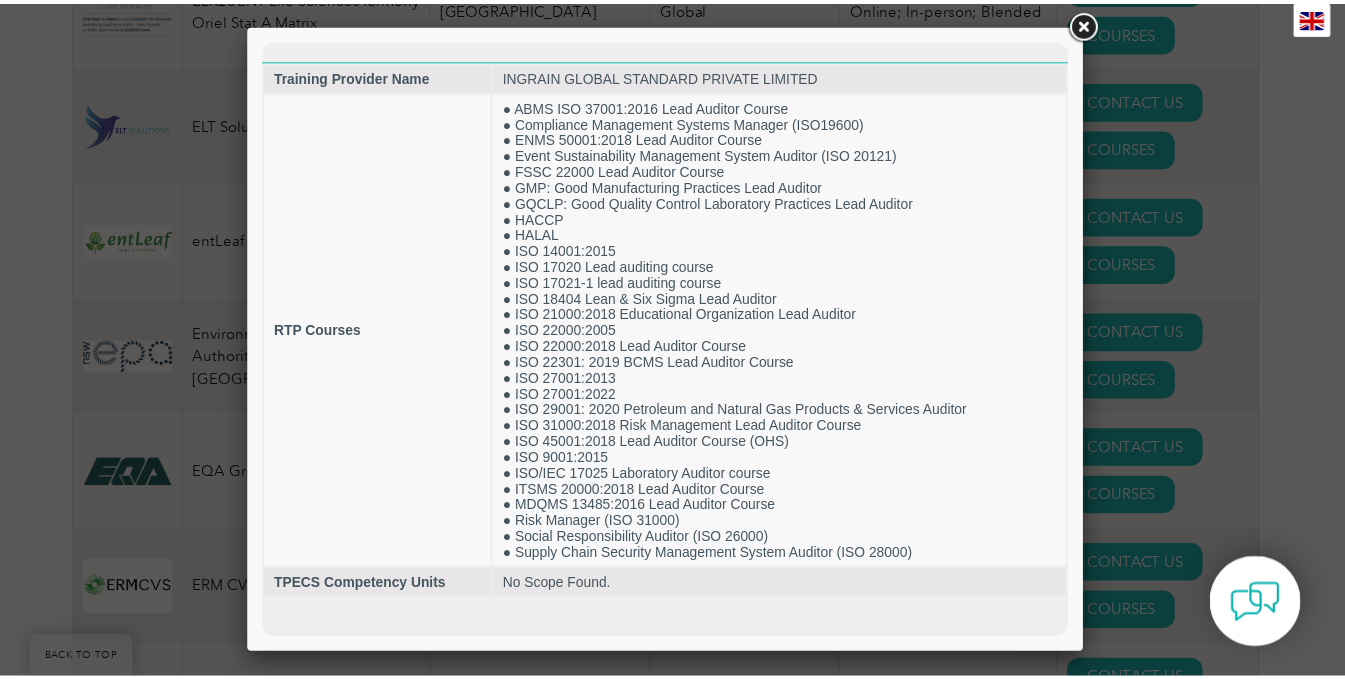 scroll, scrollTop: 0, scrollLeft: 0, axis: both 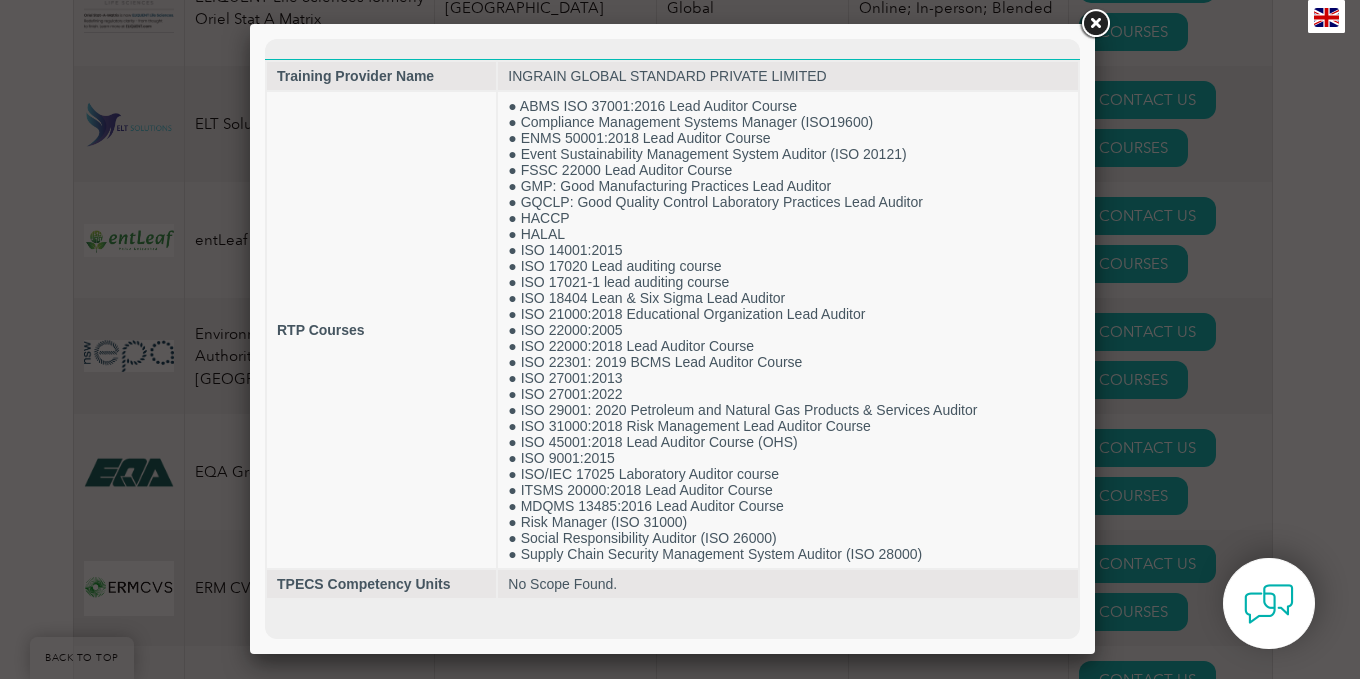 click at bounding box center [680, 339] 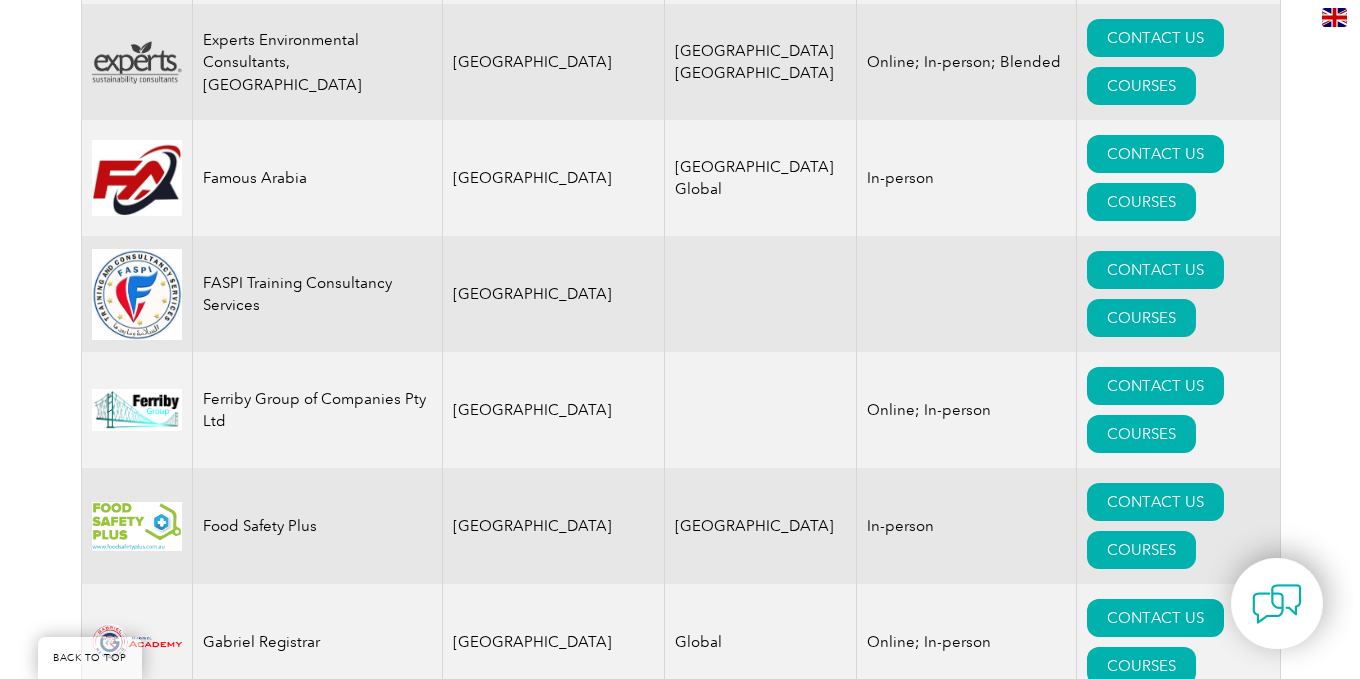scroll, scrollTop: 11179, scrollLeft: 0, axis: vertical 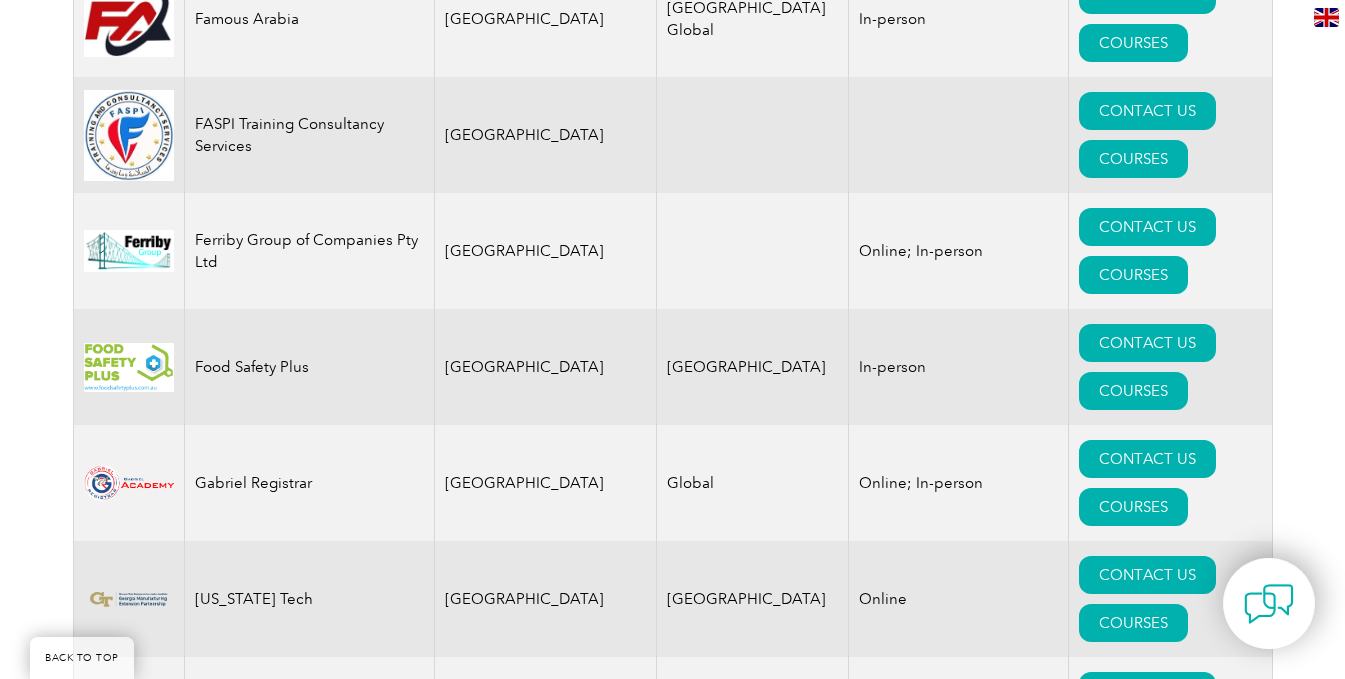 click on "COURSES" at bounding box center [1133, 4911] 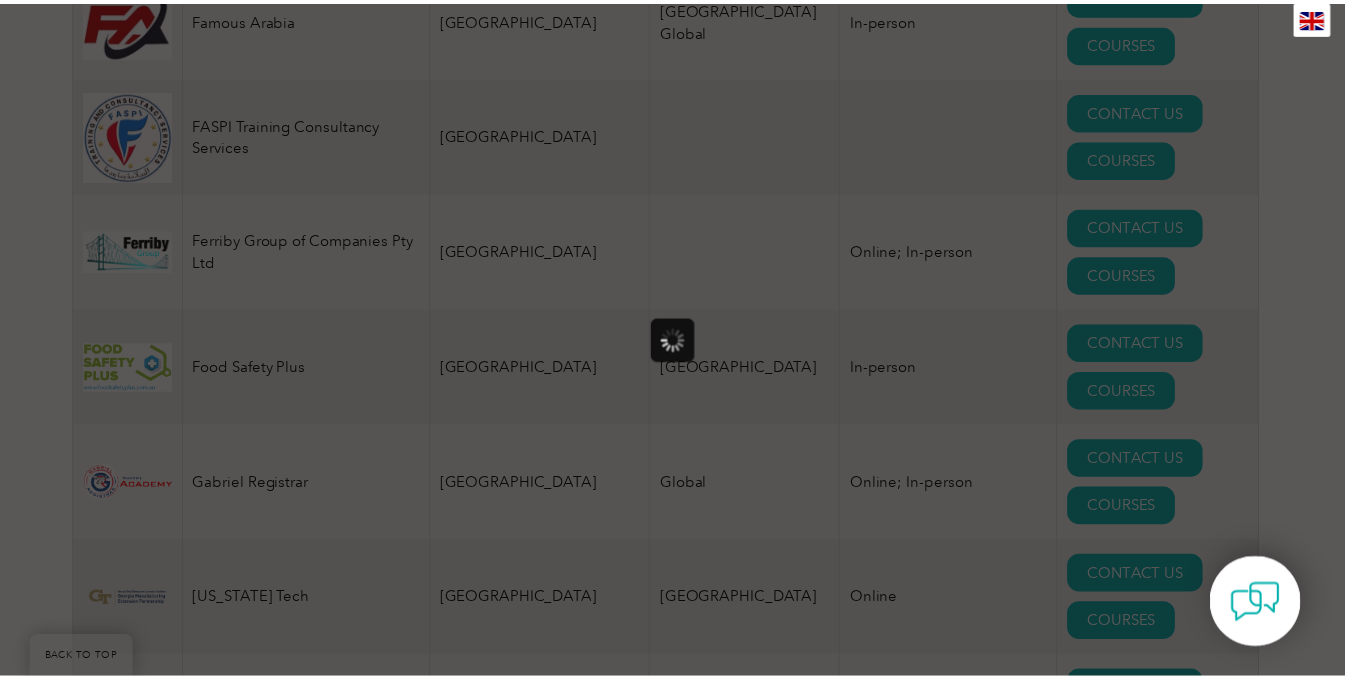 scroll, scrollTop: 0, scrollLeft: 0, axis: both 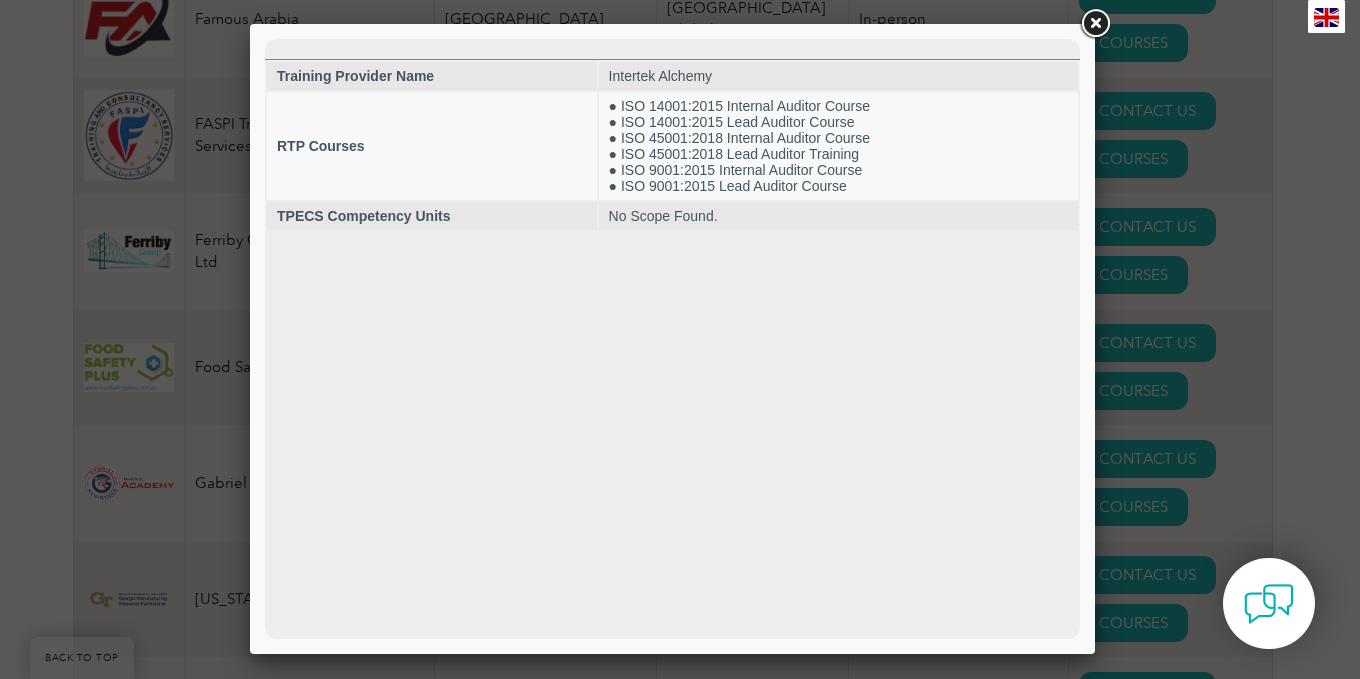click at bounding box center [1095, 24] 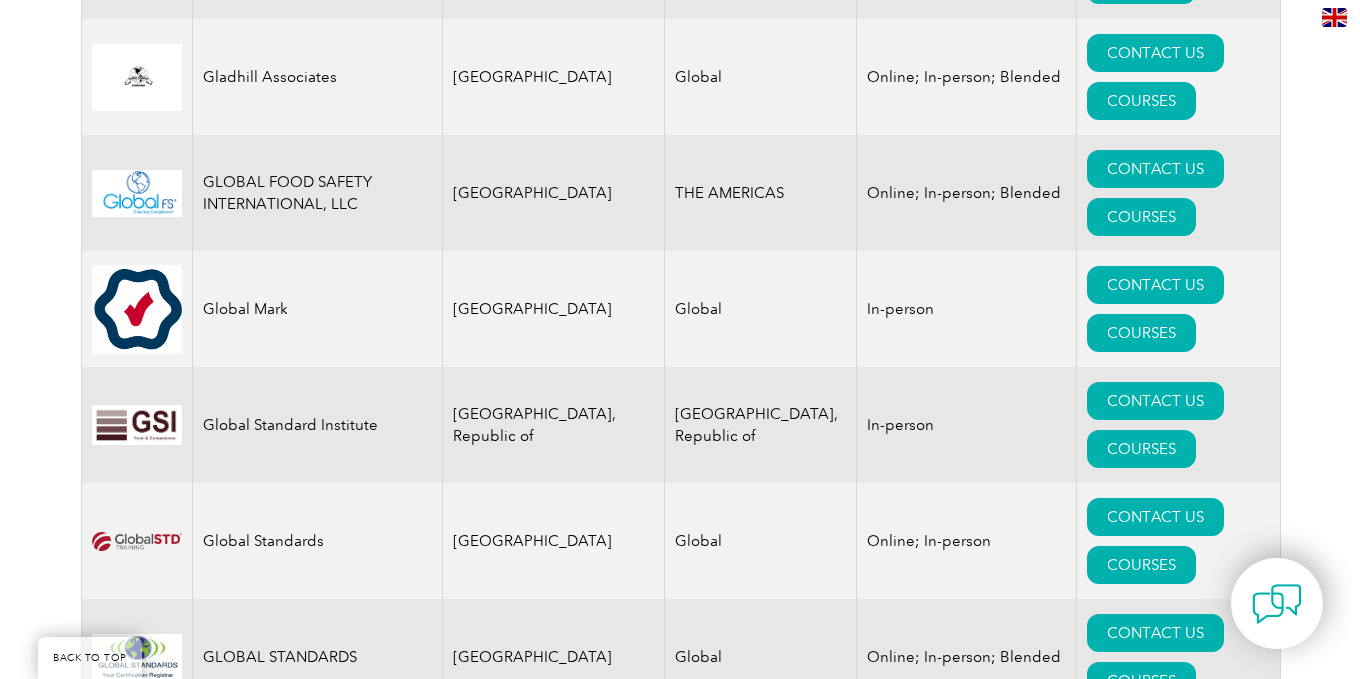 scroll, scrollTop: 11977, scrollLeft: 0, axis: vertical 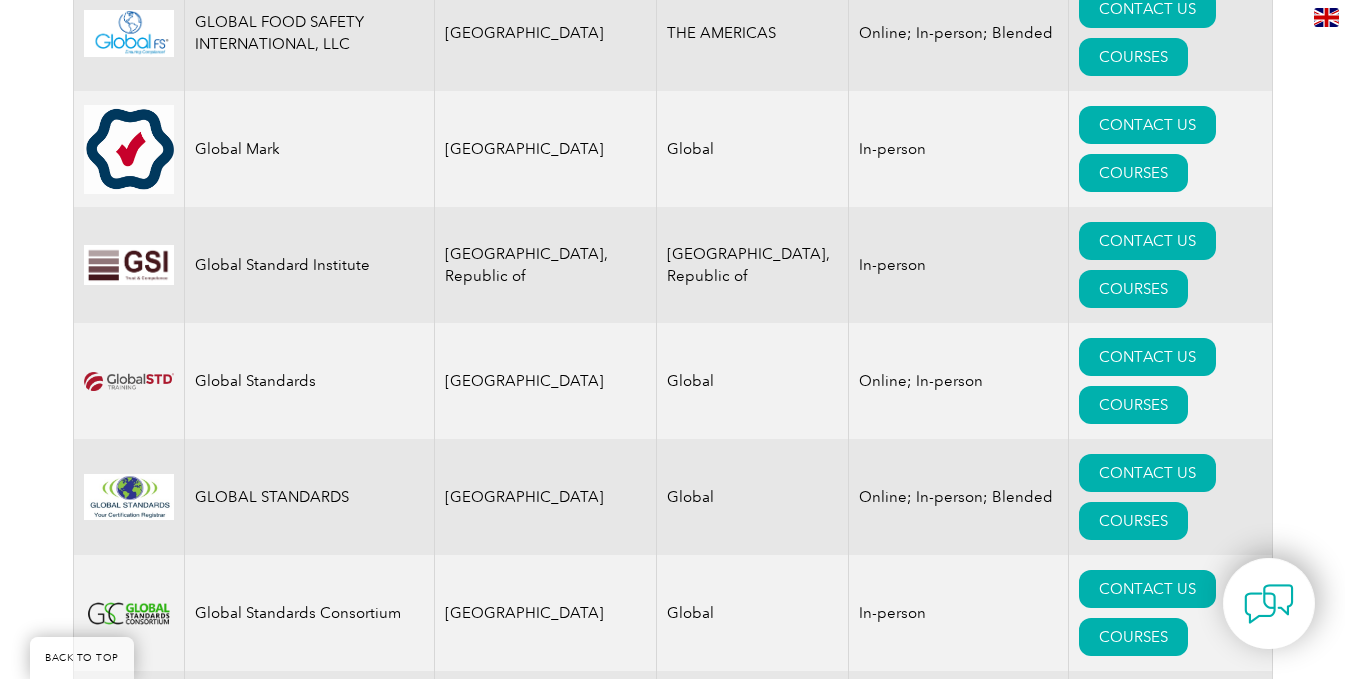 click on "COURSES" at bounding box center [1133, 5157] 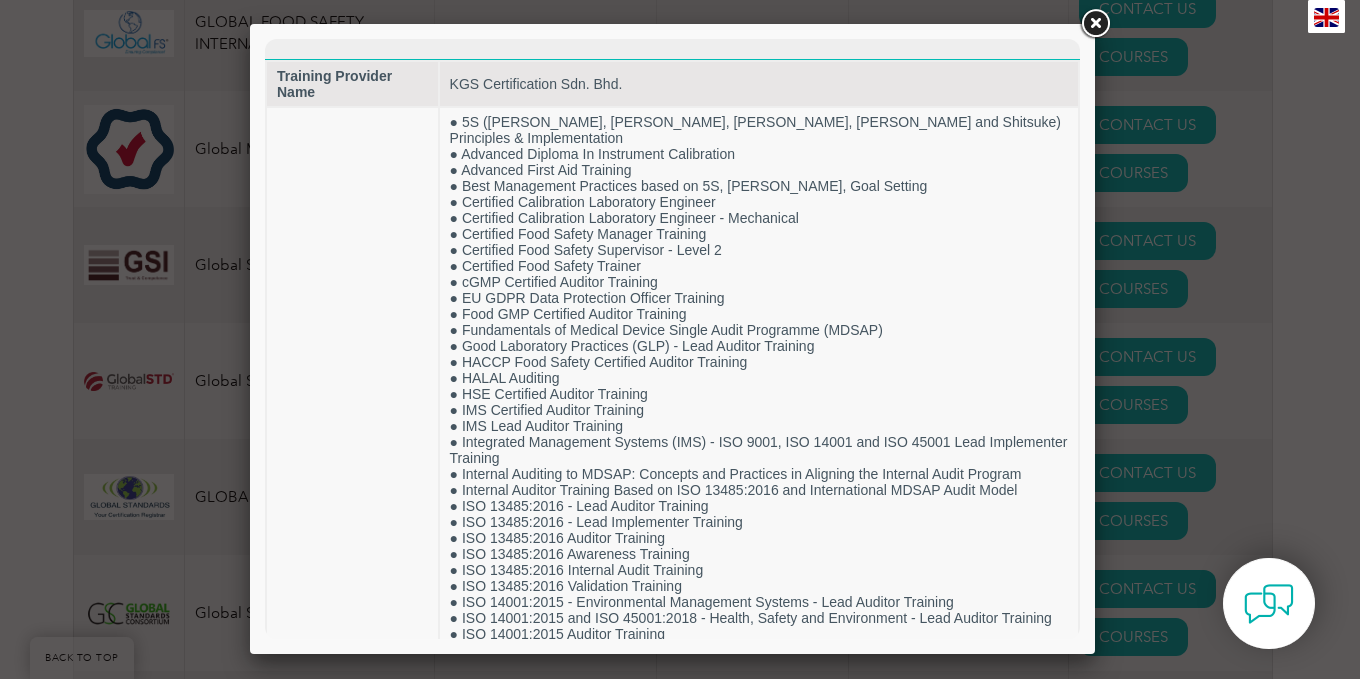 scroll, scrollTop: 0, scrollLeft: 0, axis: both 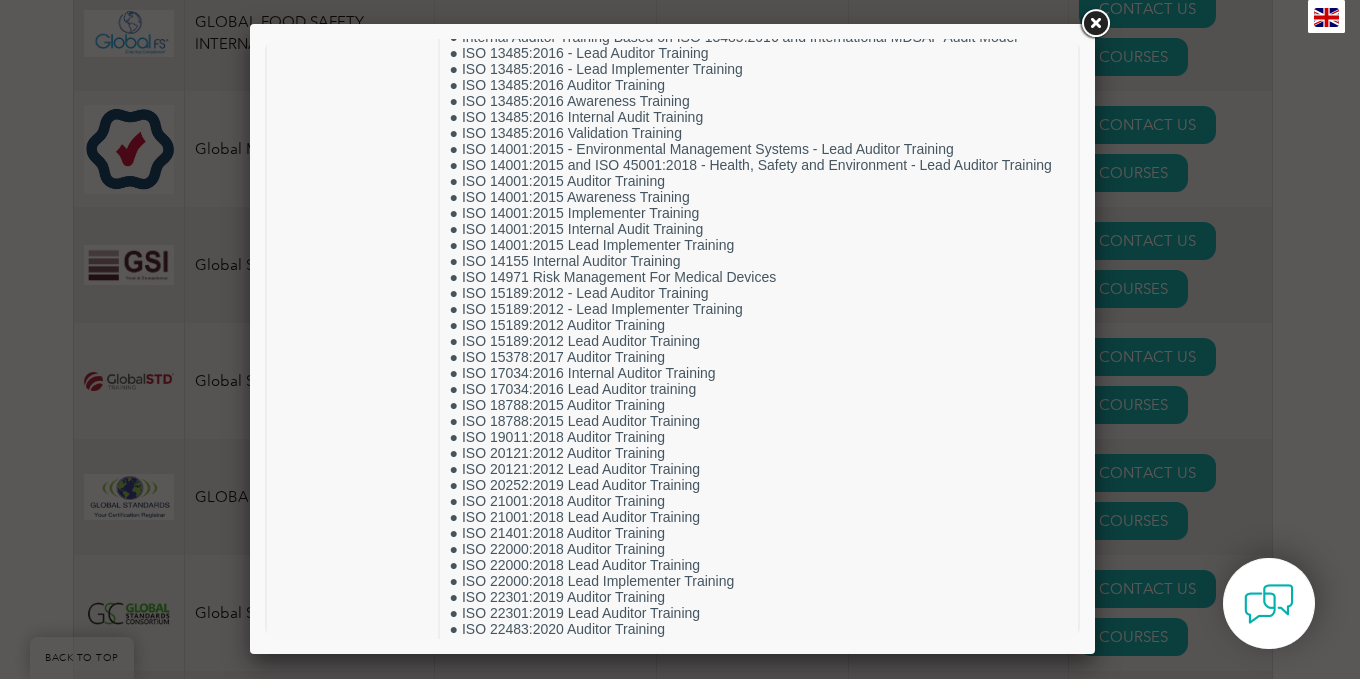 click at bounding box center [1095, 24] 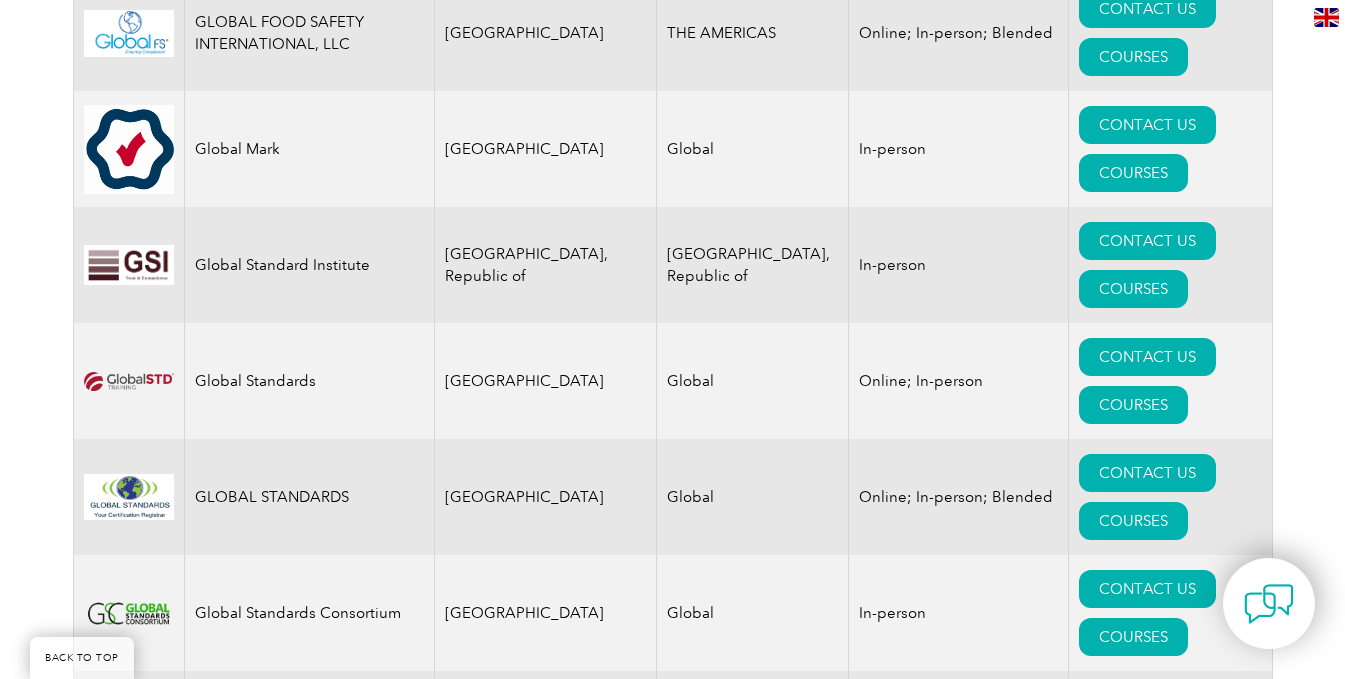 drag, startPoint x: 291, startPoint y: 554, endPoint x: 196, endPoint y: 522, distance: 100.2447 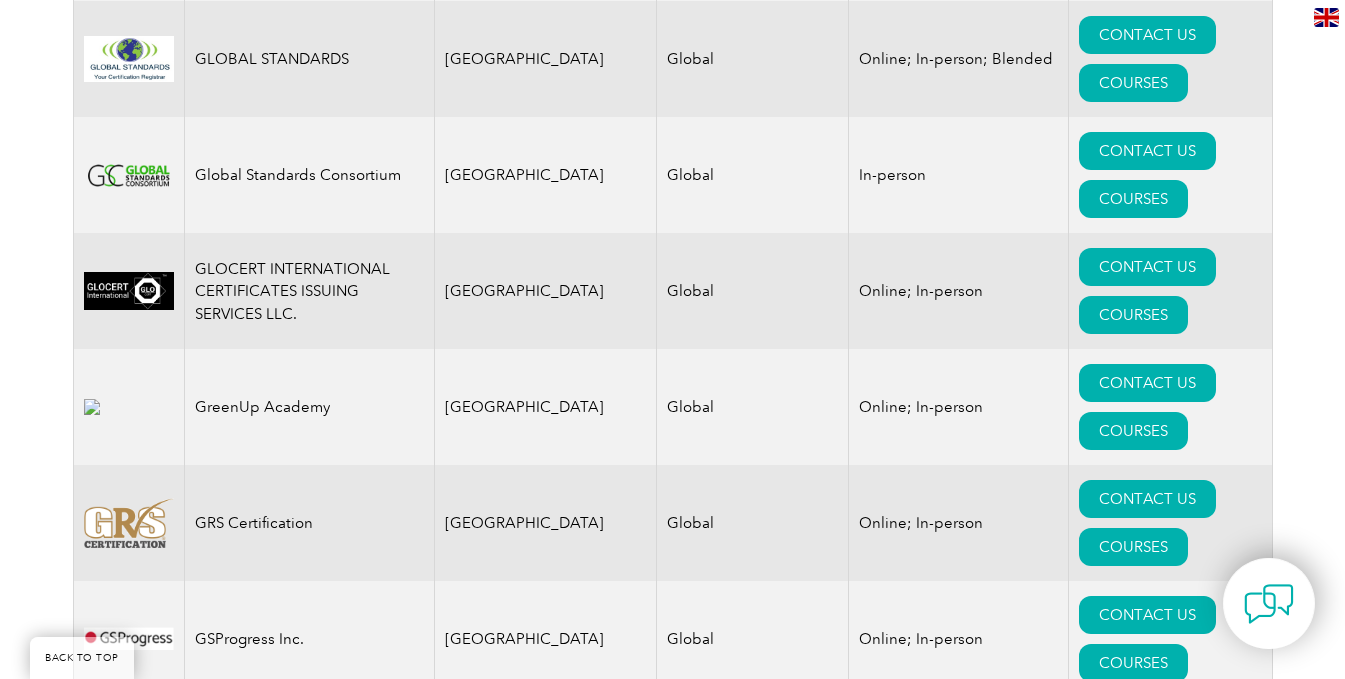 scroll, scrollTop: 12655, scrollLeft: 0, axis: vertical 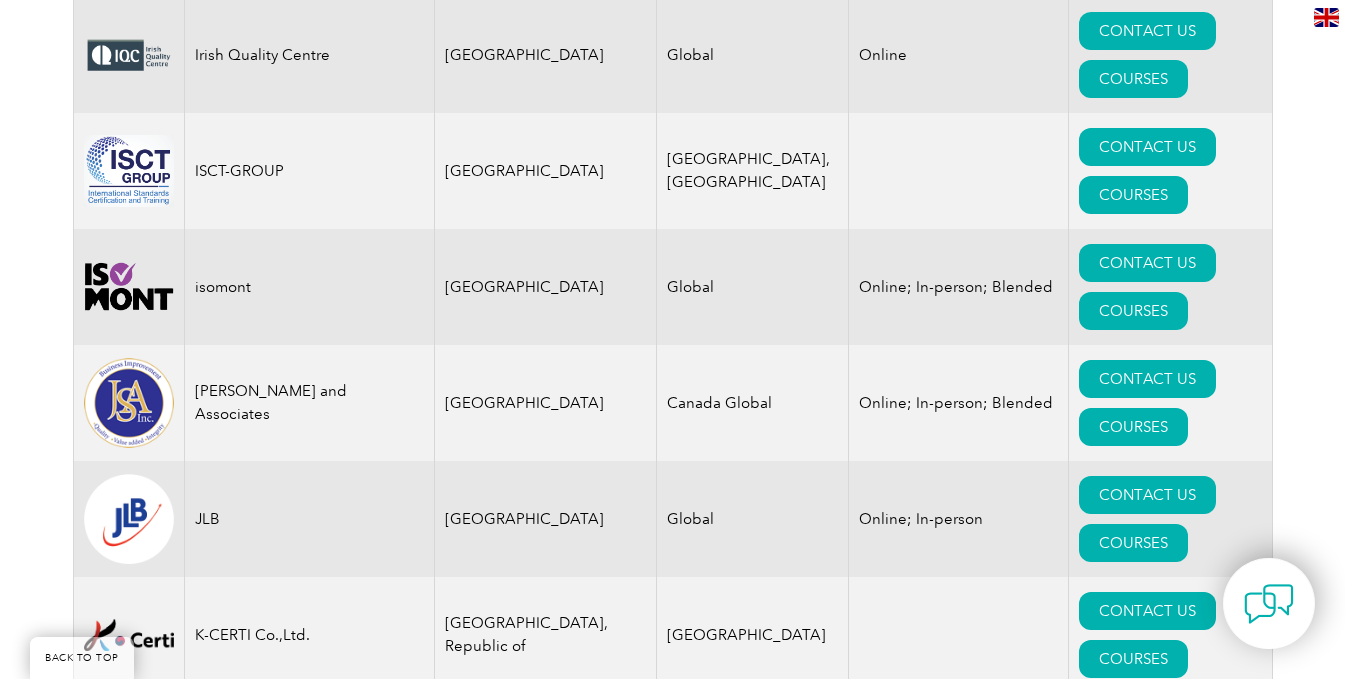 click on "COURSES" at bounding box center (1133, 7013) 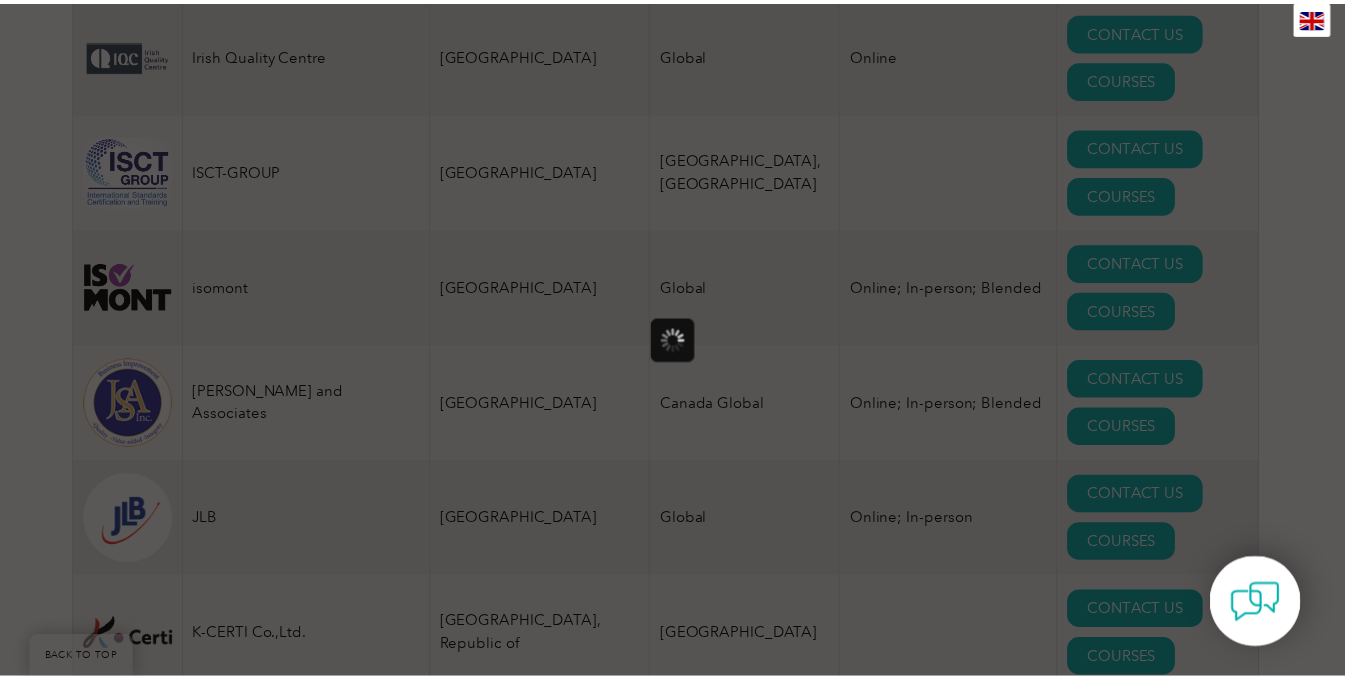 scroll, scrollTop: 0, scrollLeft: 0, axis: both 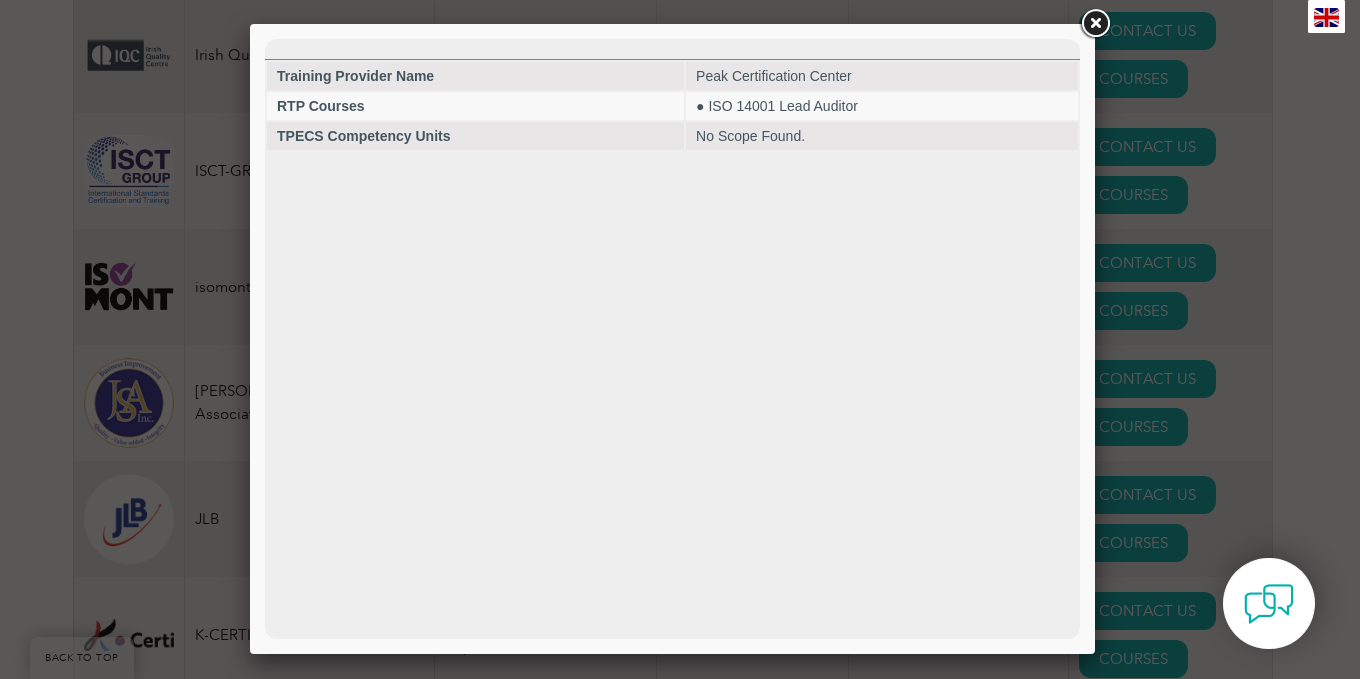 click at bounding box center [1095, 24] 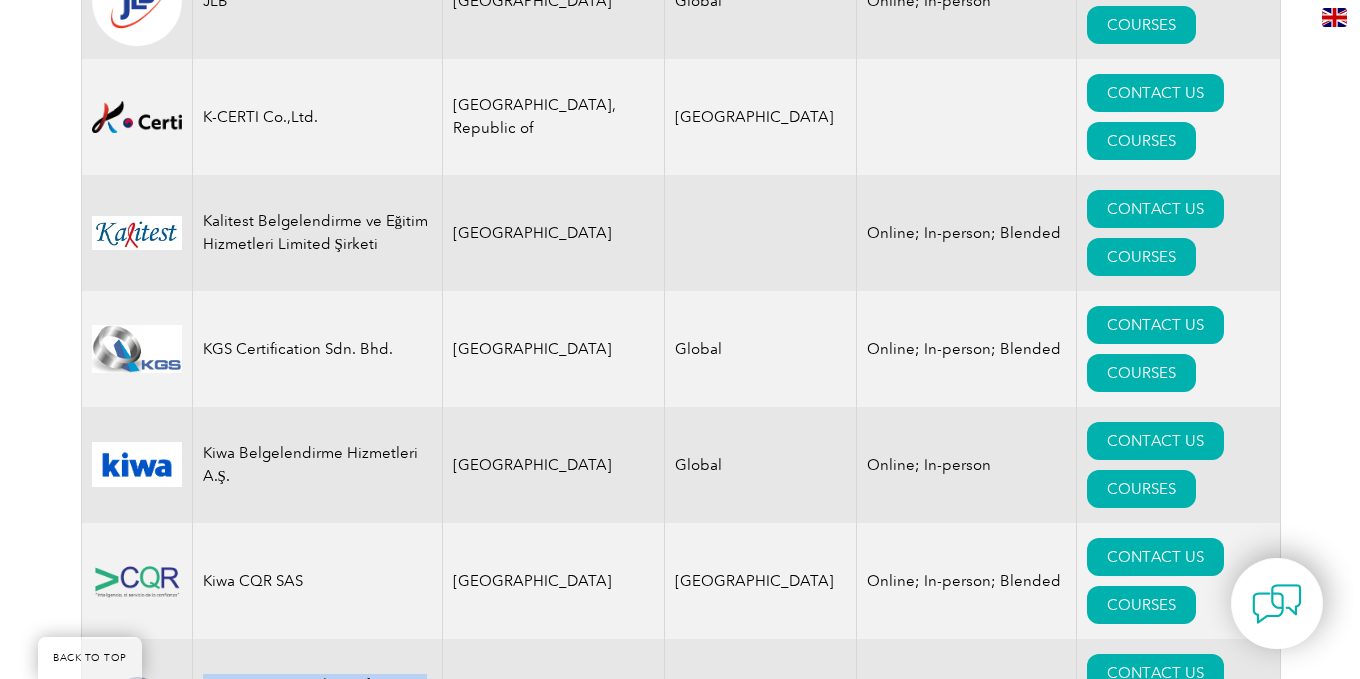 scroll, scrollTop: 16801, scrollLeft: 0, axis: vertical 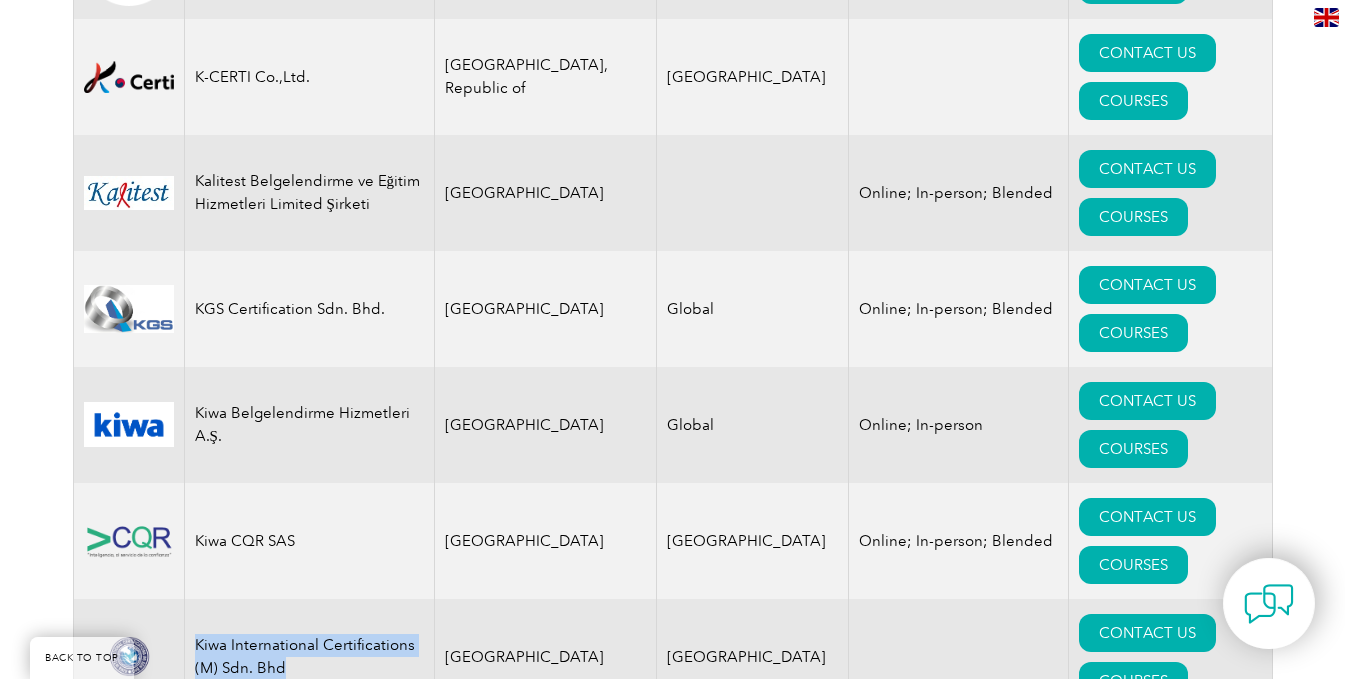 click on "COURSES" at bounding box center (1133, 7275) 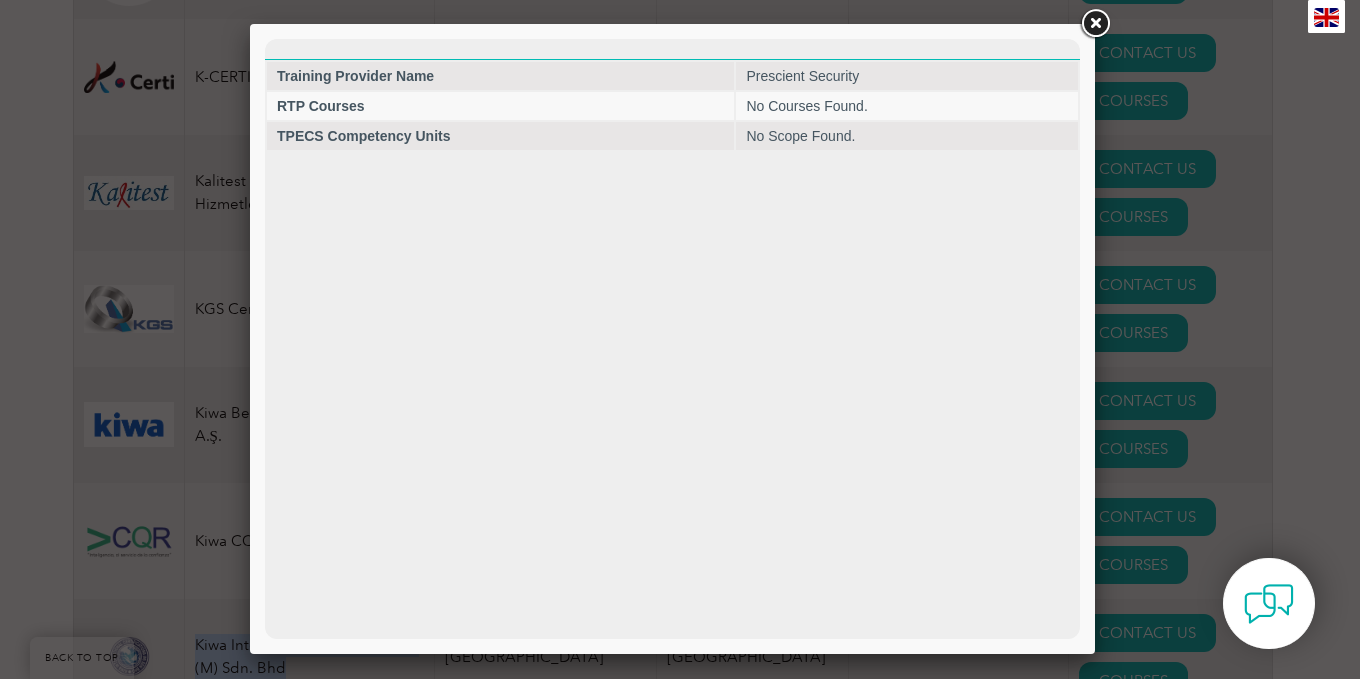scroll, scrollTop: 0, scrollLeft: 0, axis: both 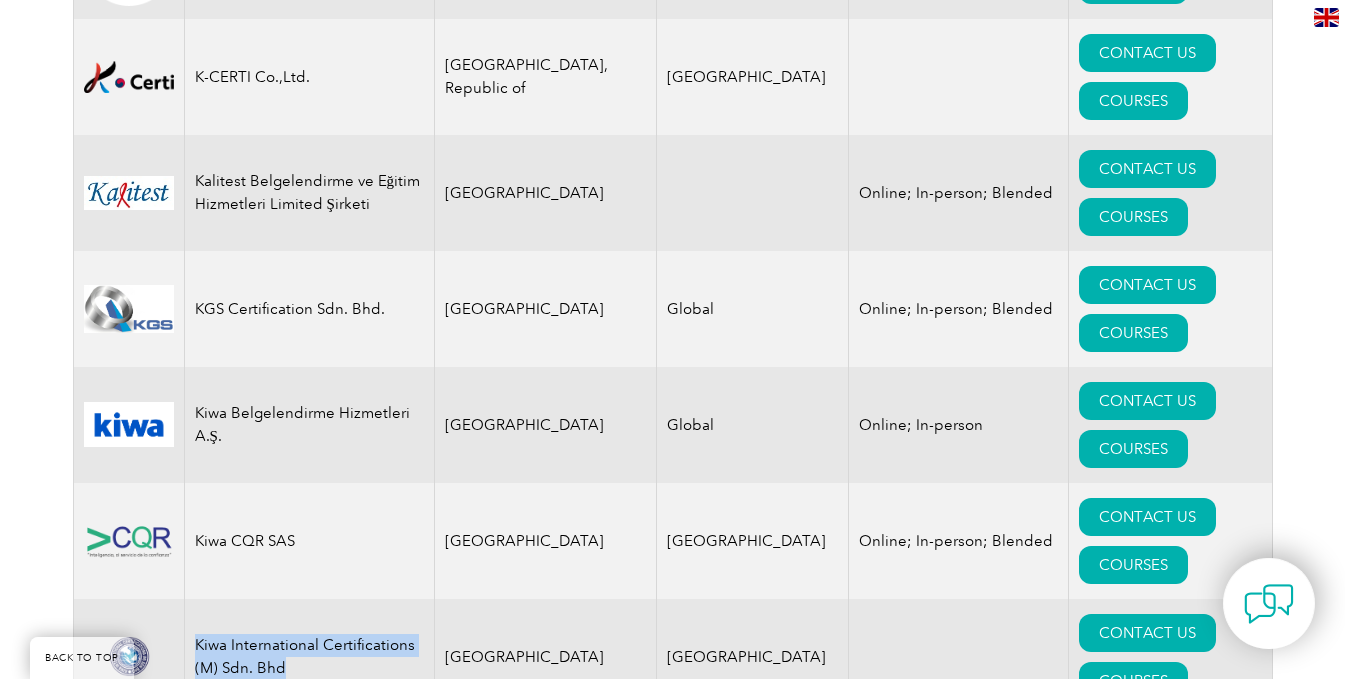 click on "COURSES" at bounding box center (1133, 7507) 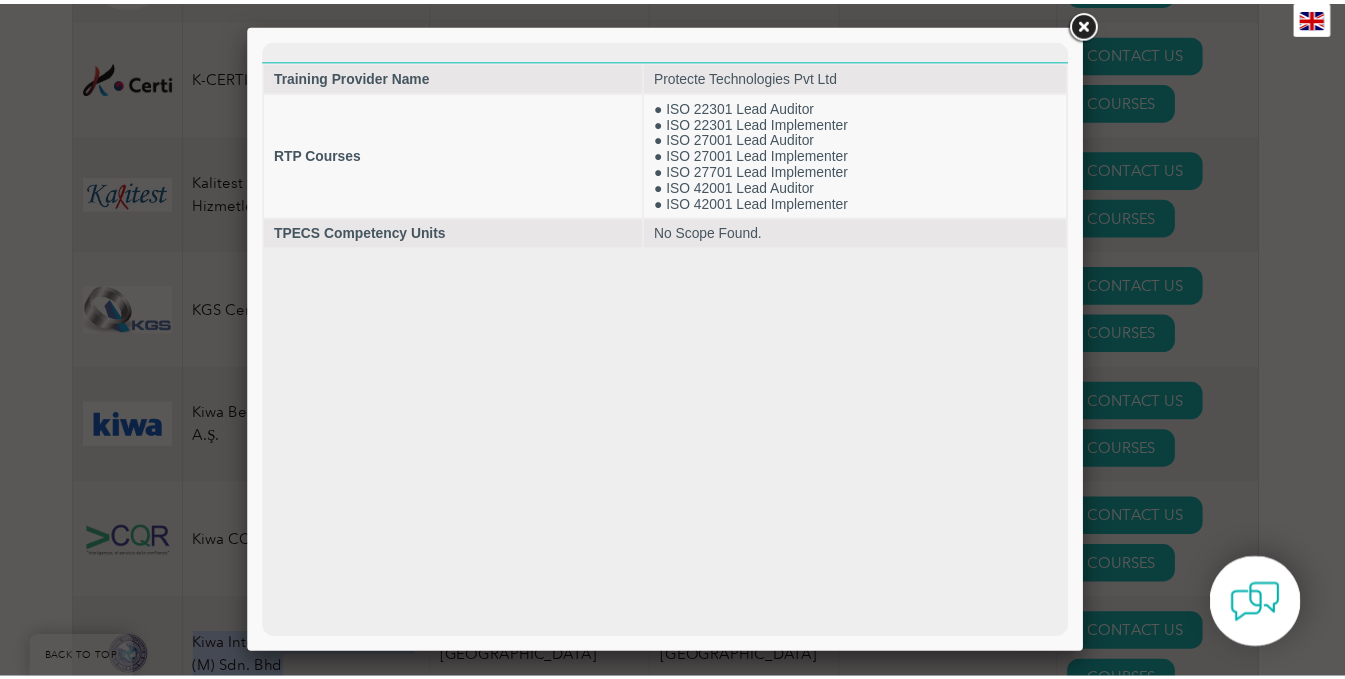 scroll, scrollTop: 0, scrollLeft: 0, axis: both 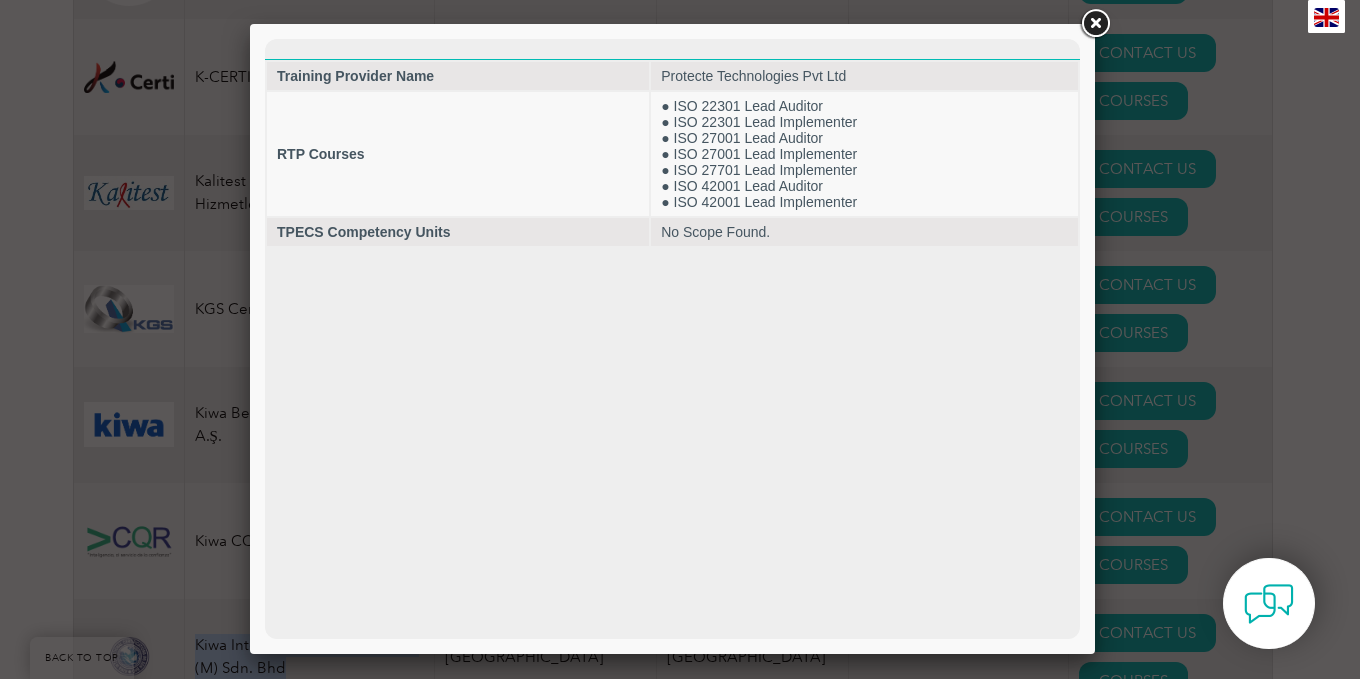 click at bounding box center [1095, 24] 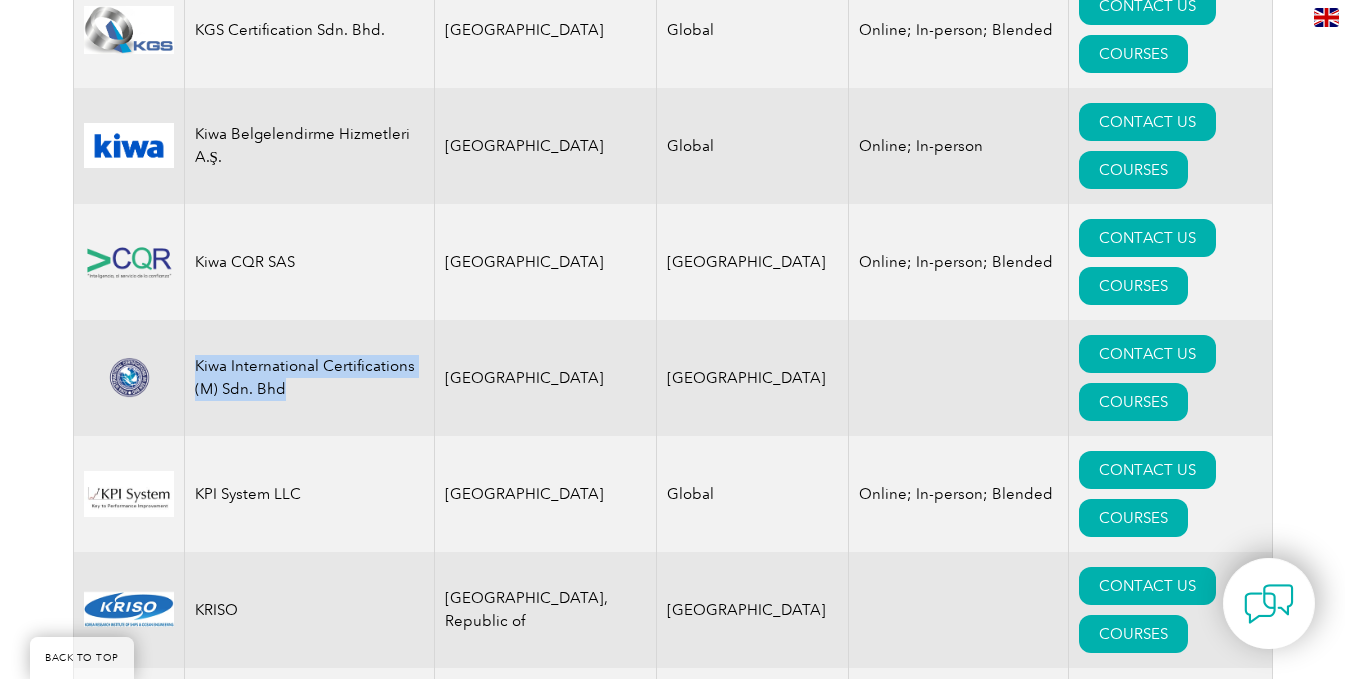 scroll, scrollTop: 17200, scrollLeft: 0, axis: vertical 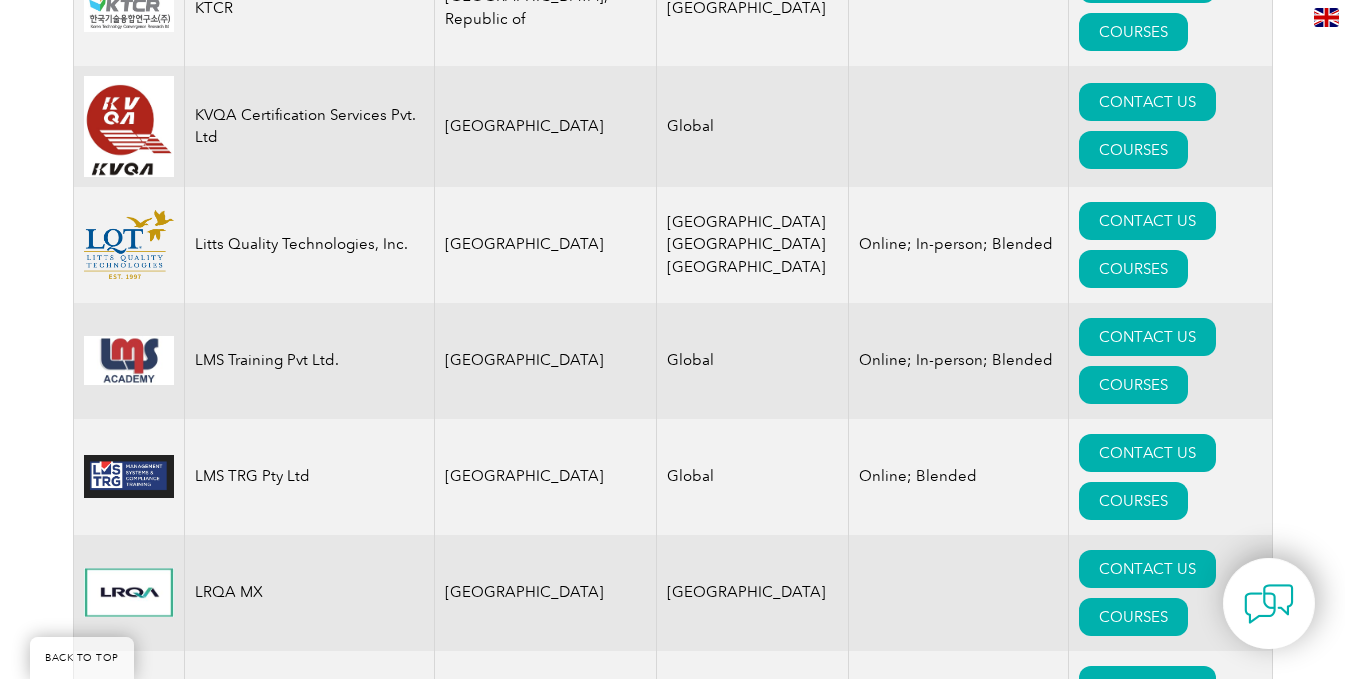 click on "COURSES" at bounding box center [1133, 7554] 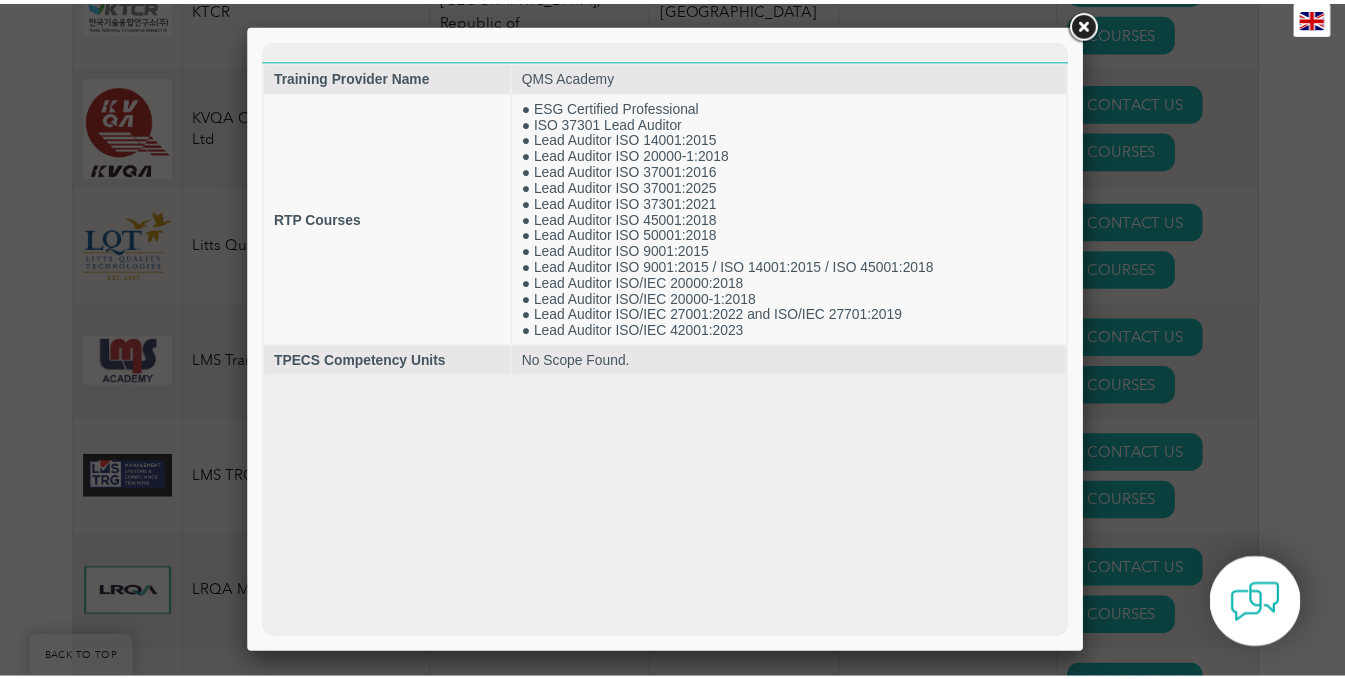 scroll, scrollTop: 0, scrollLeft: 0, axis: both 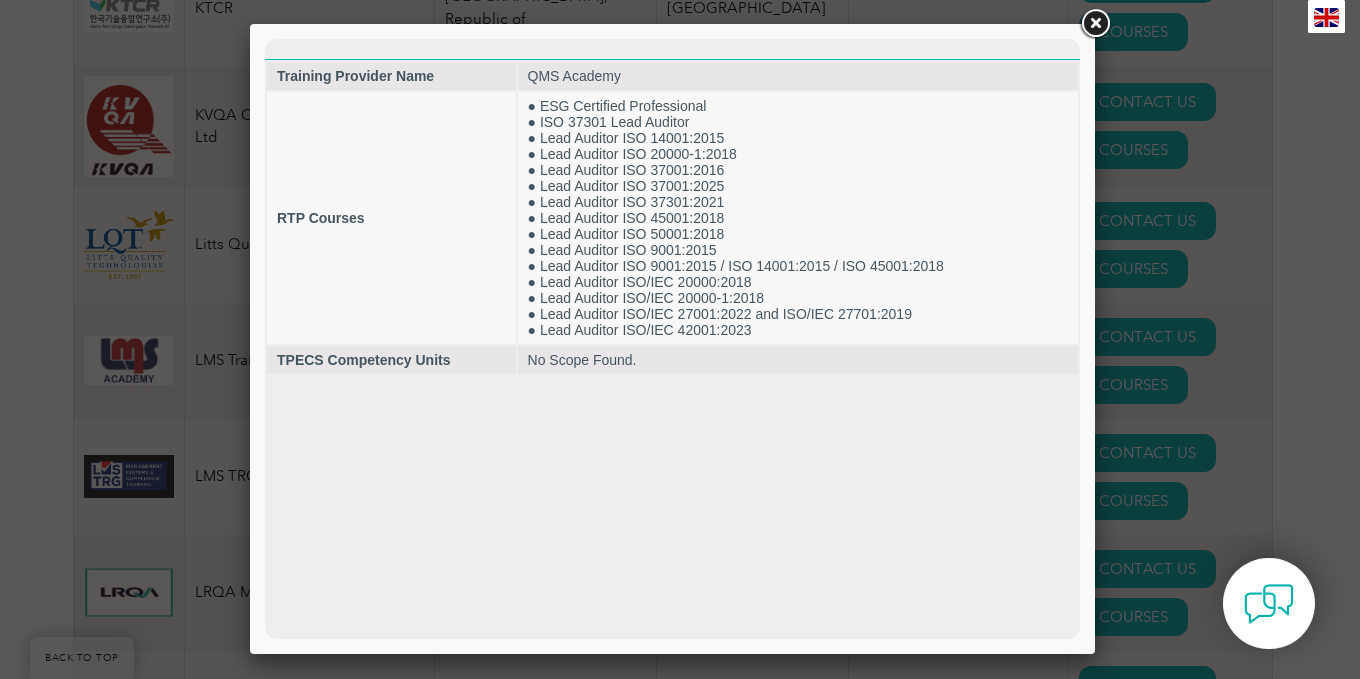click at bounding box center (1095, 24) 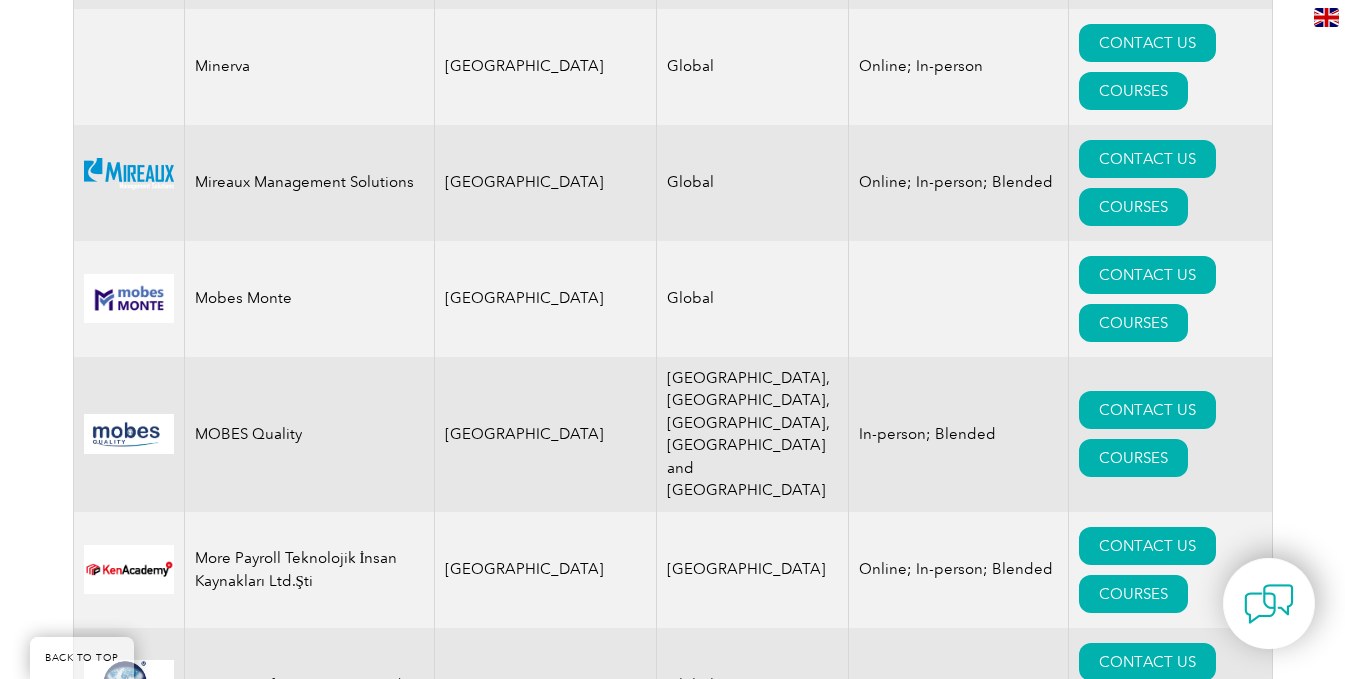 scroll, scrollTop: 19991, scrollLeft: 0, axis: vertical 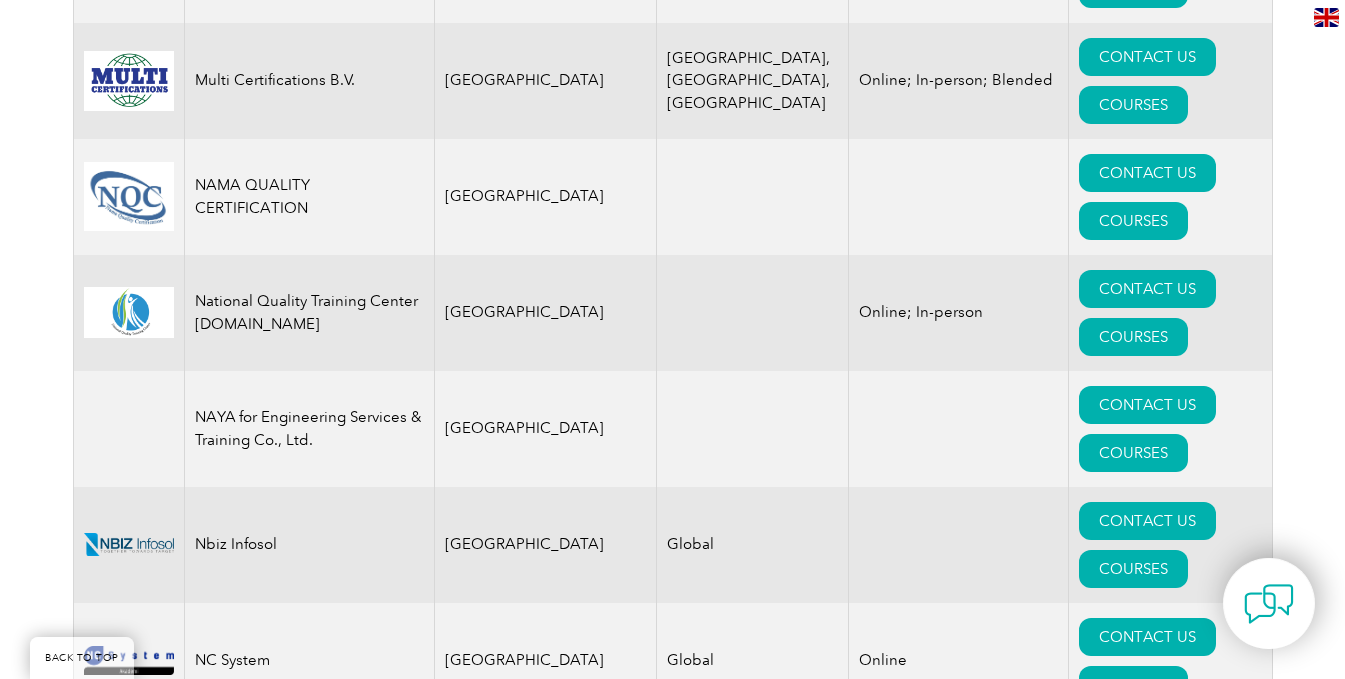 click on "COURSES" at bounding box center [1133, 8836] 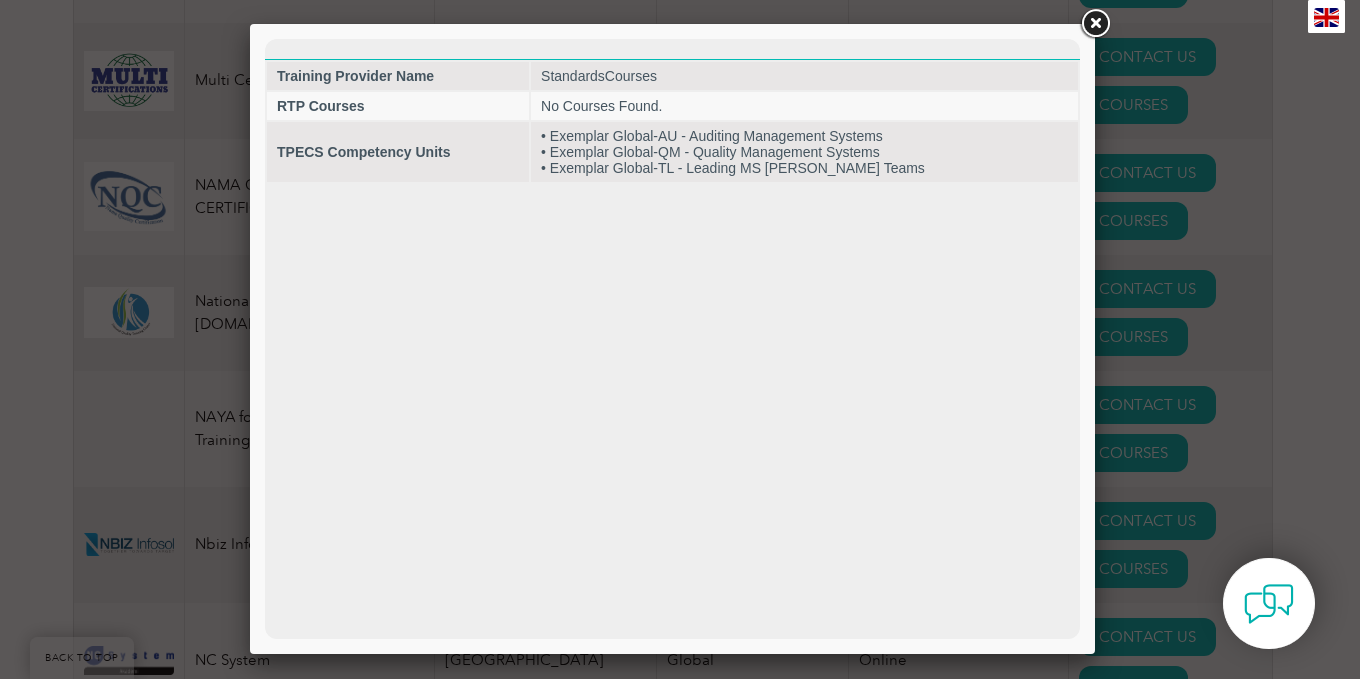 scroll, scrollTop: 0, scrollLeft: 0, axis: both 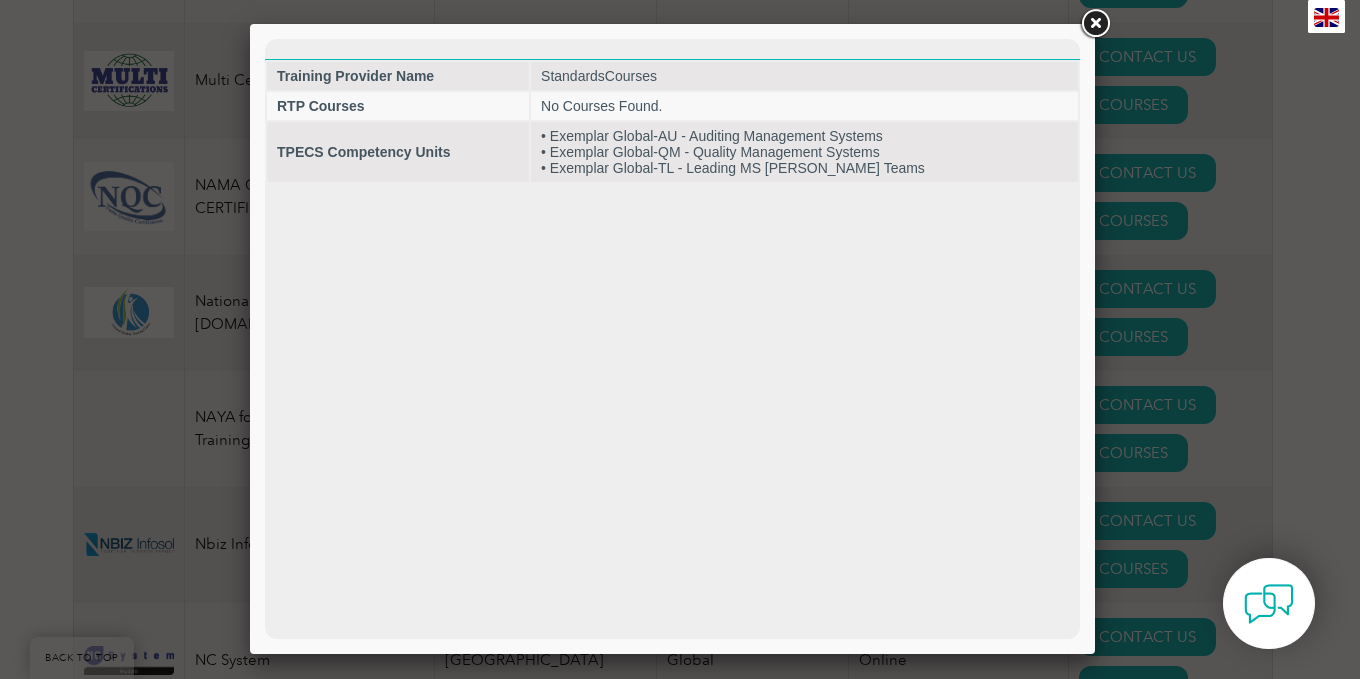 click at bounding box center [1095, 24] 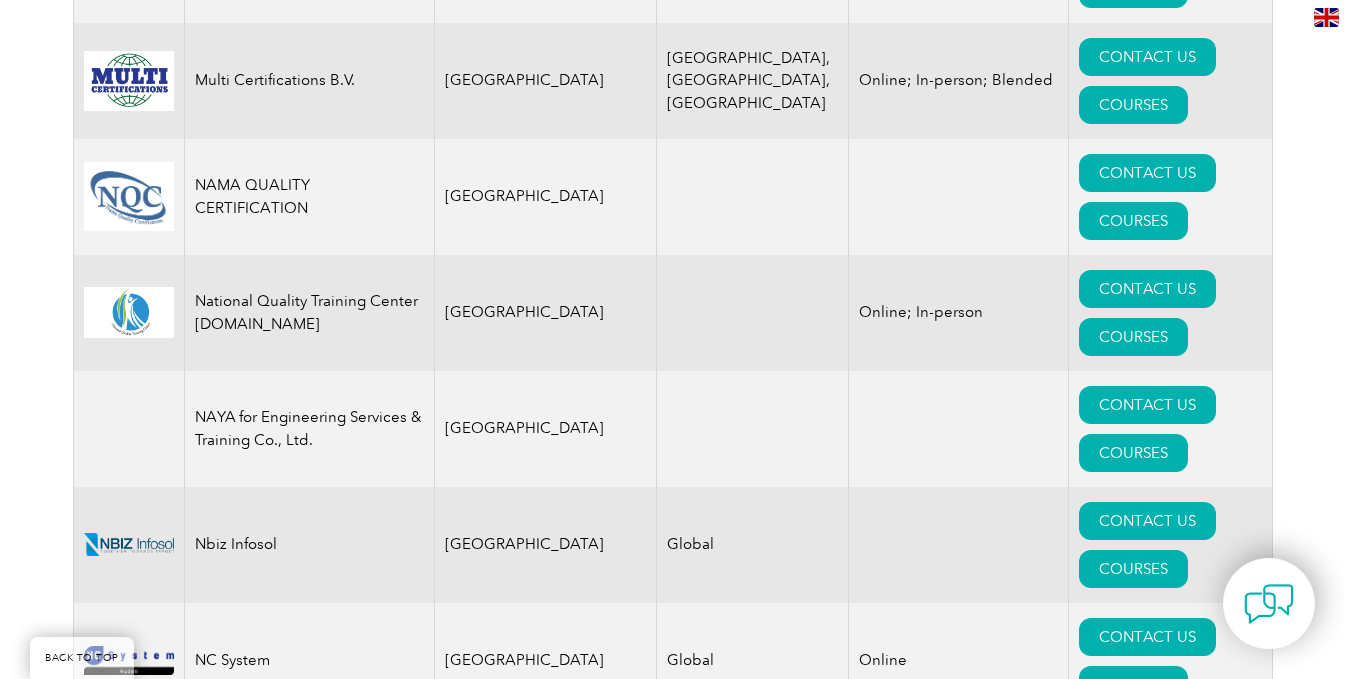 click on "COURSES" at bounding box center [1133, 8836] 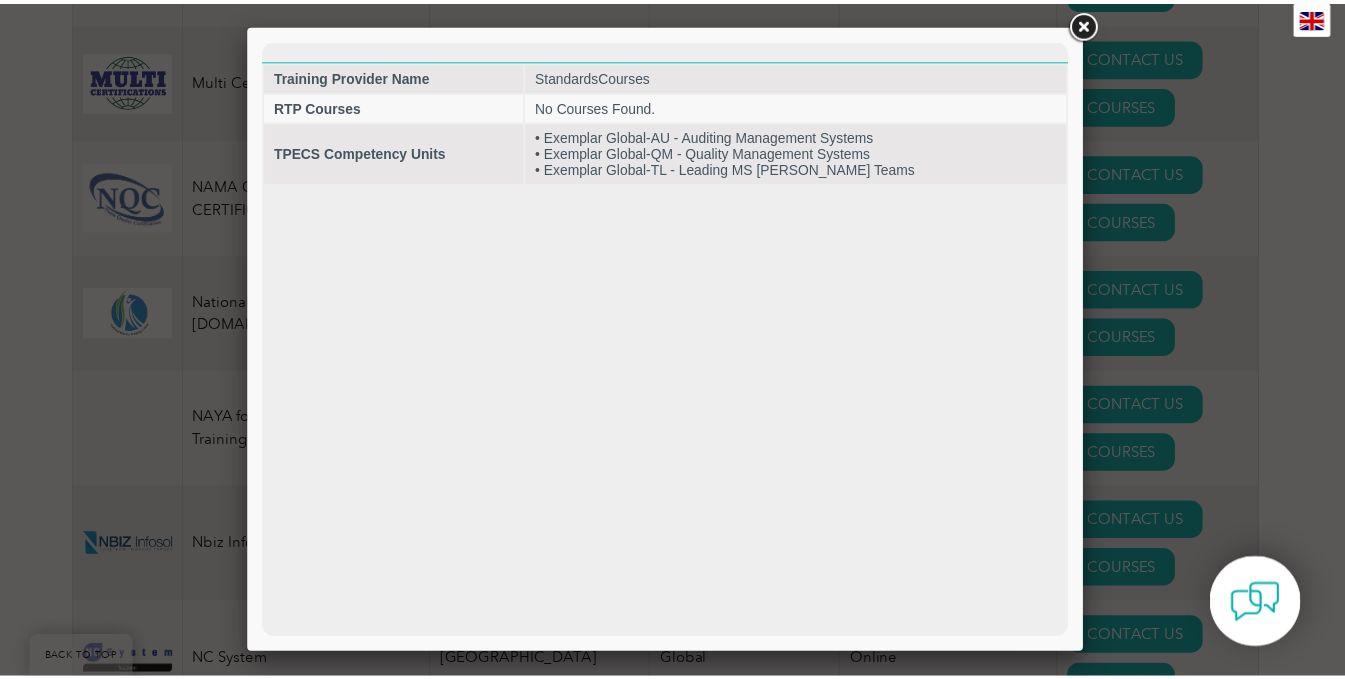 scroll, scrollTop: 0, scrollLeft: 0, axis: both 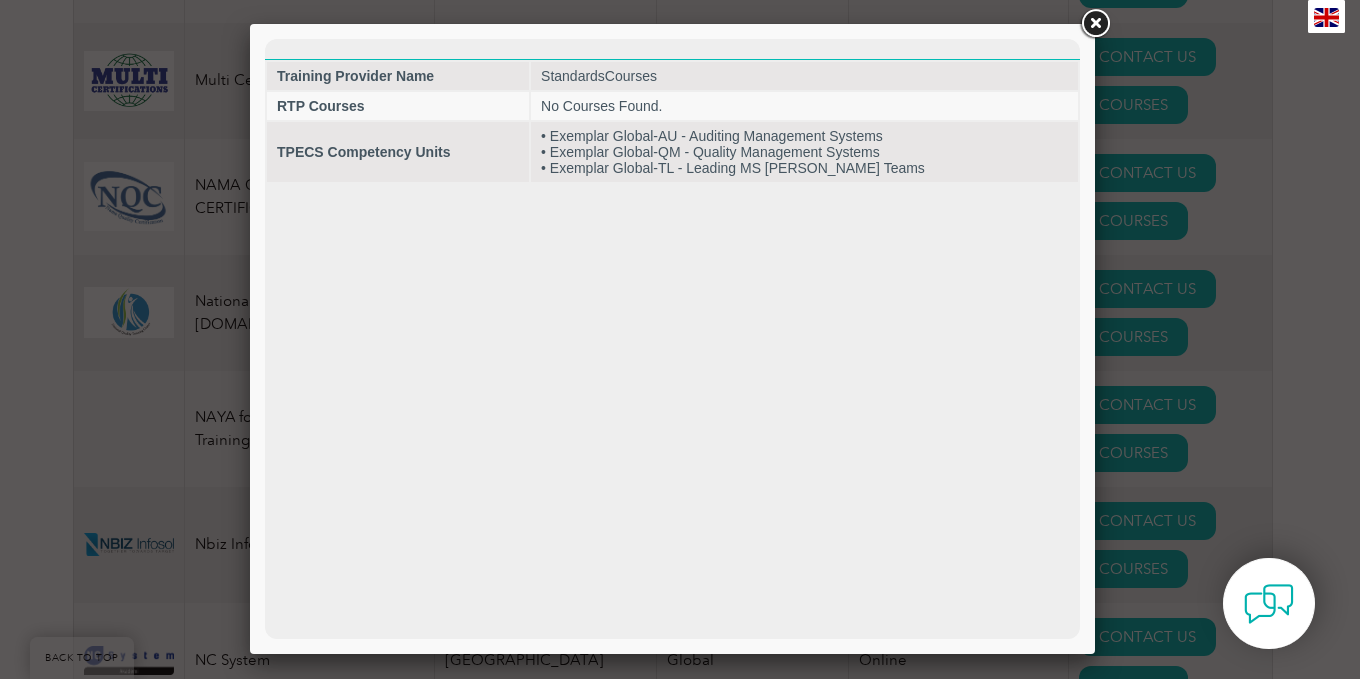 click at bounding box center [1095, 24] 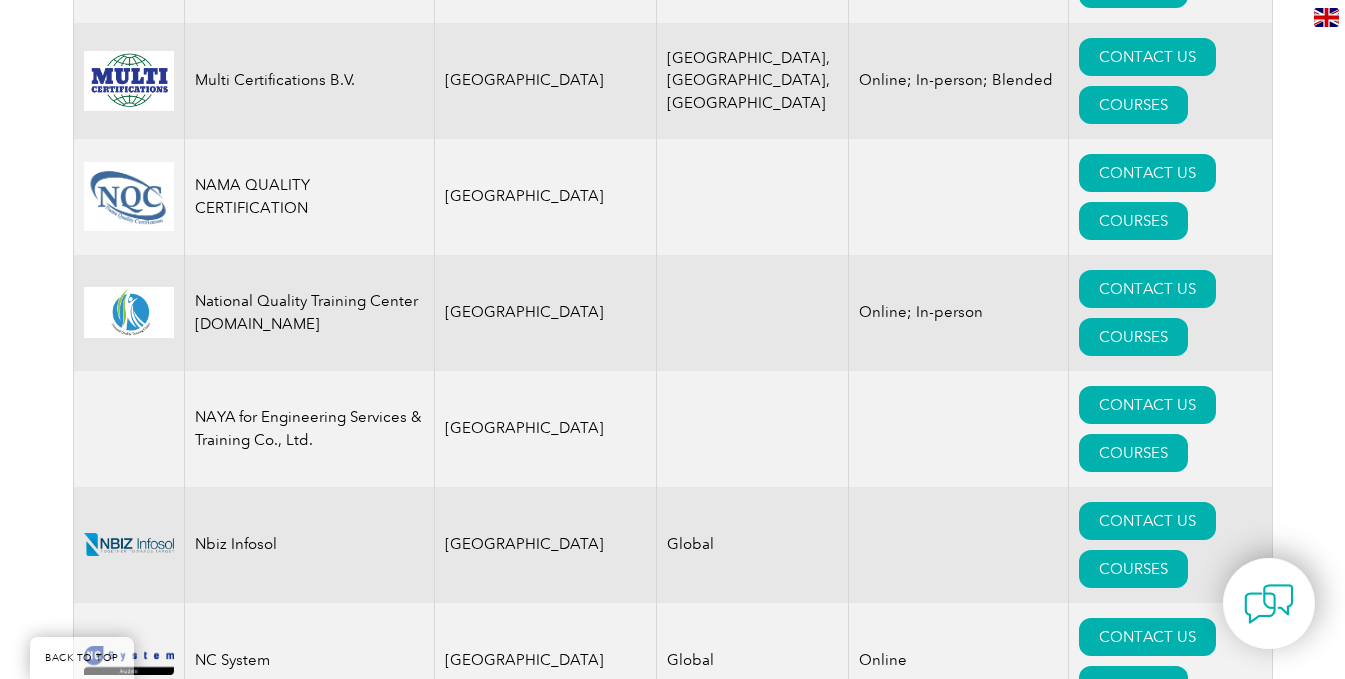 scroll, scrollTop: 21302, scrollLeft: 0, axis: vertical 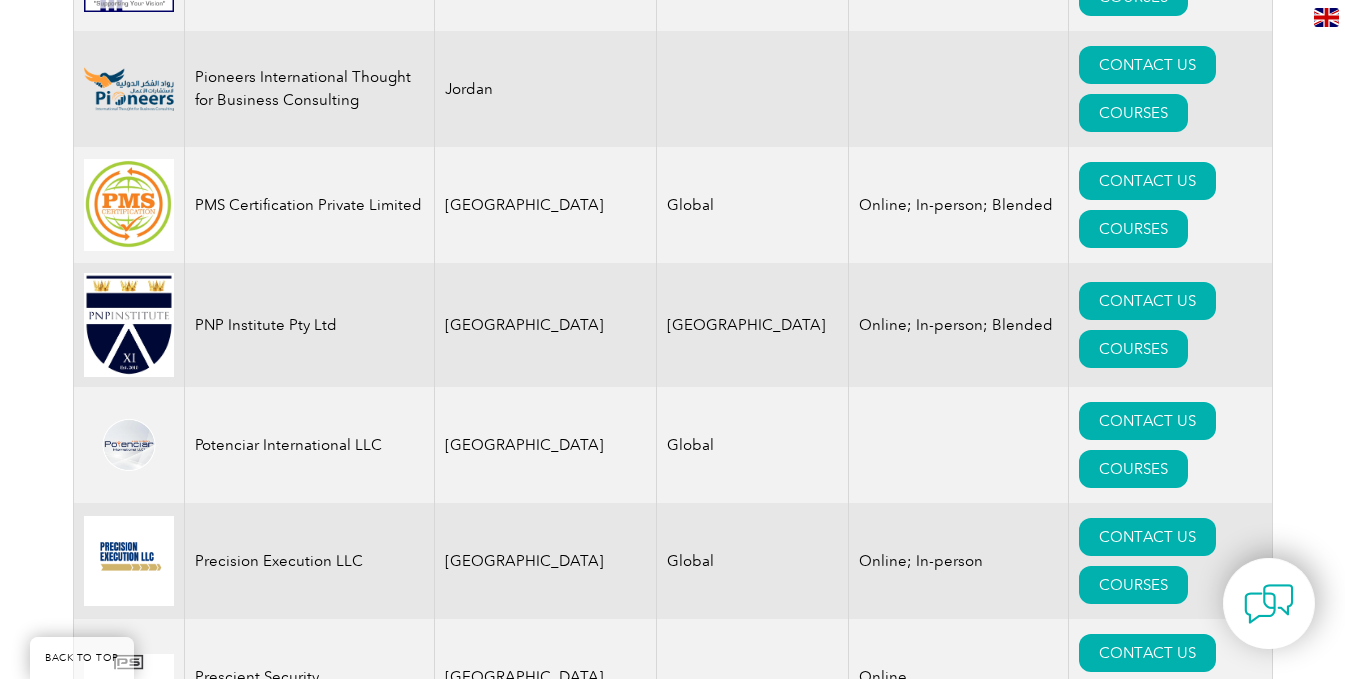 click on "COURSES" at bounding box center [1133, 10001] 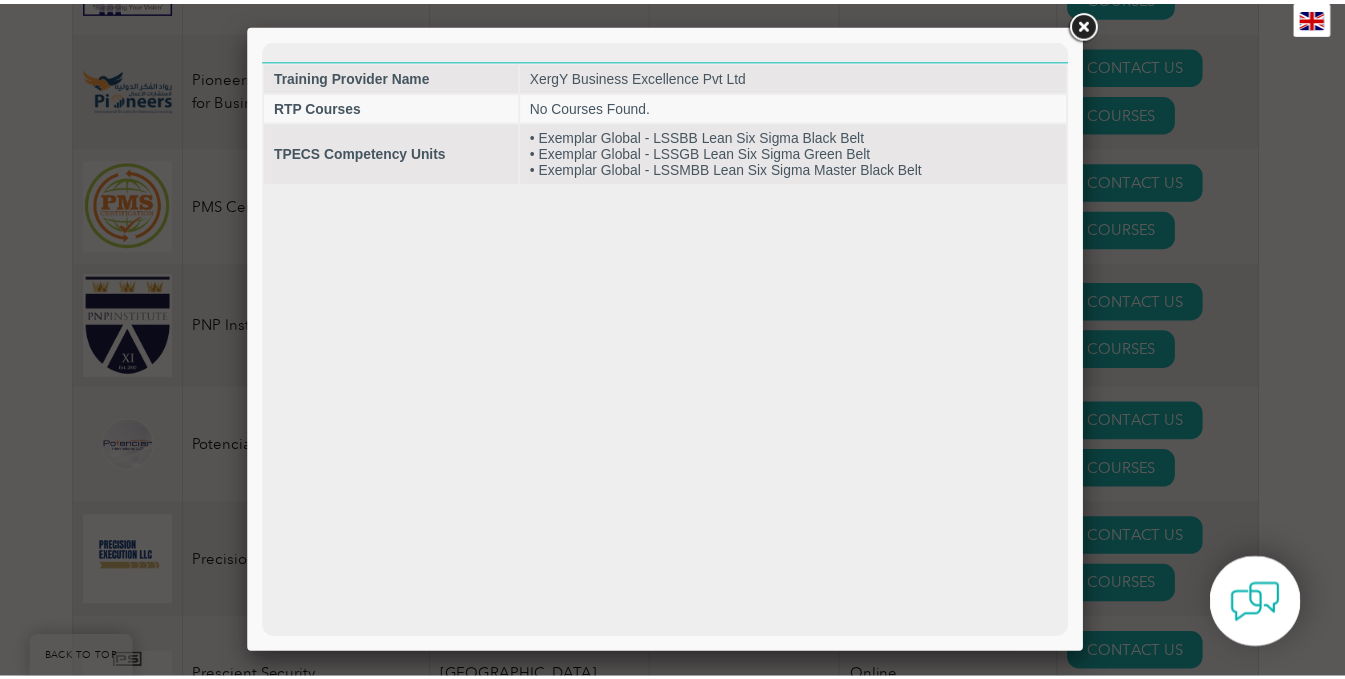 scroll, scrollTop: 0, scrollLeft: 0, axis: both 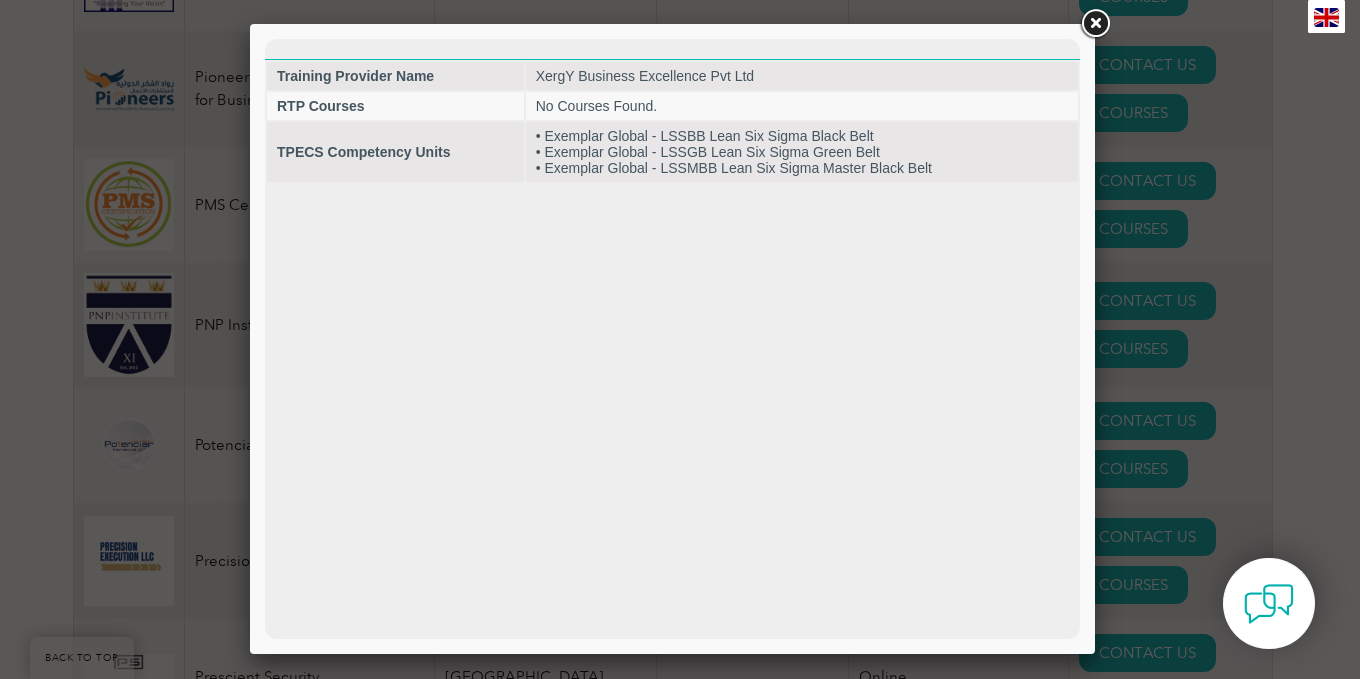click at bounding box center (680, 339) 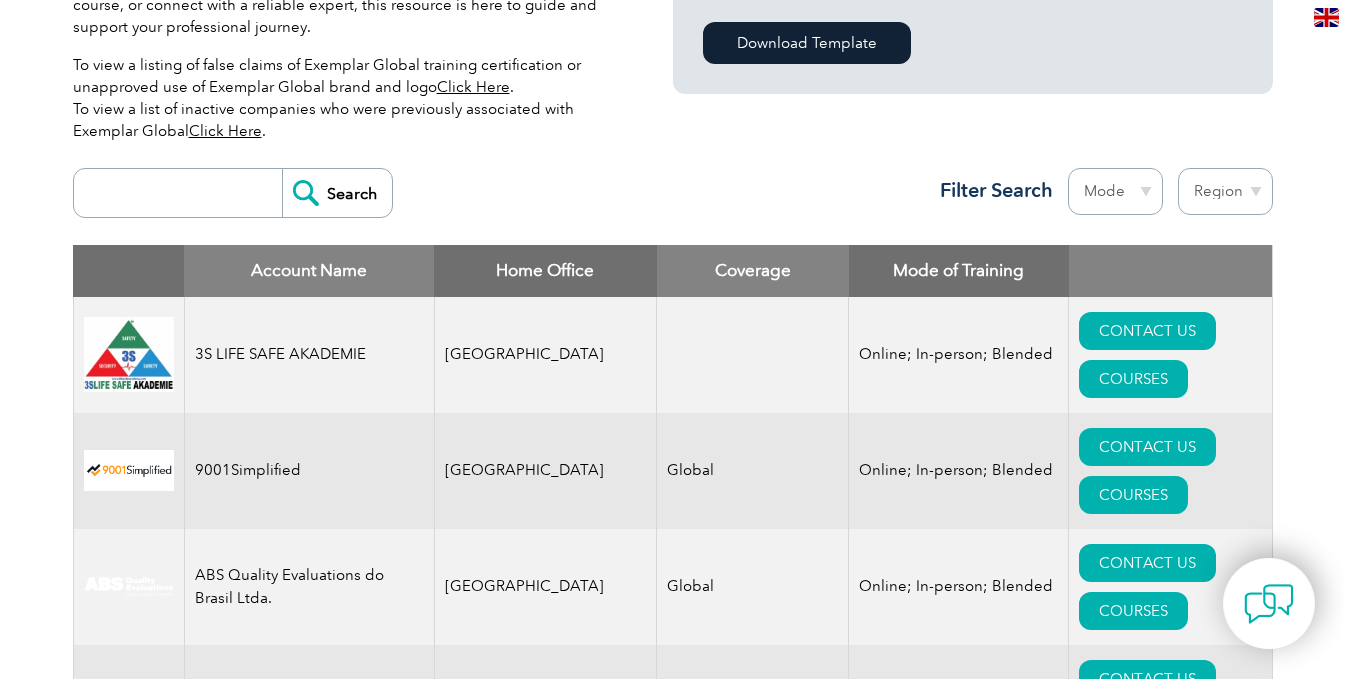 scroll, scrollTop: 0, scrollLeft: 0, axis: both 